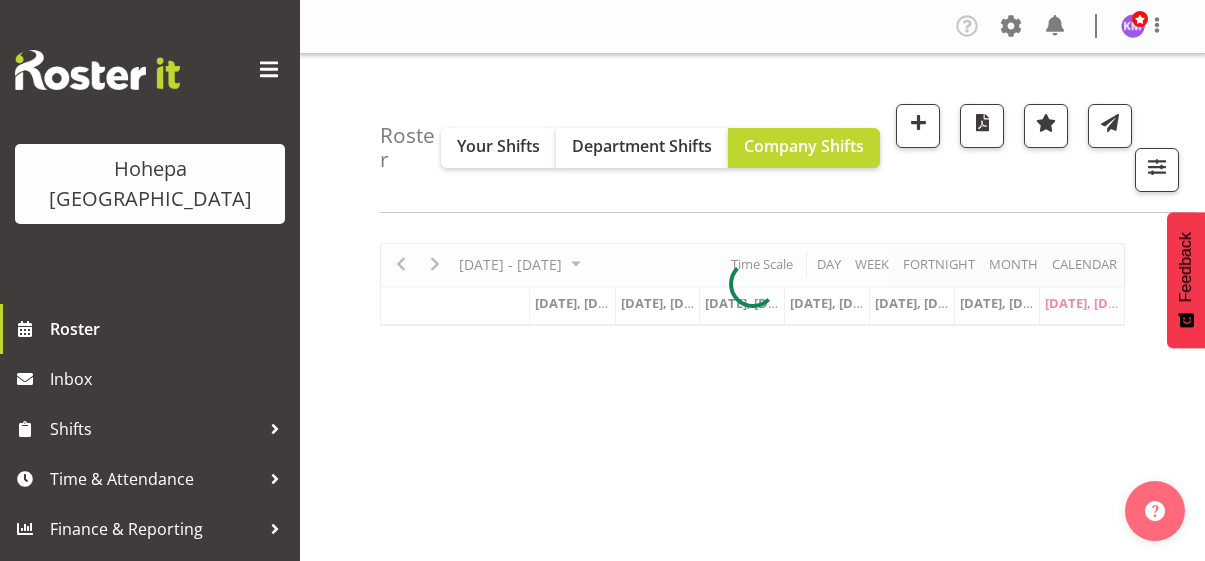 scroll, scrollTop: 0, scrollLeft: 0, axis: both 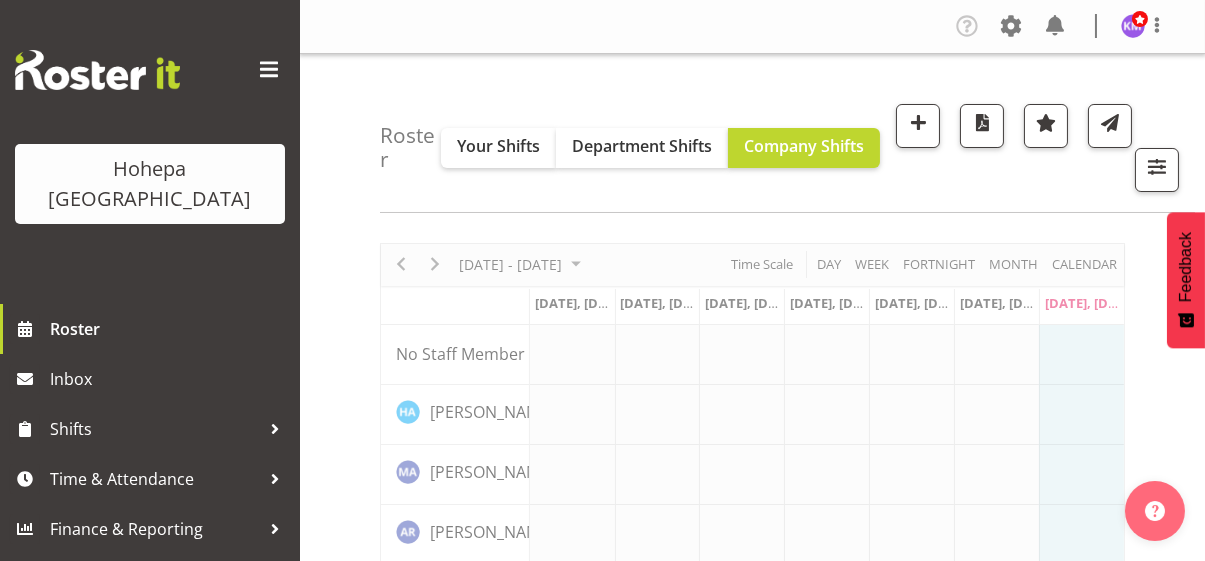 click at bounding box center [269, 70] 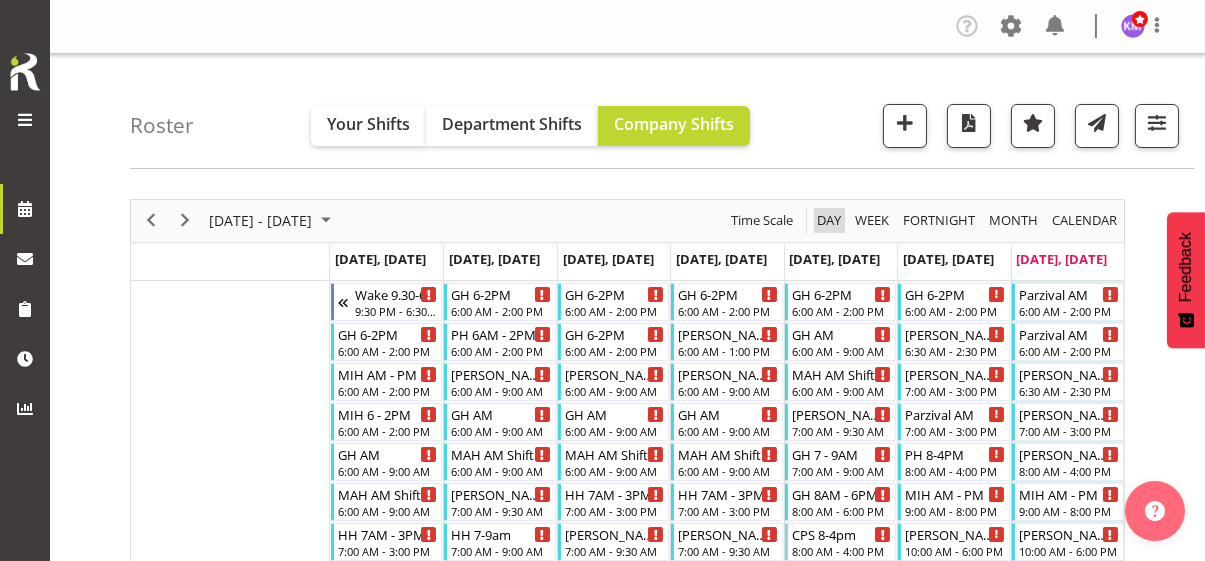 drag, startPoint x: 834, startPoint y: 218, endPoint x: 819, endPoint y: 209, distance: 17.492855 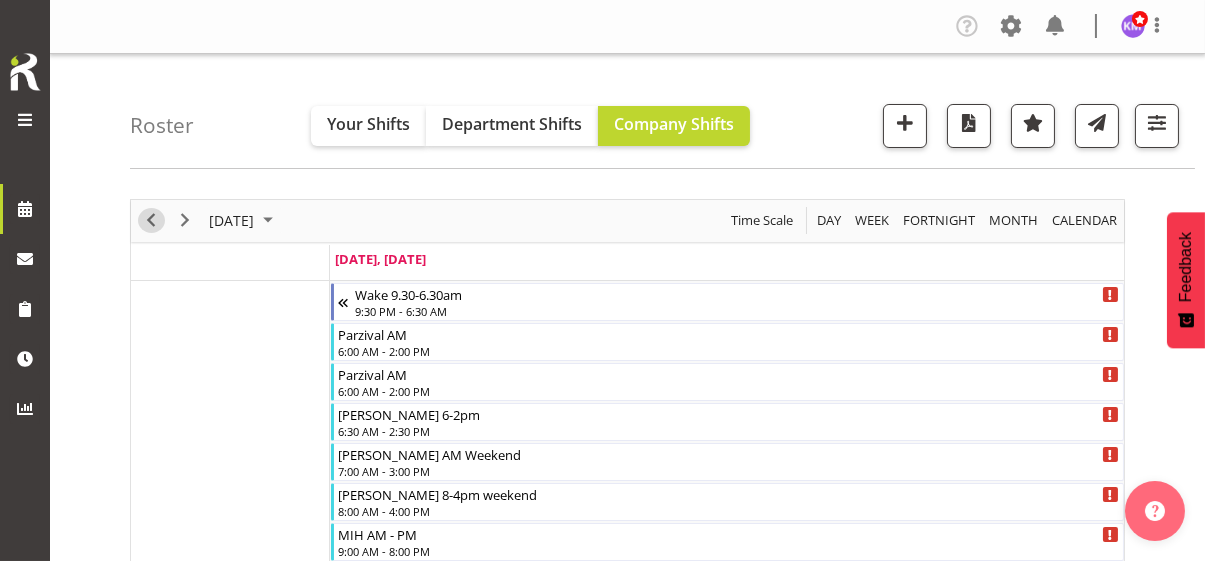click at bounding box center (151, 220) 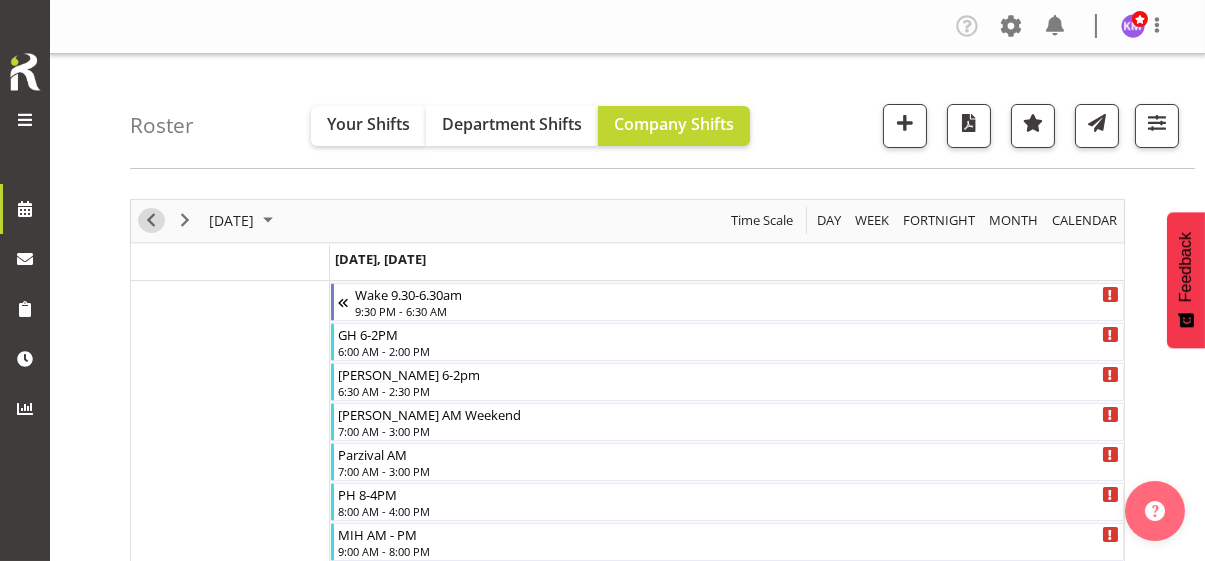 click at bounding box center [151, 220] 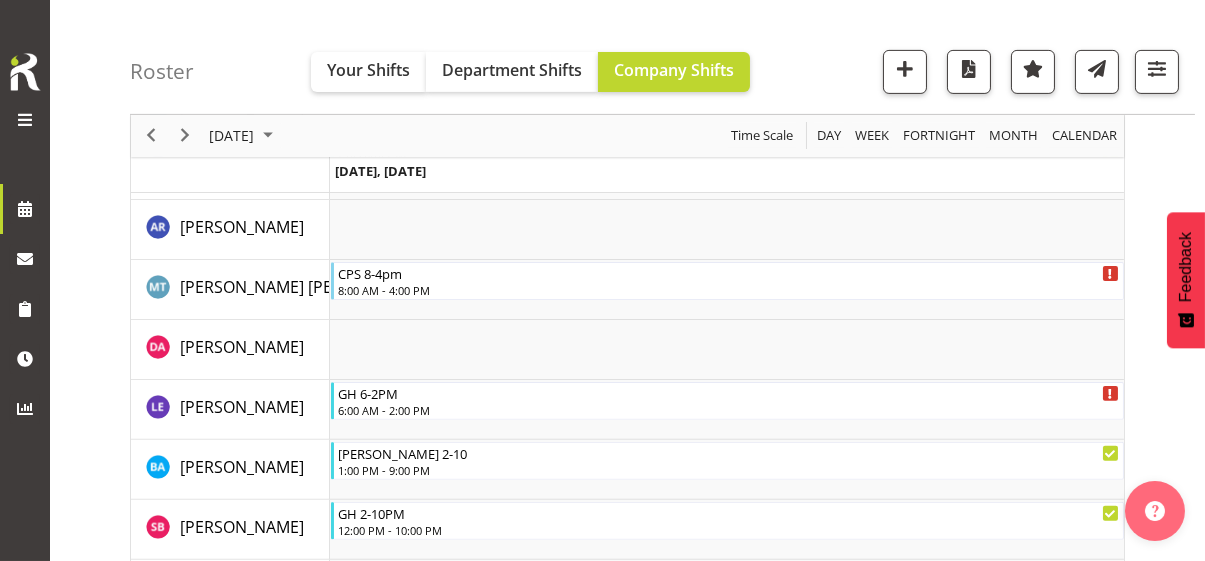 scroll, scrollTop: 1600, scrollLeft: 0, axis: vertical 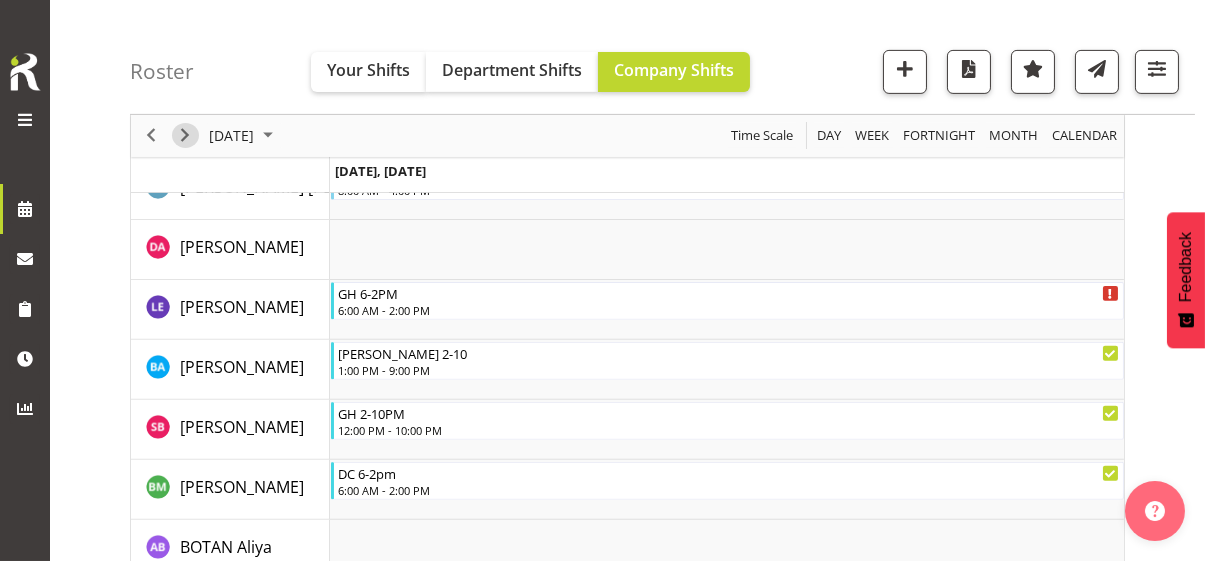click at bounding box center [185, 136] 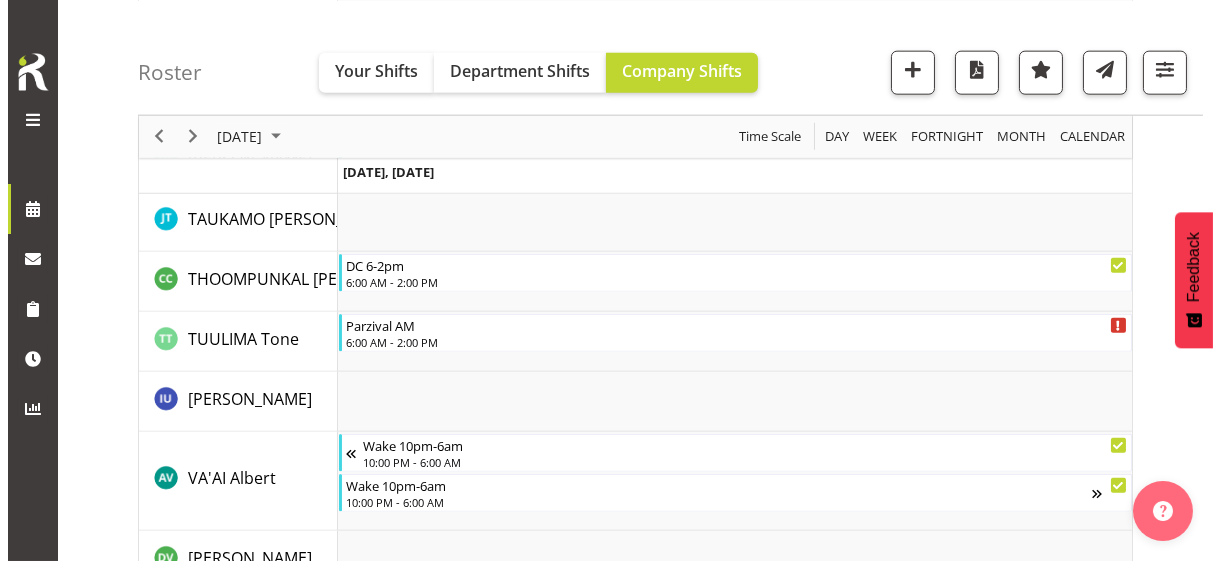 scroll, scrollTop: 5099, scrollLeft: 0, axis: vertical 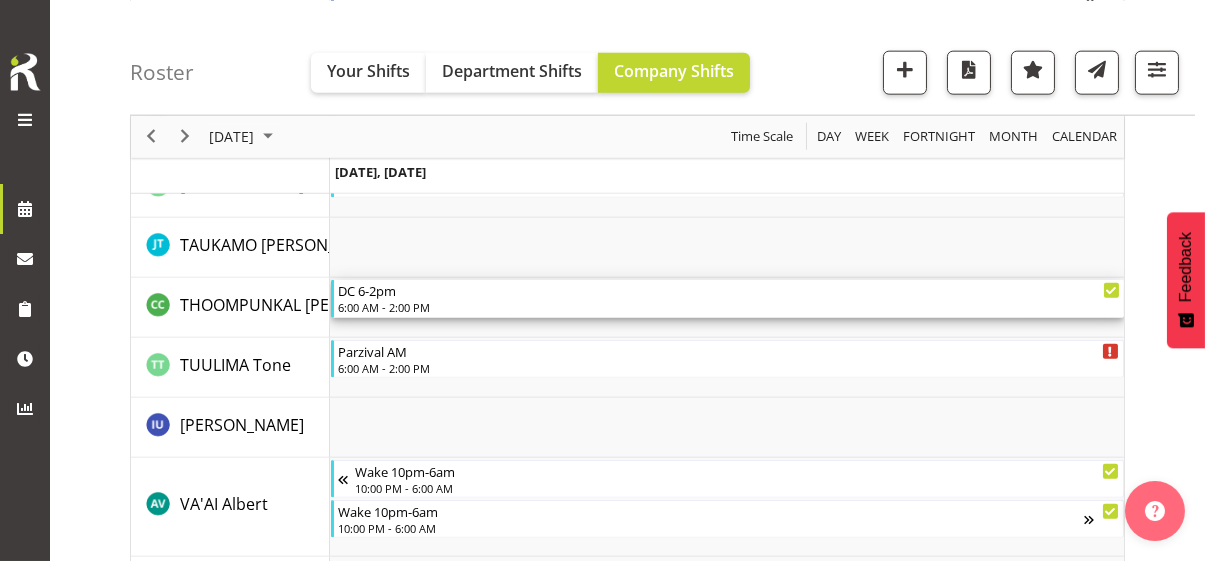 click on "6:00 AM - 2:00 PM" at bounding box center (729, 307) 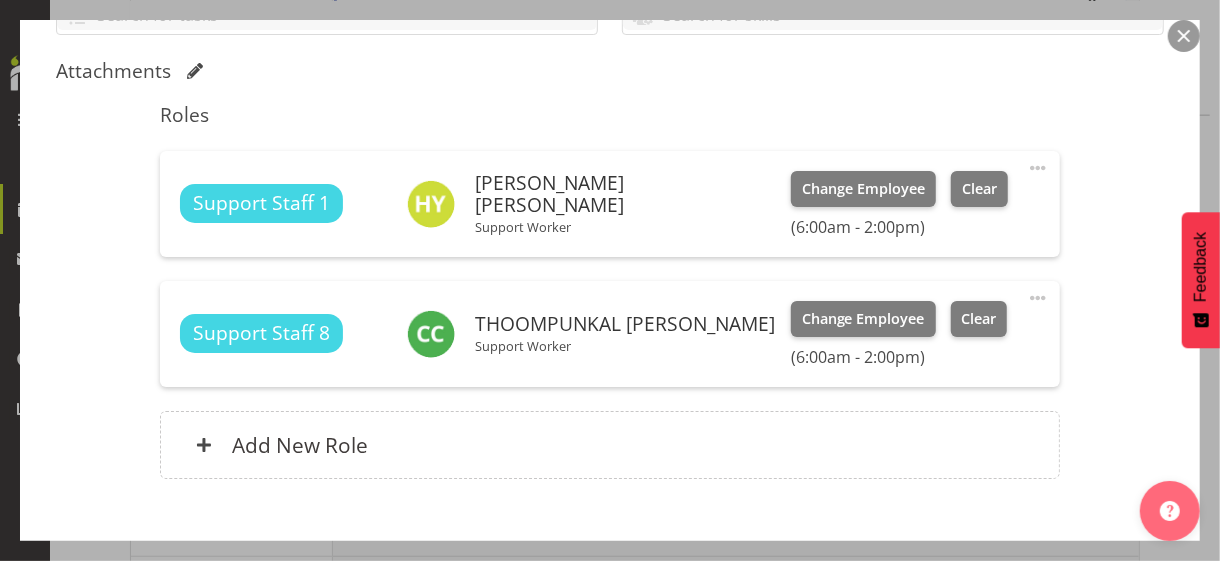 scroll, scrollTop: 500, scrollLeft: 0, axis: vertical 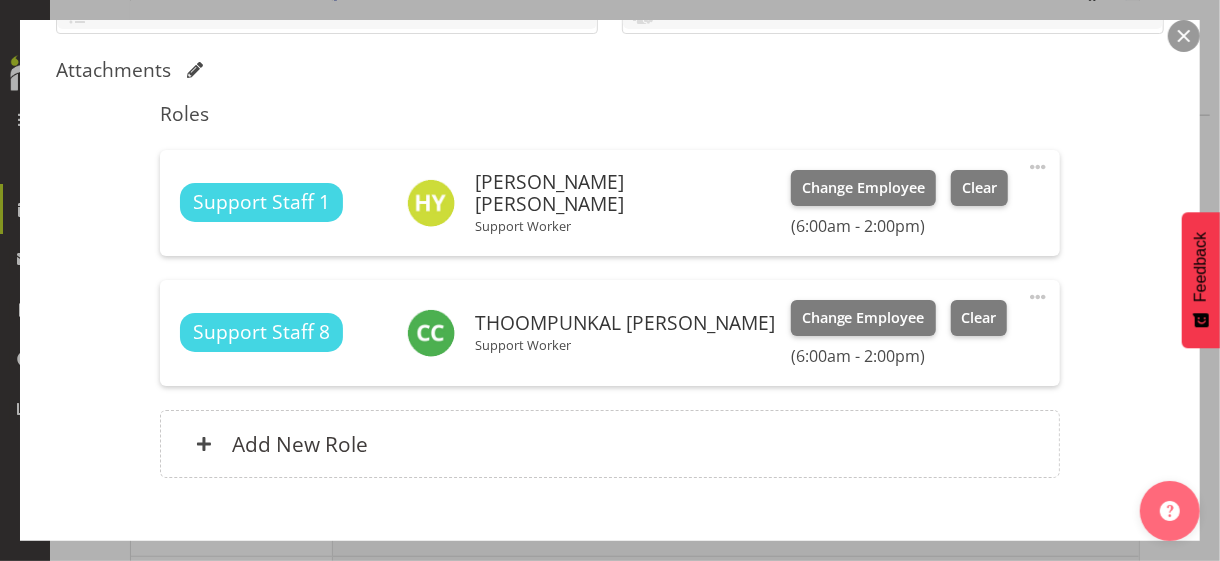 click at bounding box center (1038, 297) 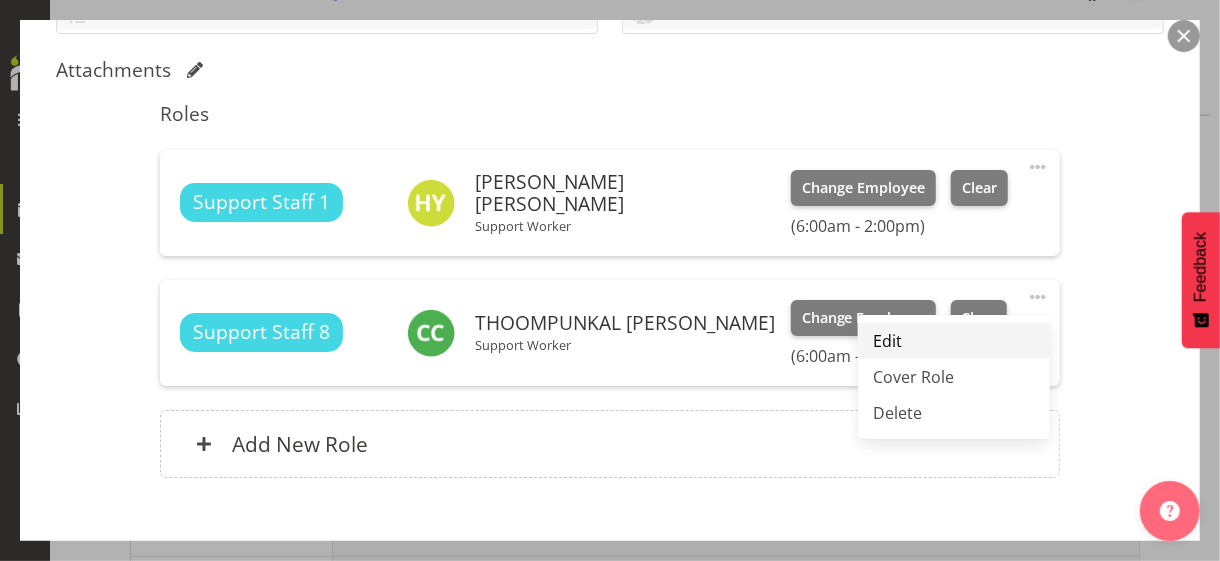 click on "Edit" at bounding box center [954, 341] 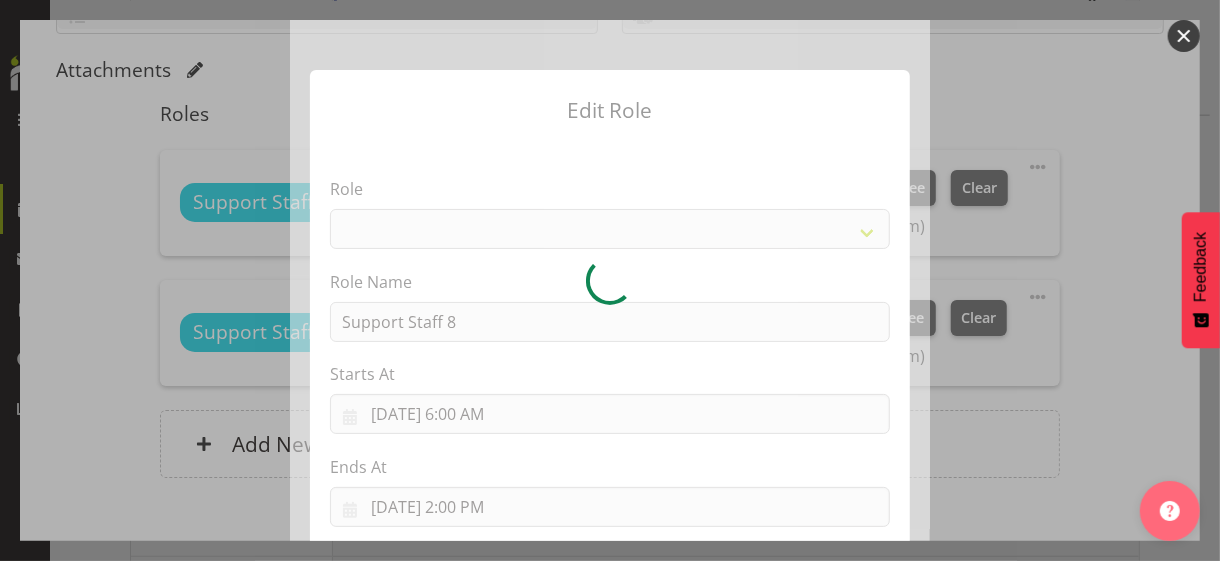 select on "1091" 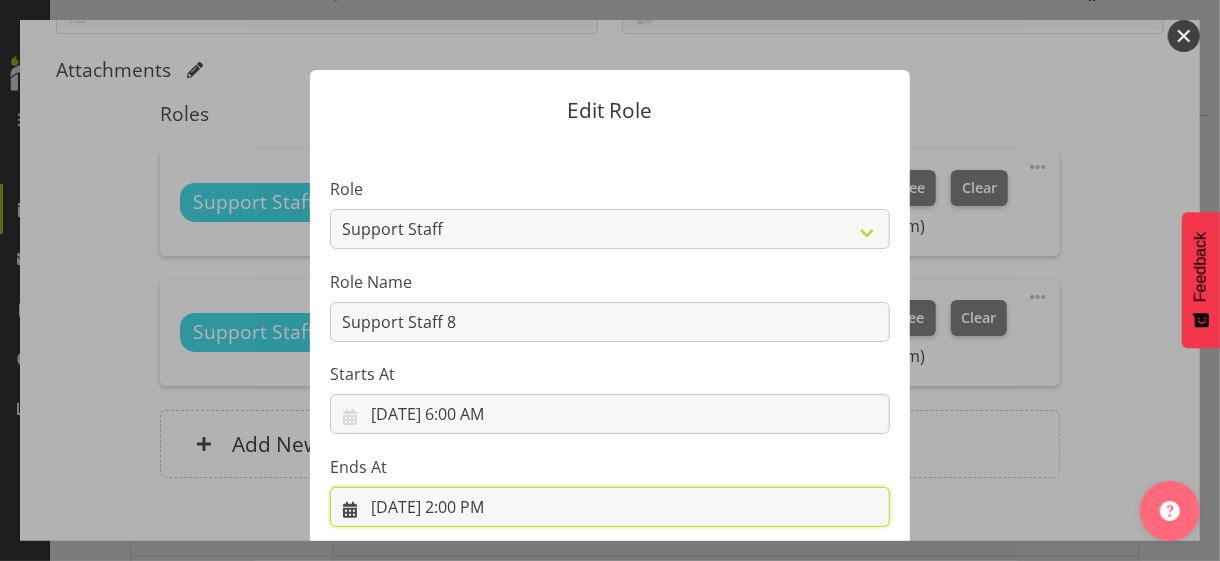 click on "[DATE] 2:00 PM" at bounding box center [610, 507] 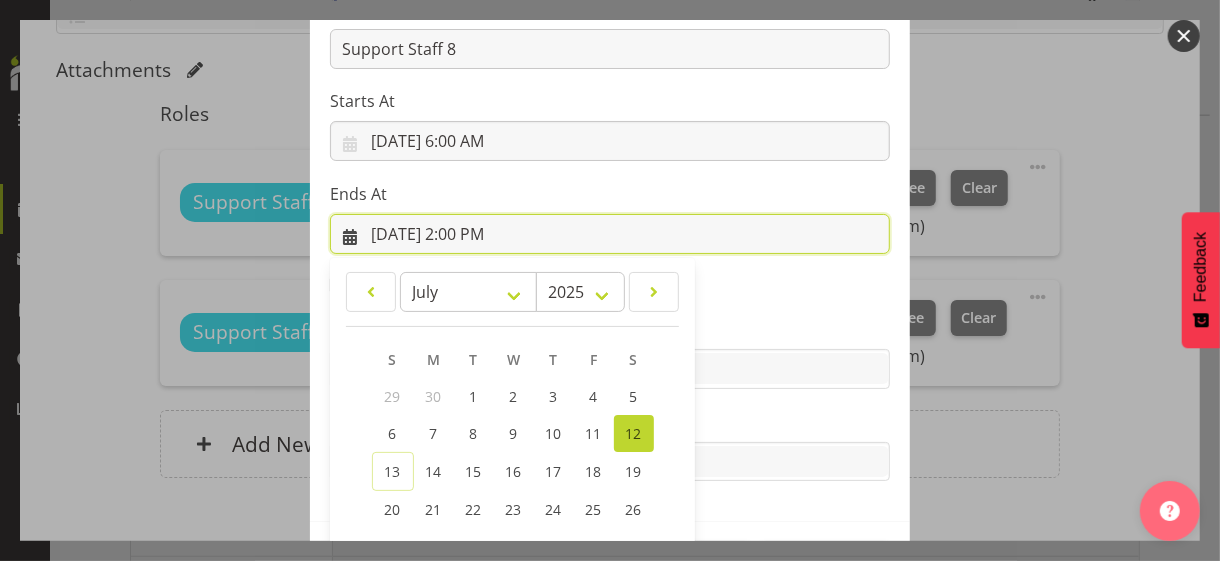 scroll, scrollTop: 441, scrollLeft: 0, axis: vertical 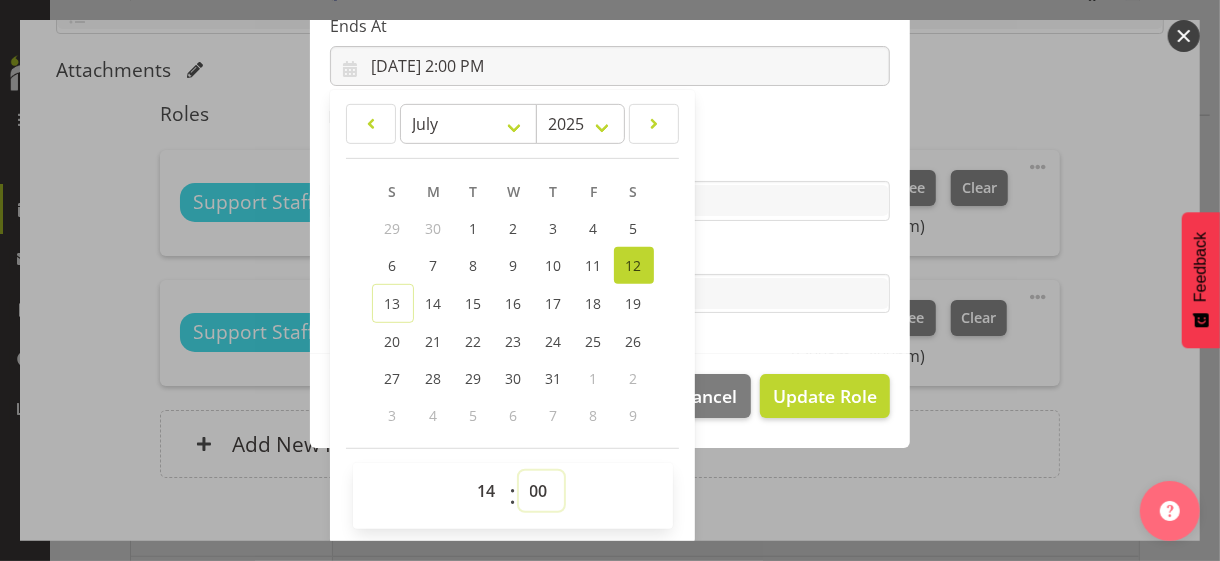 drag, startPoint x: 525, startPoint y: 486, endPoint x: 528, endPoint y: 470, distance: 16.27882 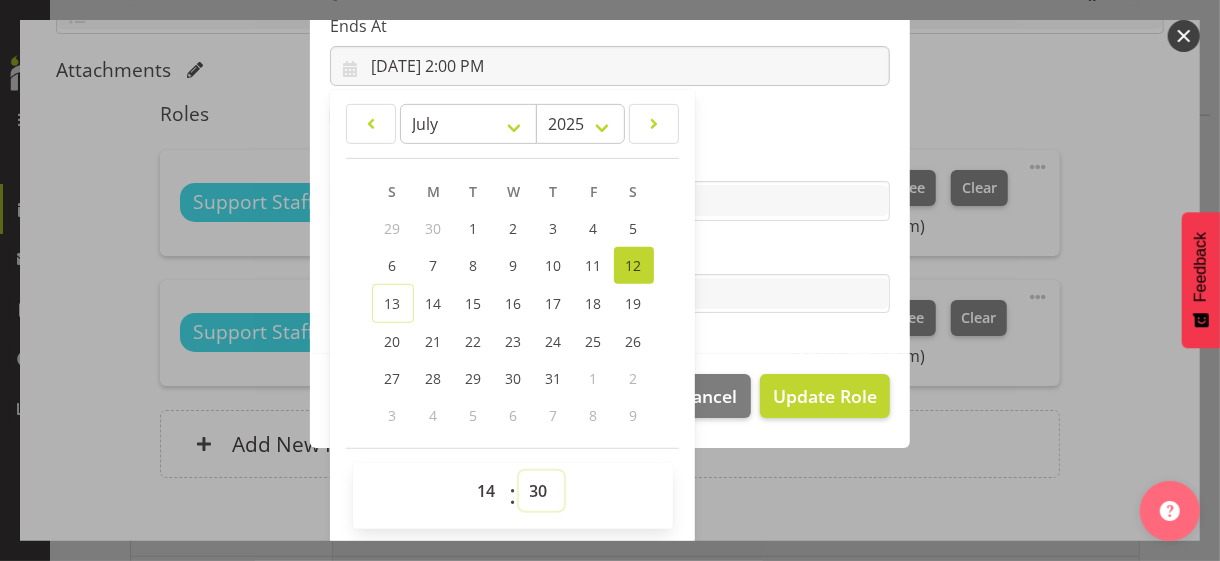 click on "00   01   02   03   04   05   06   07   08   09   10   11   12   13   14   15   16   17   18   19   20   21   22   23   24   25   26   27   28   29   30   31   32   33   34   35   36   37   38   39   40   41   42   43   44   45   46   47   48   49   50   51   52   53   54   55   56   57   58   59" at bounding box center [541, 491] 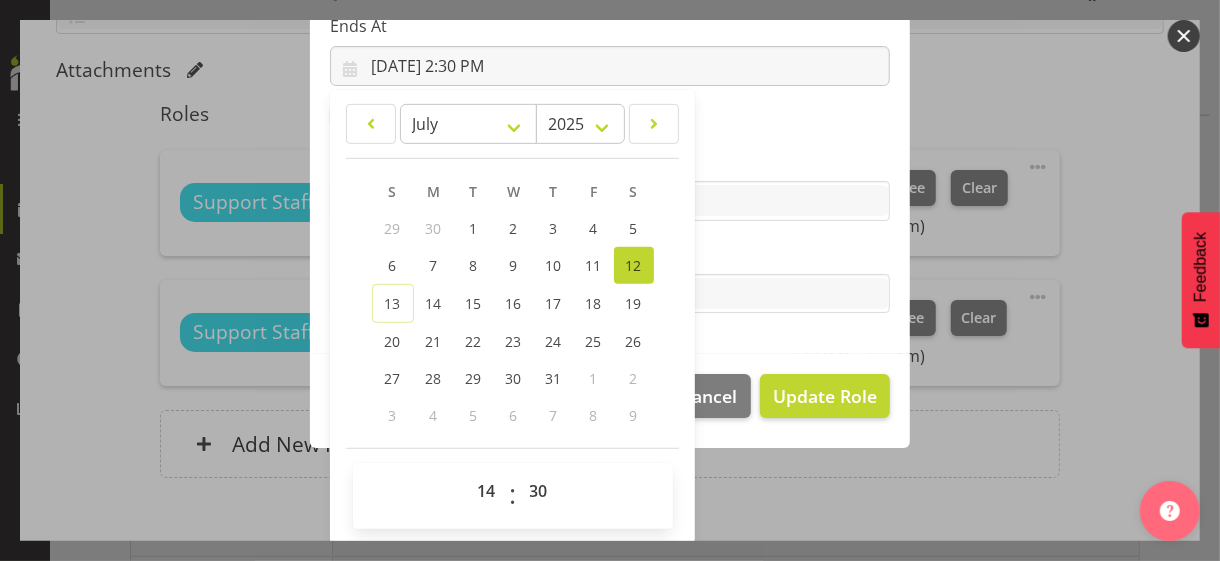 click on "Tasks" at bounding box center [610, 254] 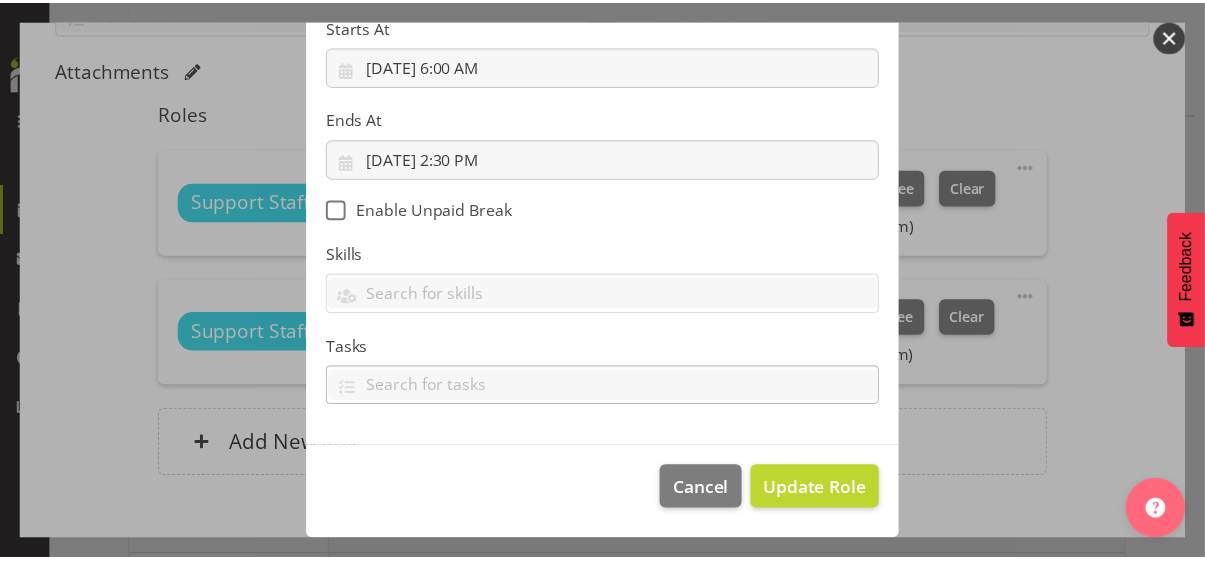 scroll, scrollTop: 346, scrollLeft: 0, axis: vertical 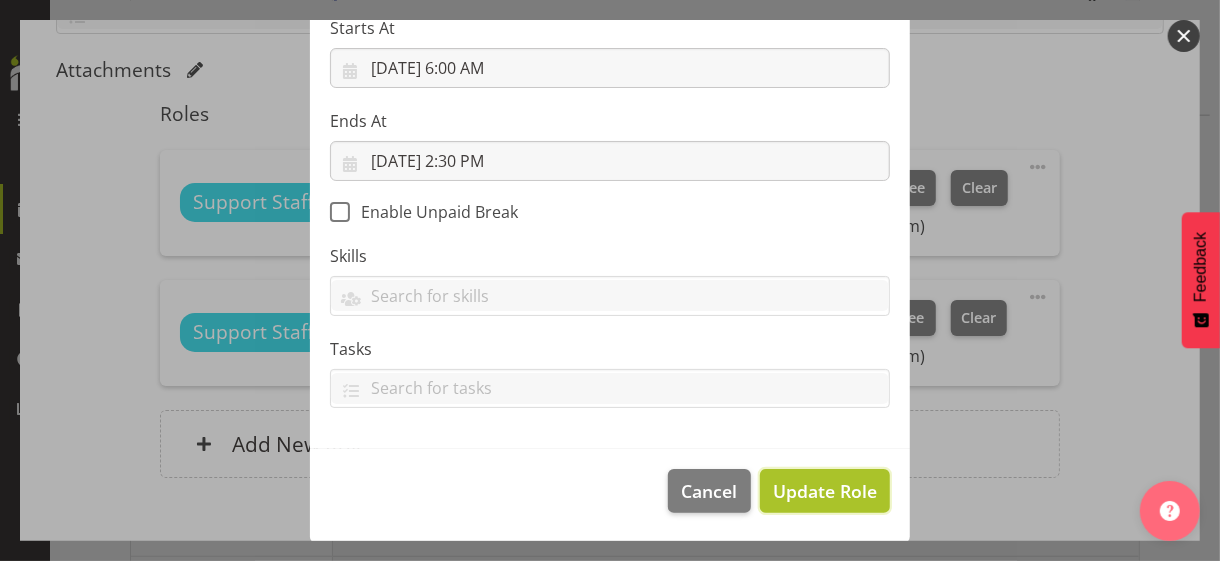 click on "Update Role" at bounding box center (825, 491) 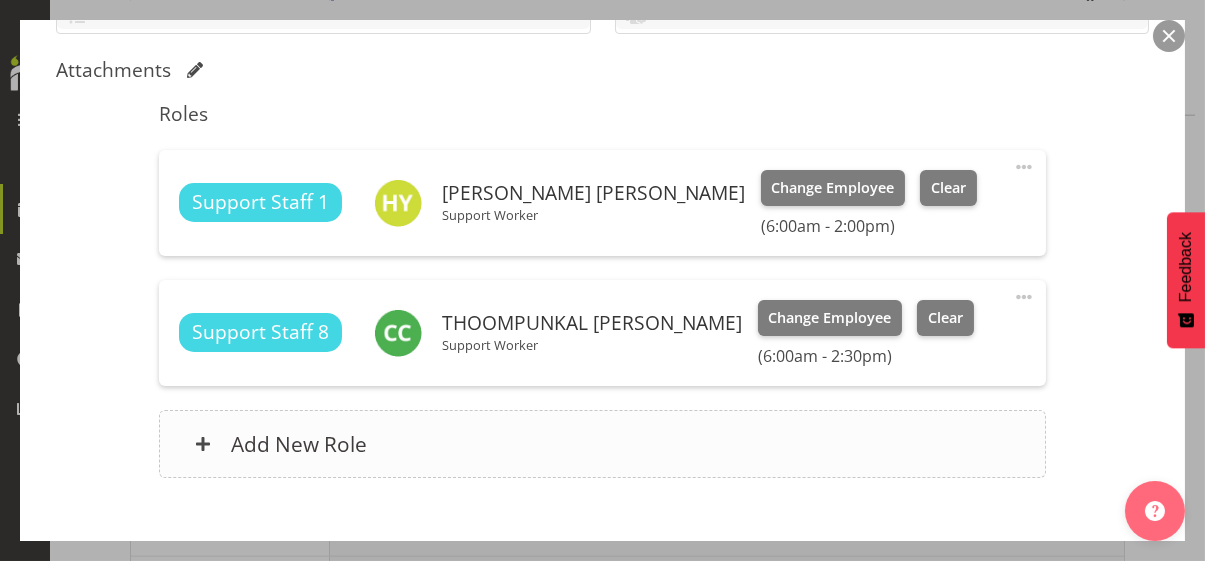 scroll, scrollTop: 600, scrollLeft: 0, axis: vertical 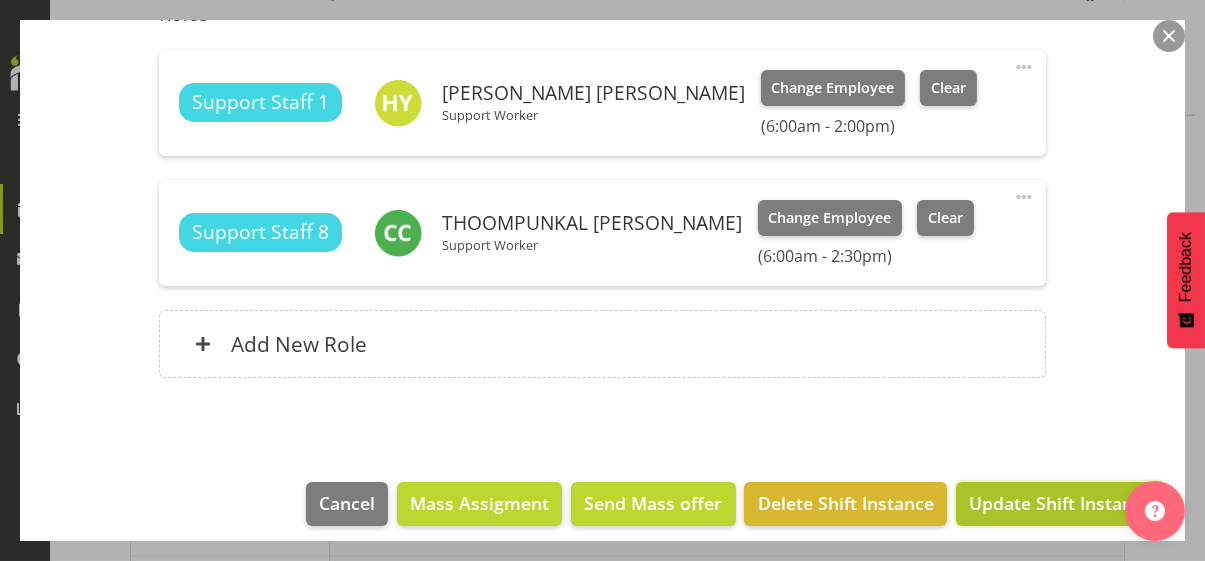 click on "Update Shift Instance" at bounding box center (1060, 503) 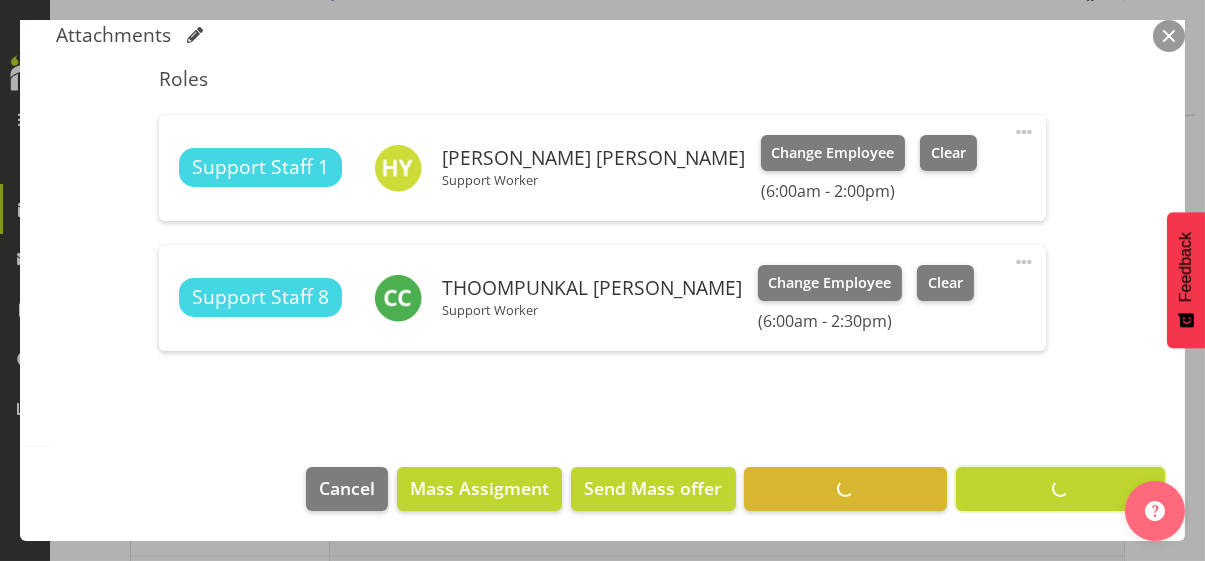 scroll, scrollTop: 532, scrollLeft: 0, axis: vertical 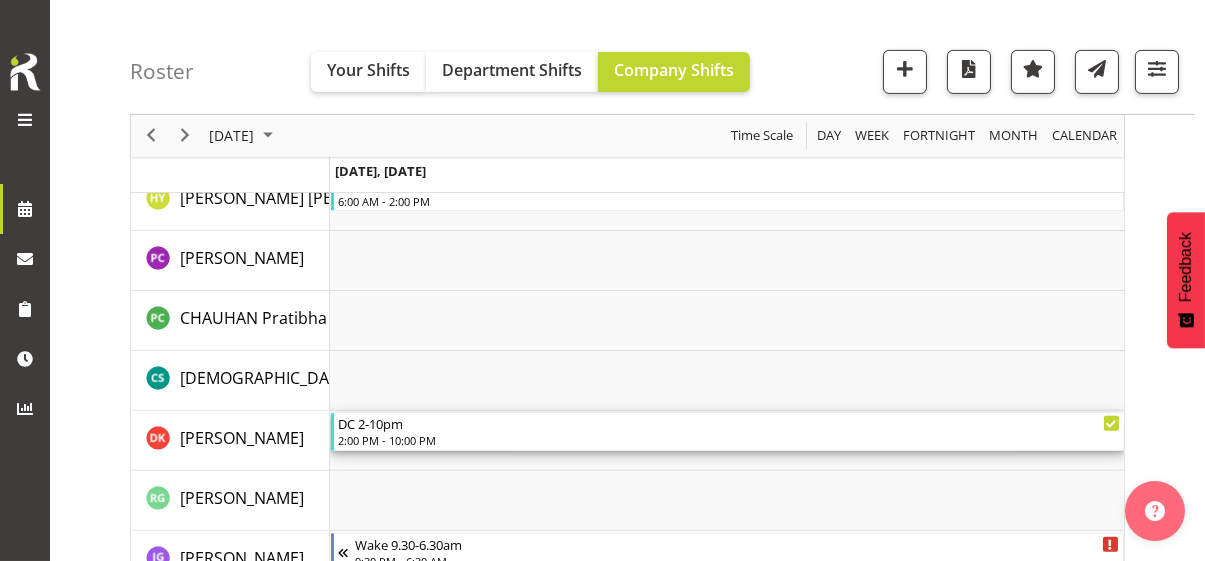 click on "2:00 PM - 10:00 PM" at bounding box center (729, 440) 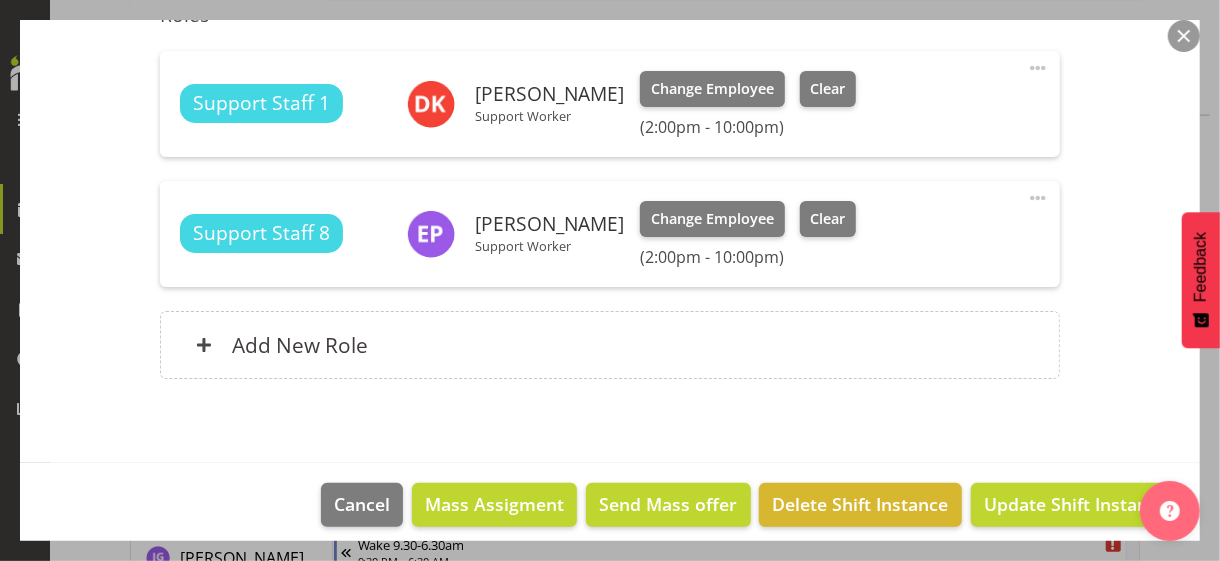 scroll, scrollTop: 600, scrollLeft: 0, axis: vertical 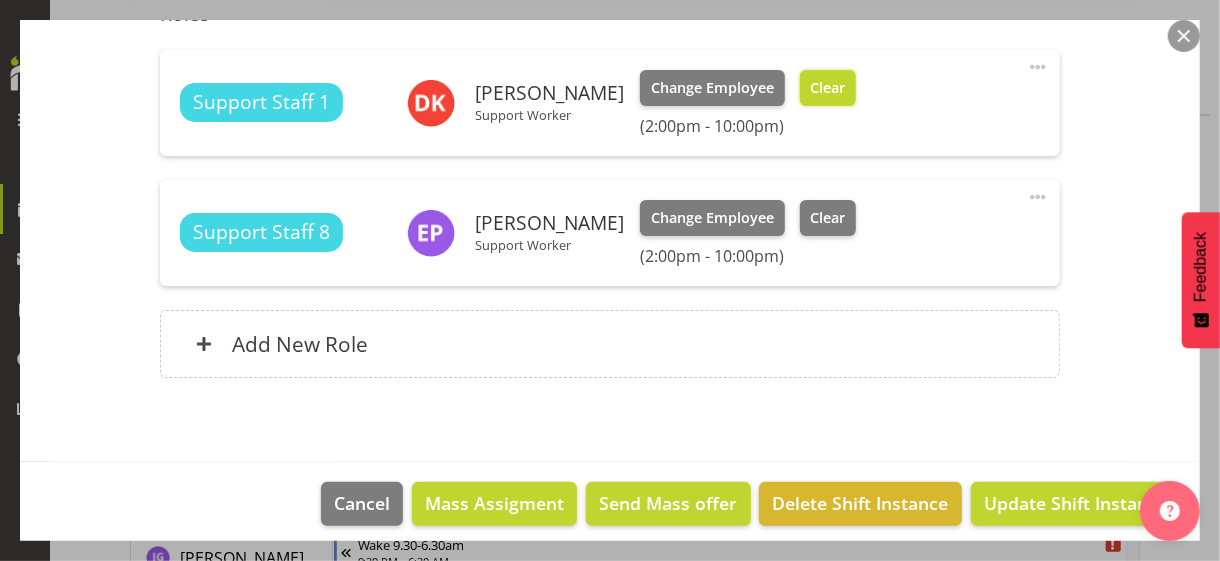 click on "Clear" at bounding box center (827, 88) 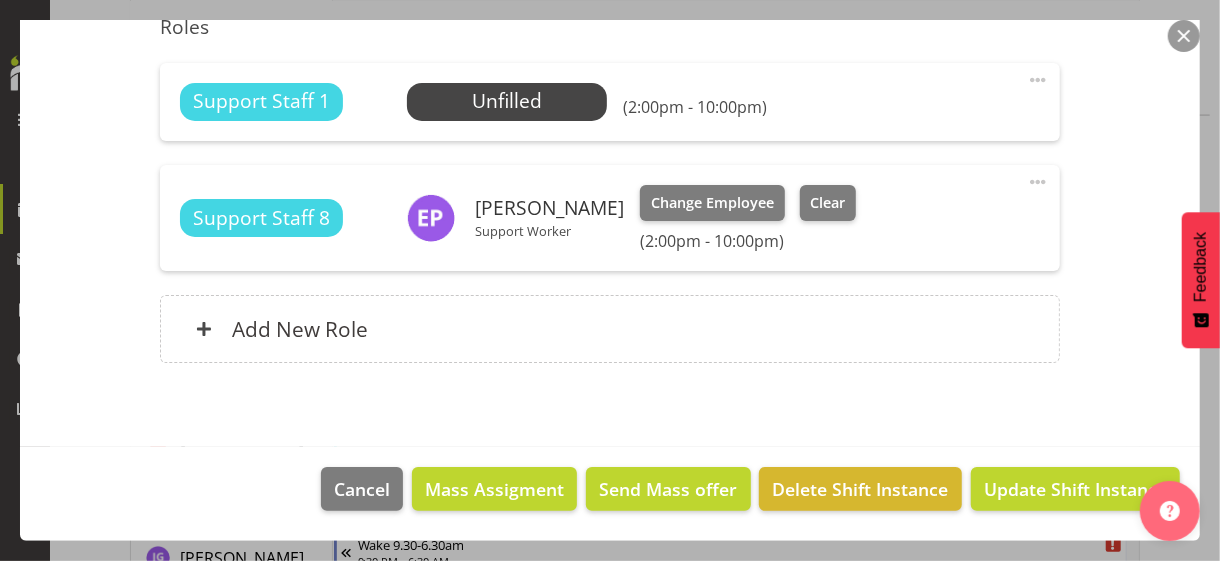 scroll, scrollTop: 584, scrollLeft: 0, axis: vertical 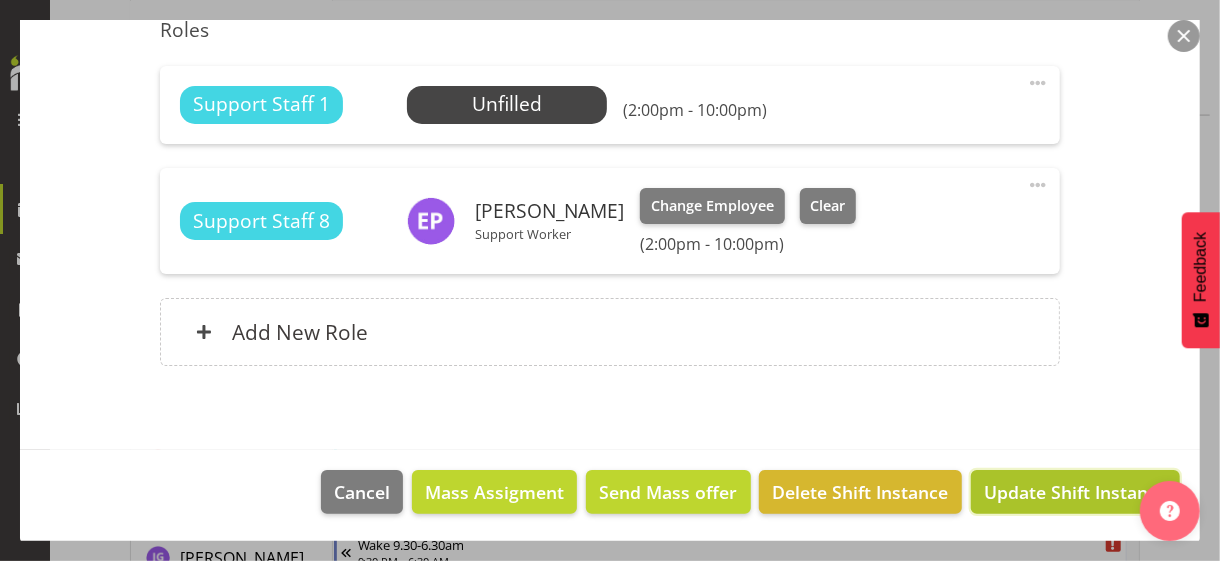 click on "Update Shift Instance" at bounding box center (1075, 492) 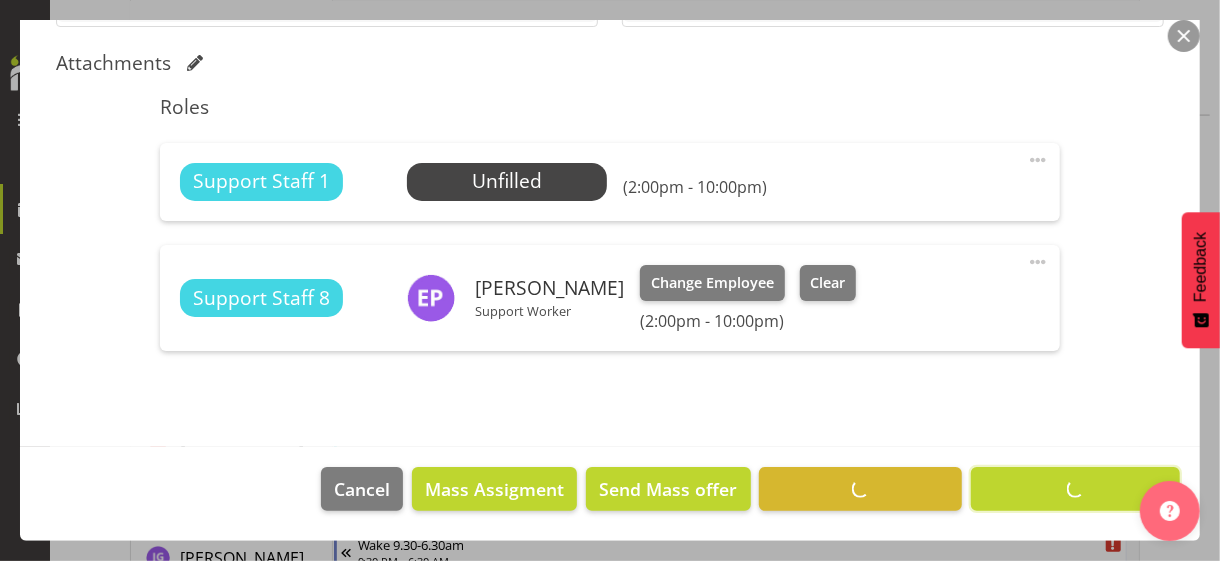 scroll, scrollTop: 505, scrollLeft: 0, axis: vertical 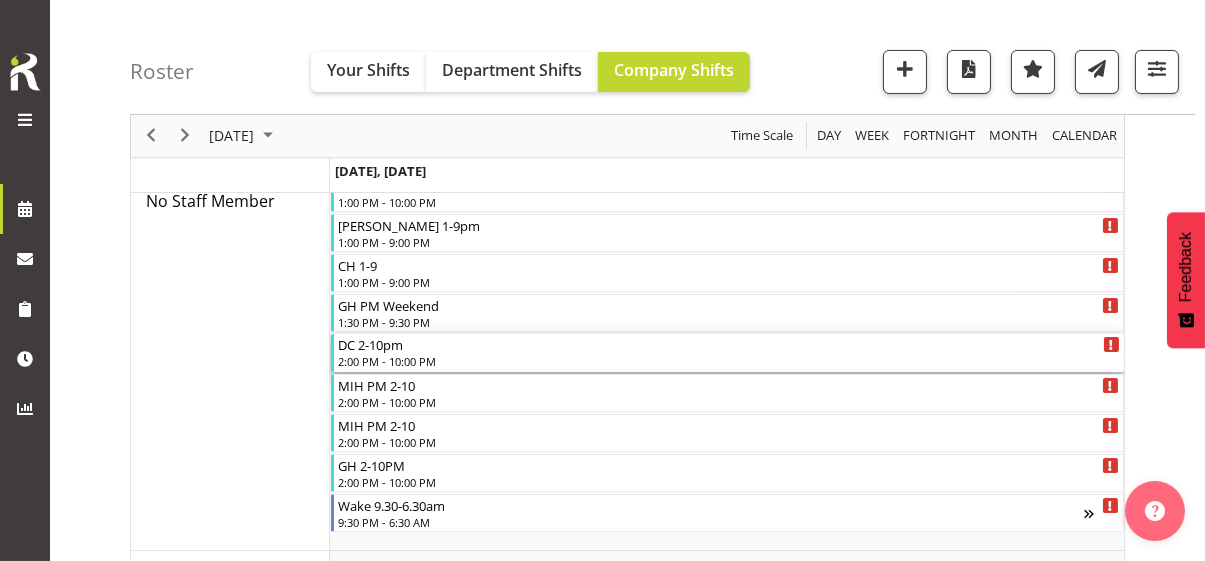 click on "2:00 PM - 10:00 PM" at bounding box center (729, 361) 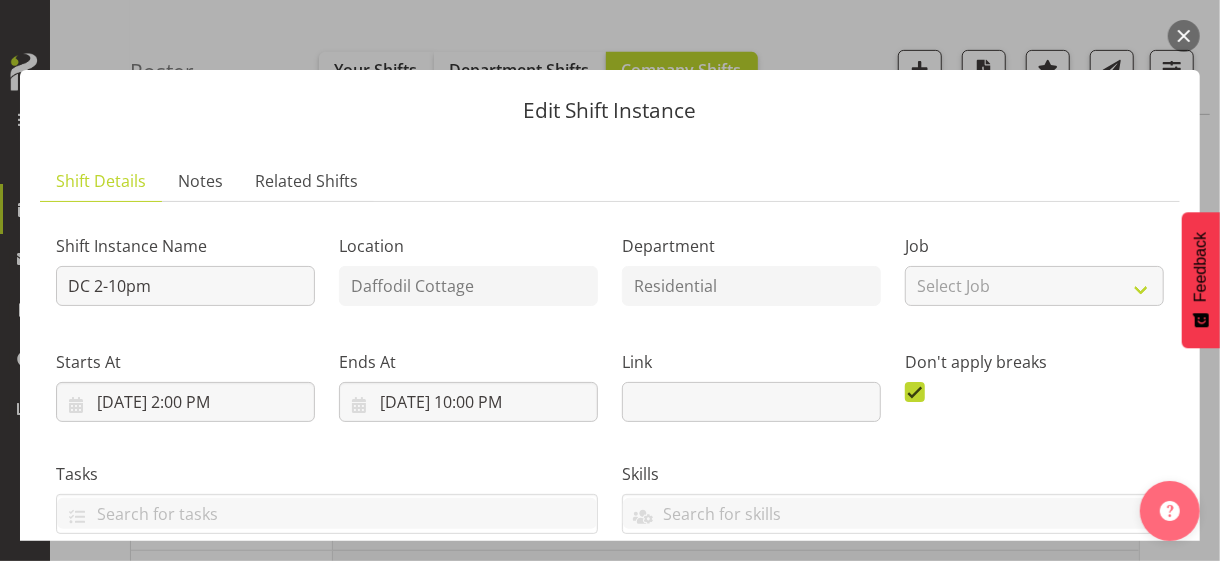 scroll, scrollTop: 584, scrollLeft: 0, axis: vertical 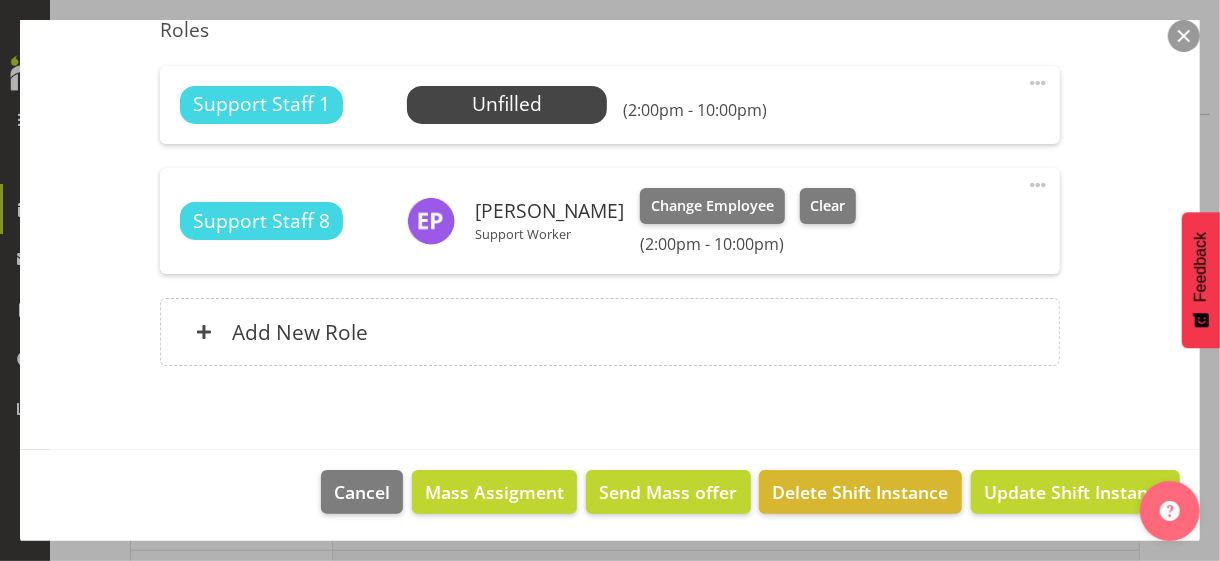 click at bounding box center (1038, 83) 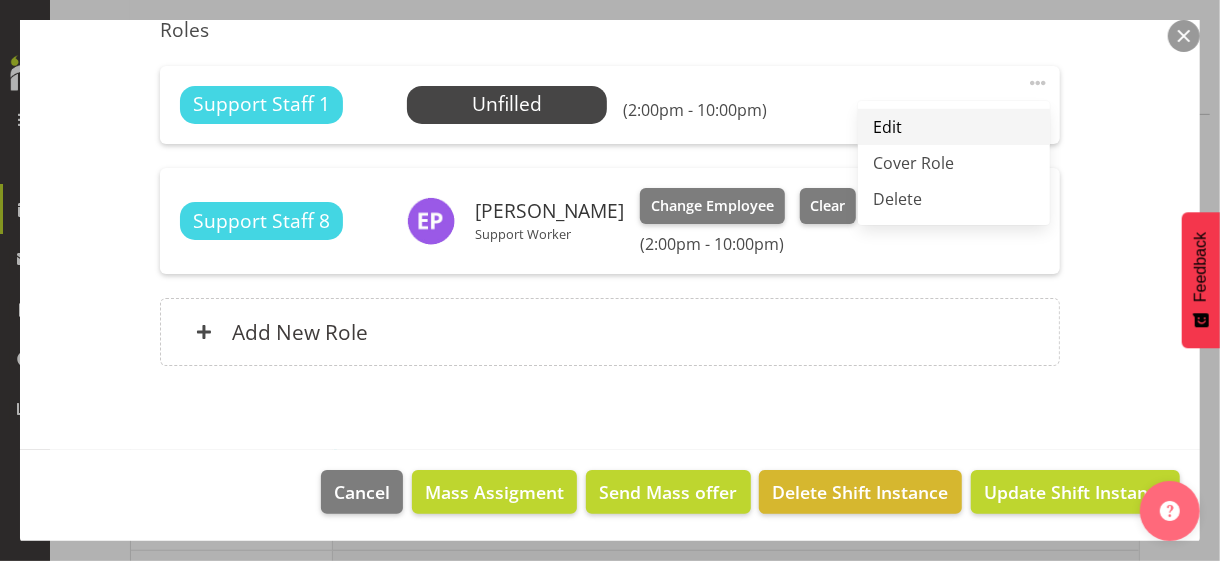 click on "Edit" at bounding box center (954, 127) 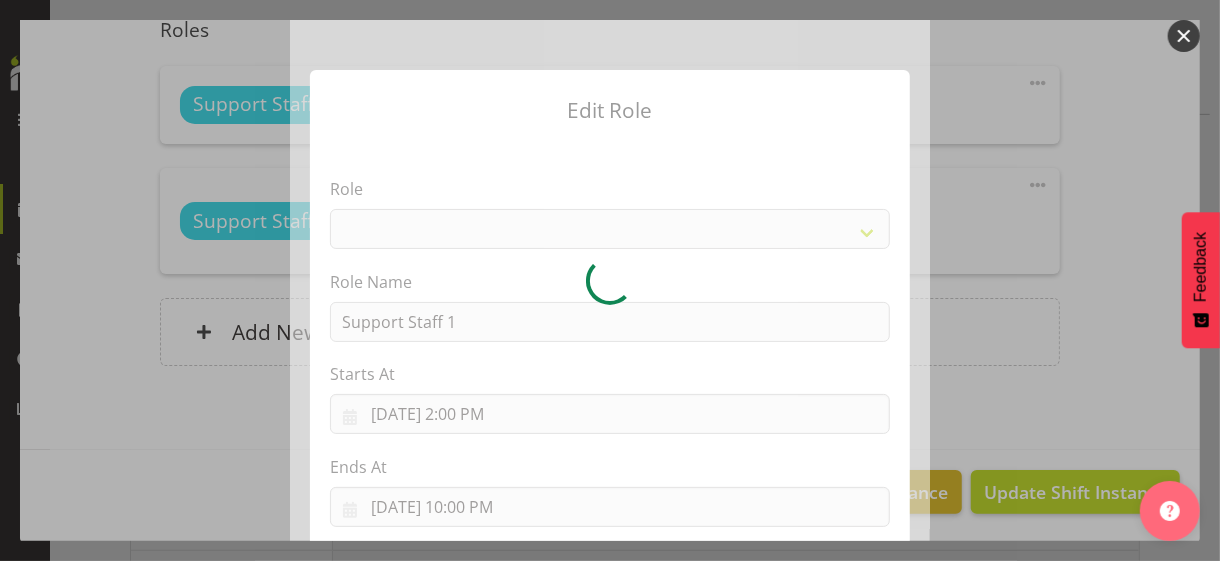 select on "1091" 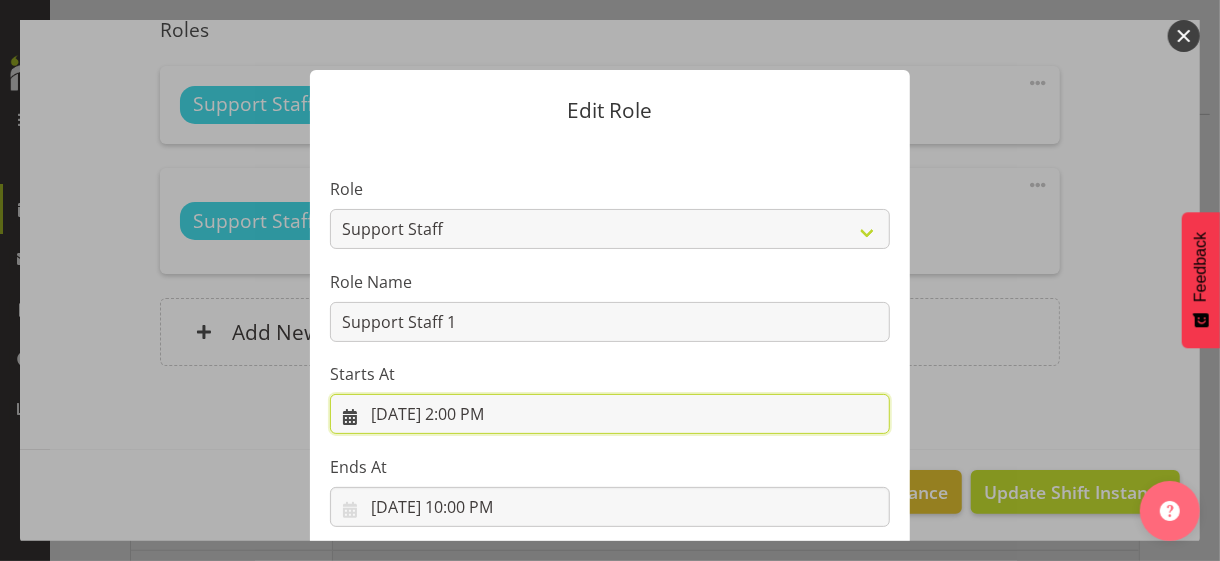 click on "[DATE] 2:00 PM" at bounding box center [610, 414] 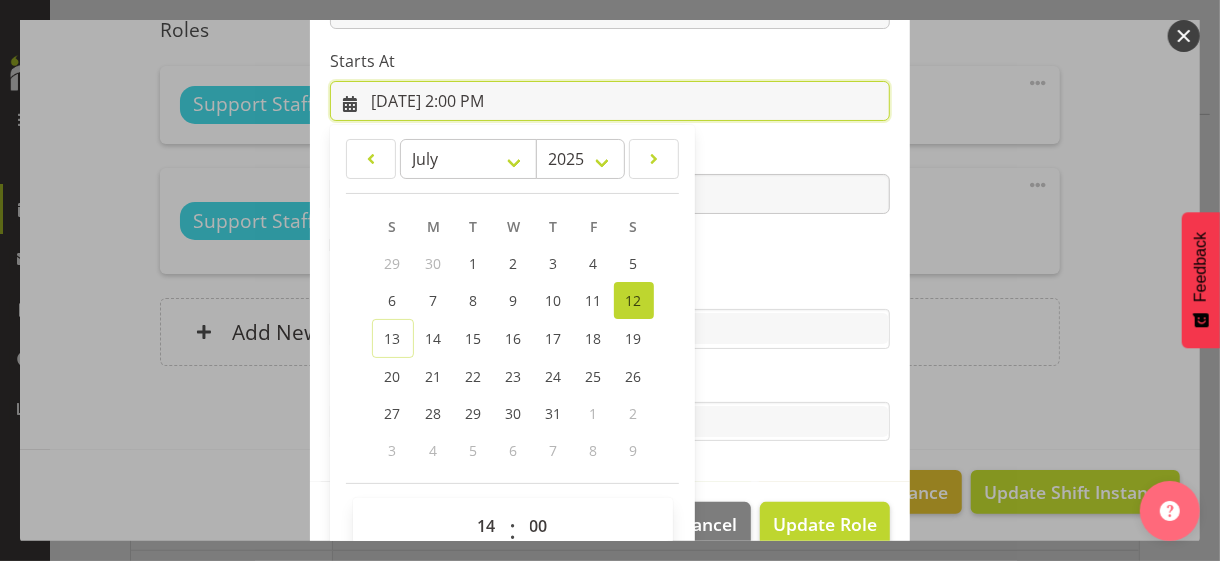 scroll, scrollTop: 347, scrollLeft: 0, axis: vertical 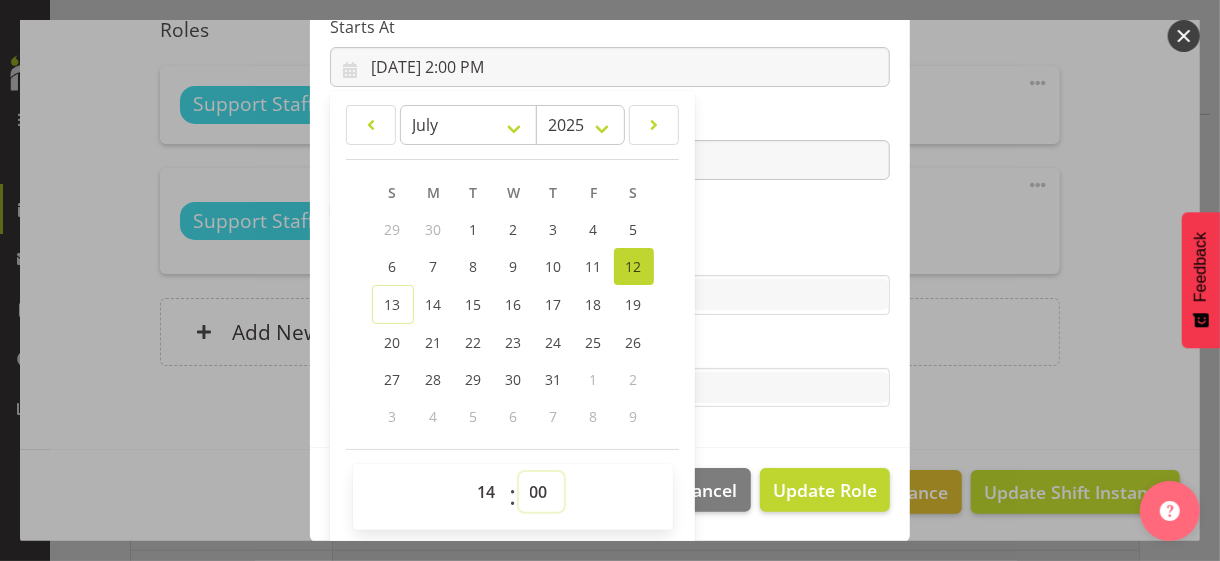 drag, startPoint x: 527, startPoint y: 488, endPoint x: 531, endPoint y: 472, distance: 16.492422 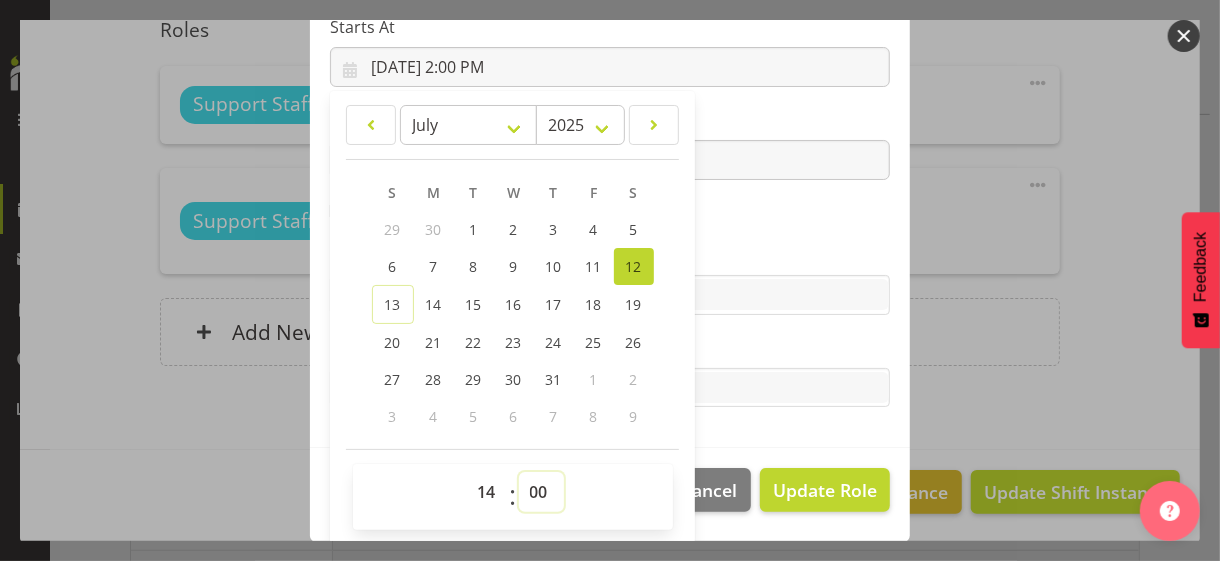 select on "30" 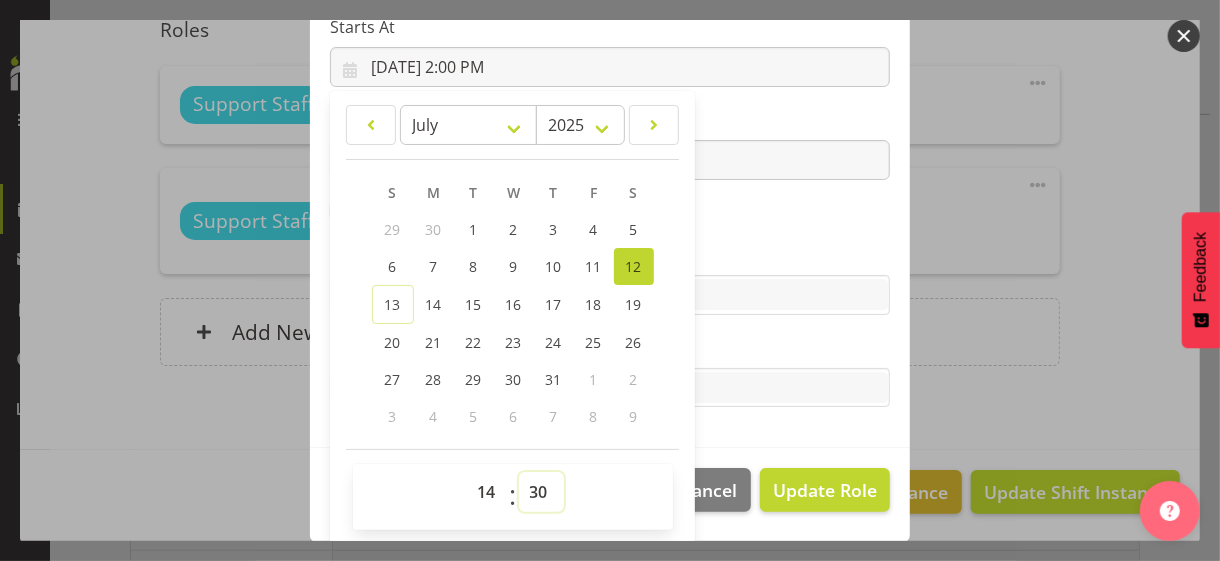 click on "00   01   02   03   04   05   06   07   08   09   10   11   12   13   14   15   16   17   18   19   20   21   22   23   24   25   26   27   28   29   30   31   32   33   34   35   36   37   38   39   40   41   42   43   44   45   46   47   48   49   50   51   52   53   54   55   56   57   58   59" at bounding box center [541, 492] 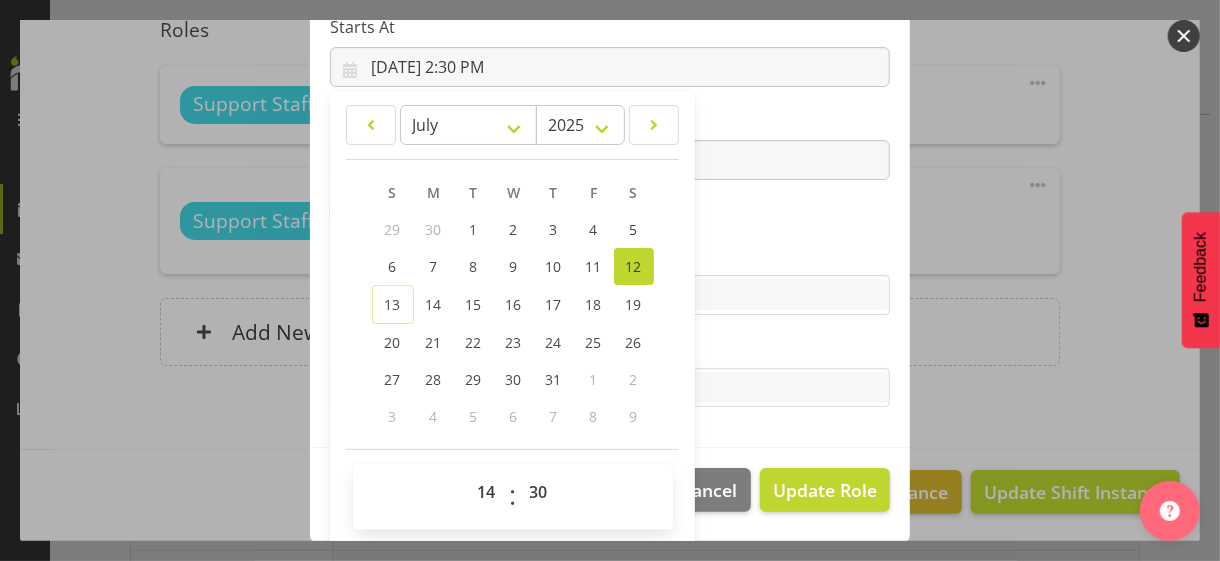 click on "Skills" at bounding box center (610, 255) 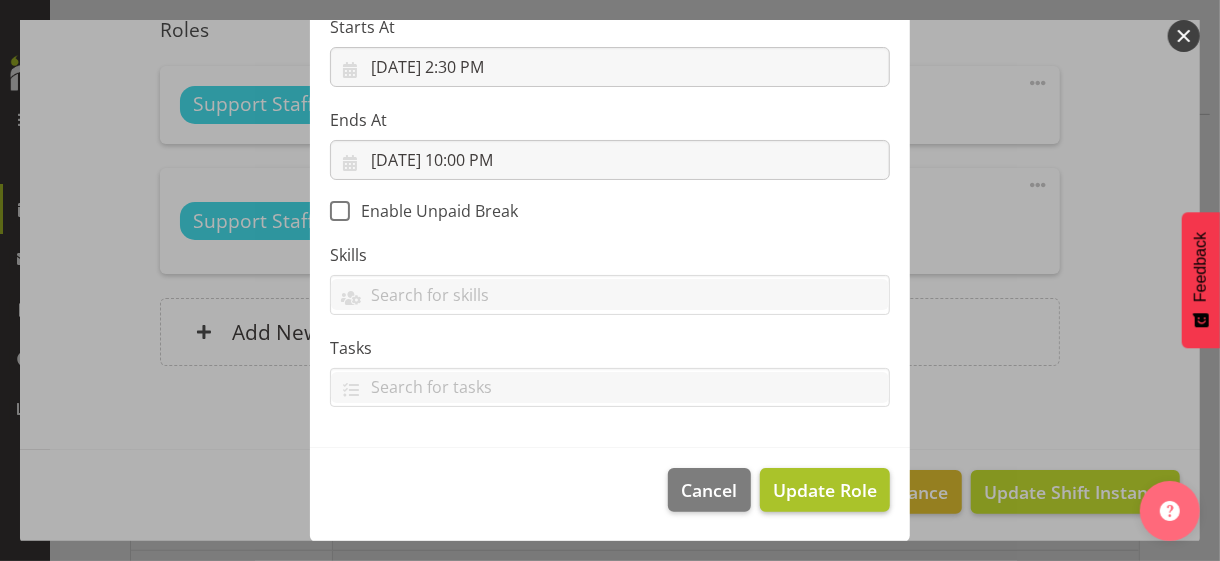 scroll, scrollTop: 346, scrollLeft: 0, axis: vertical 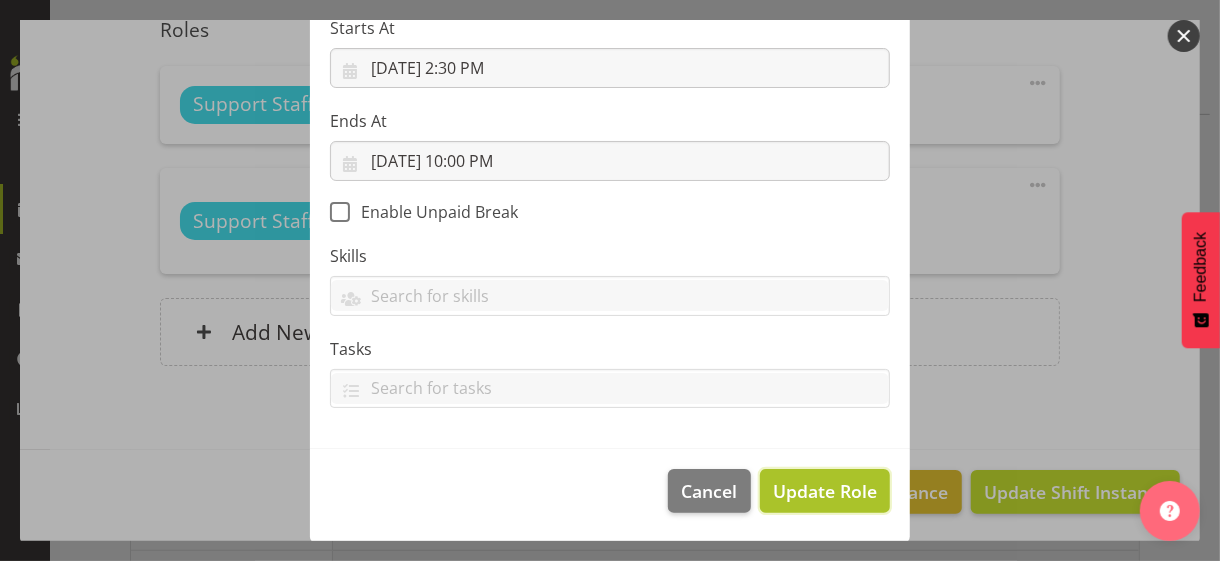 click on "Update Role" at bounding box center (825, 491) 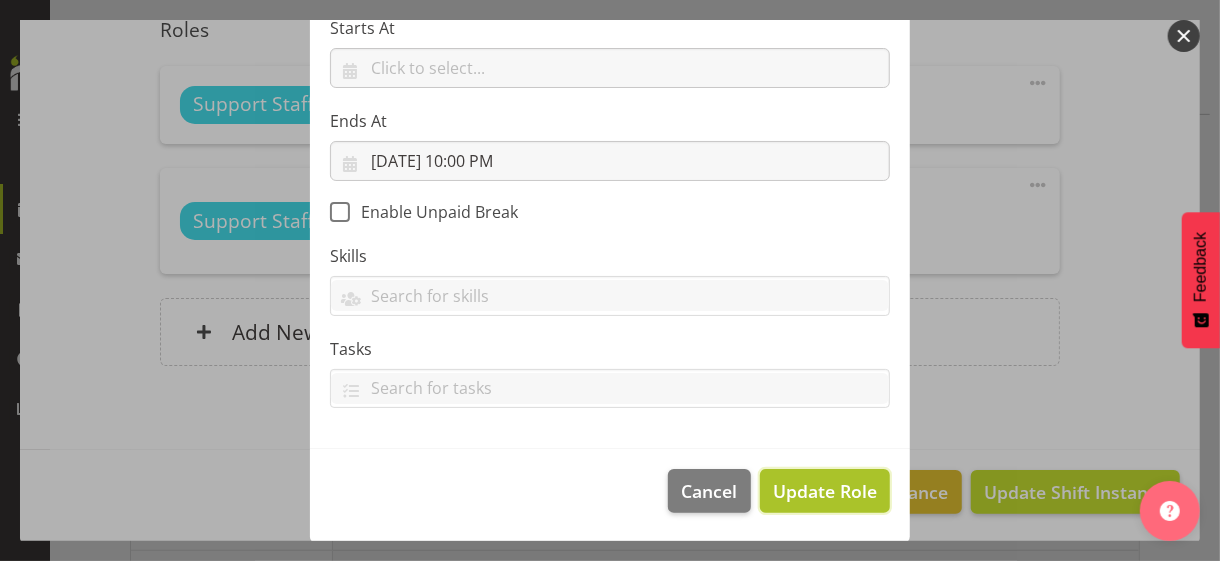 type 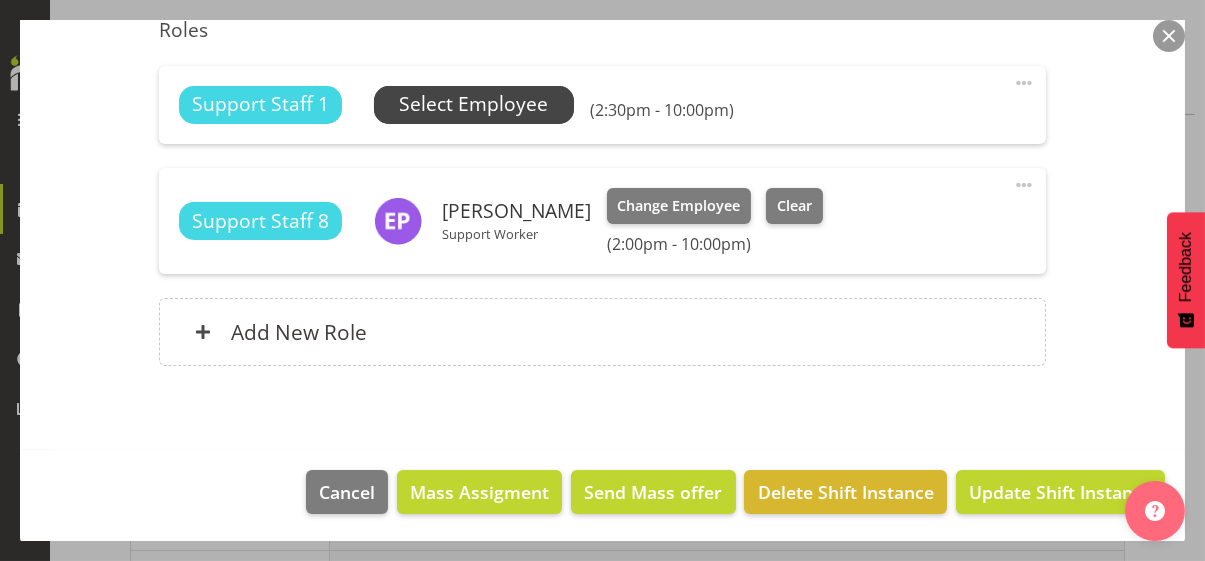 click on "Select Employee" at bounding box center (473, 104) 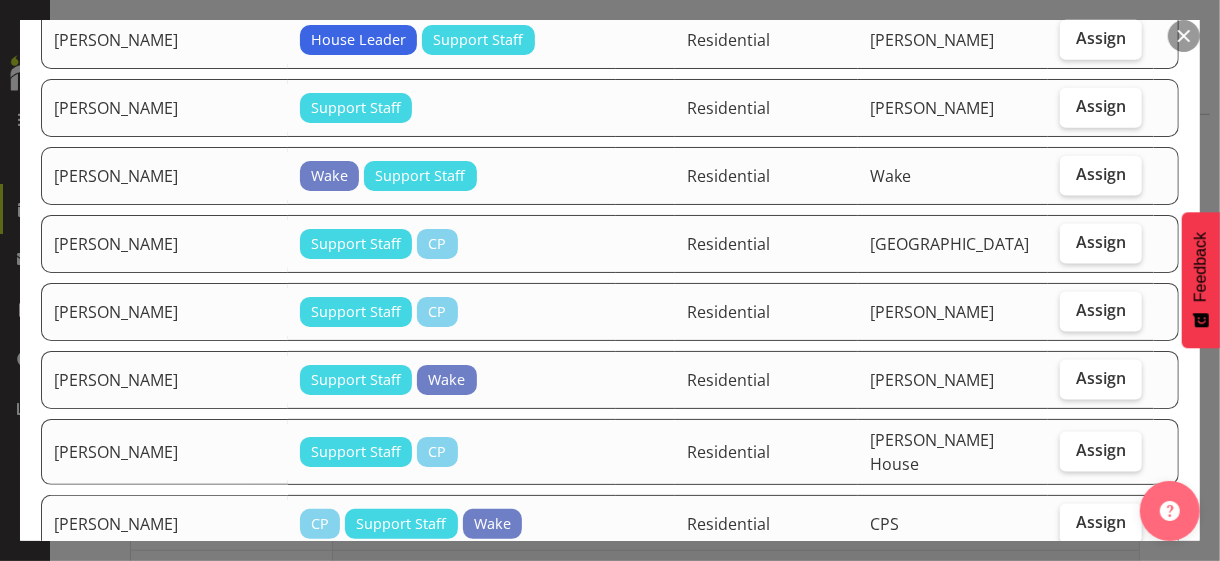 scroll, scrollTop: 1300, scrollLeft: 0, axis: vertical 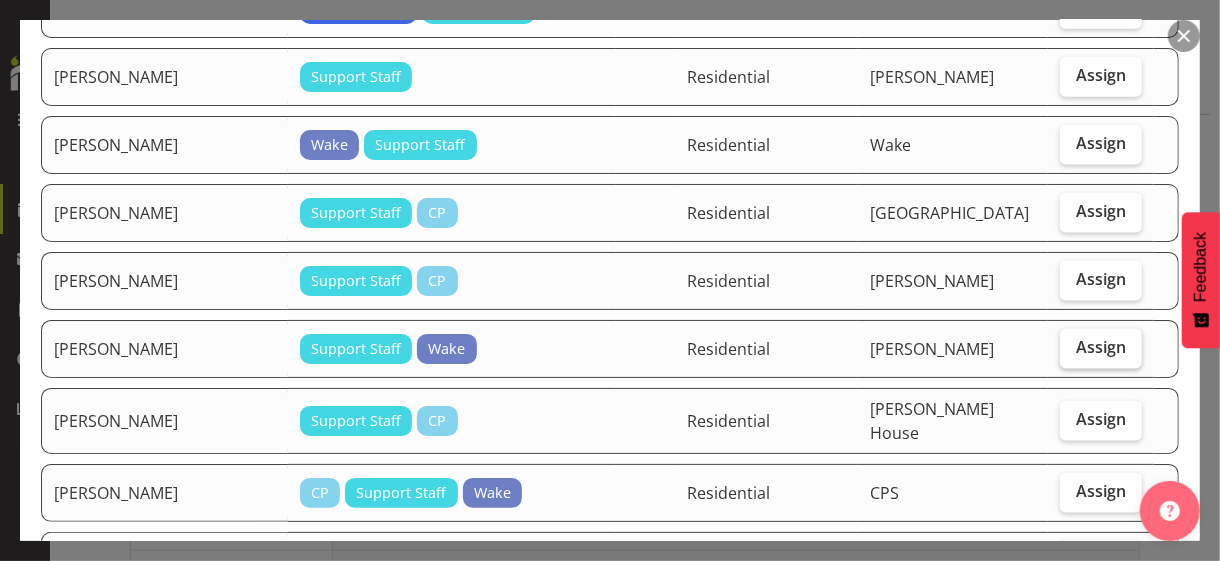 click on "Assign" at bounding box center [1101, 347] 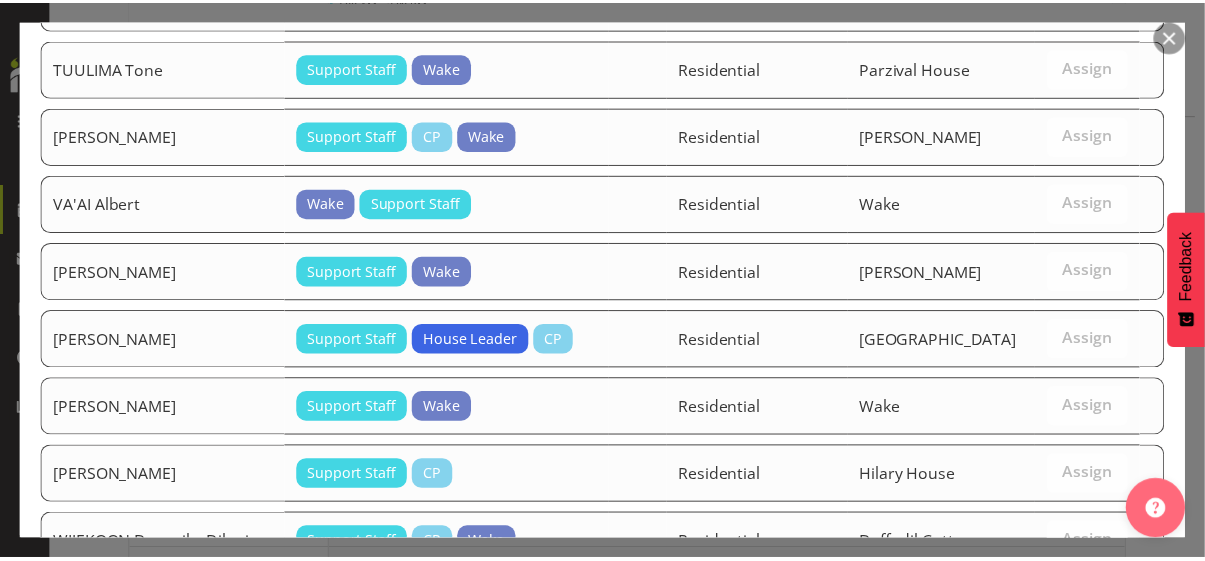 scroll, scrollTop: 3046, scrollLeft: 0, axis: vertical 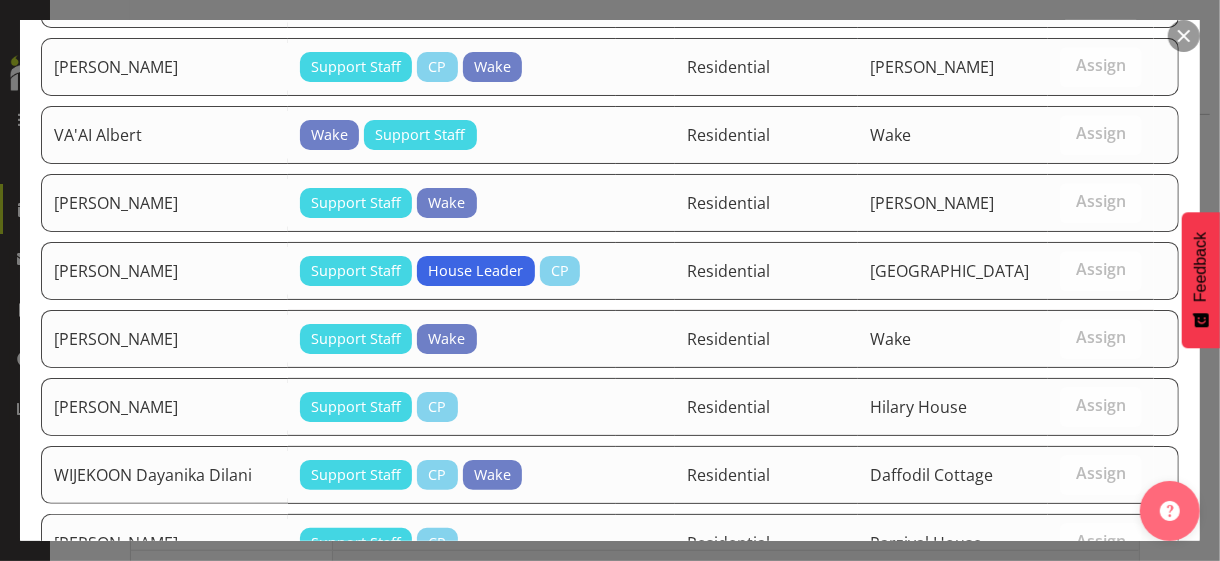 click on "Assign [PERSON_NAME]" at bounding box center [1066, 645] 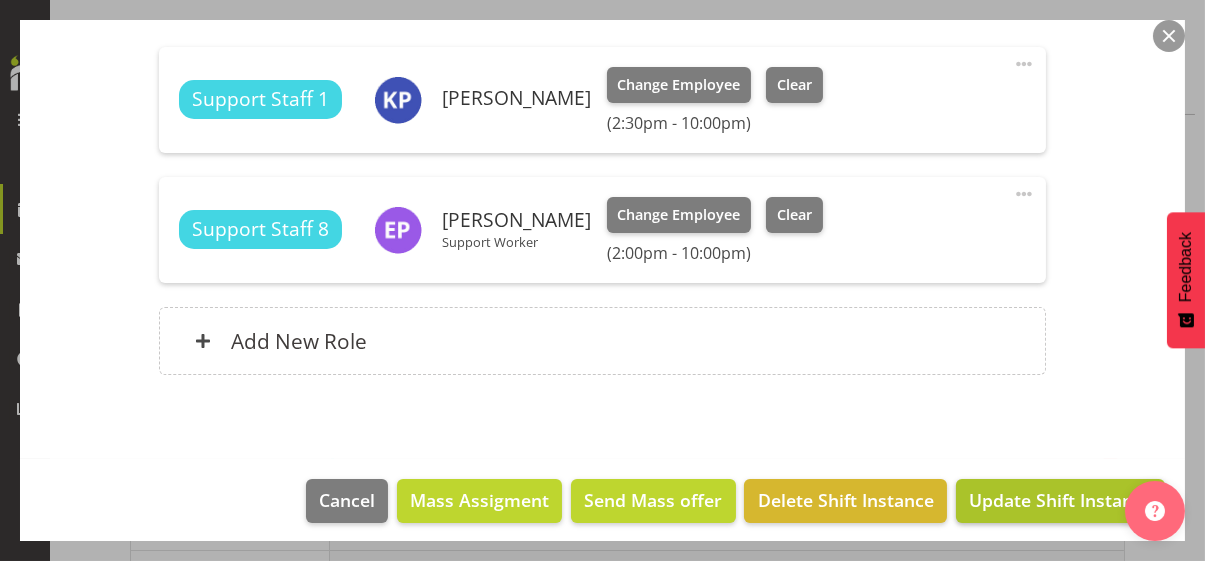 scroll, scrollTop: 611, scrollLeft: 0, axis: vertical 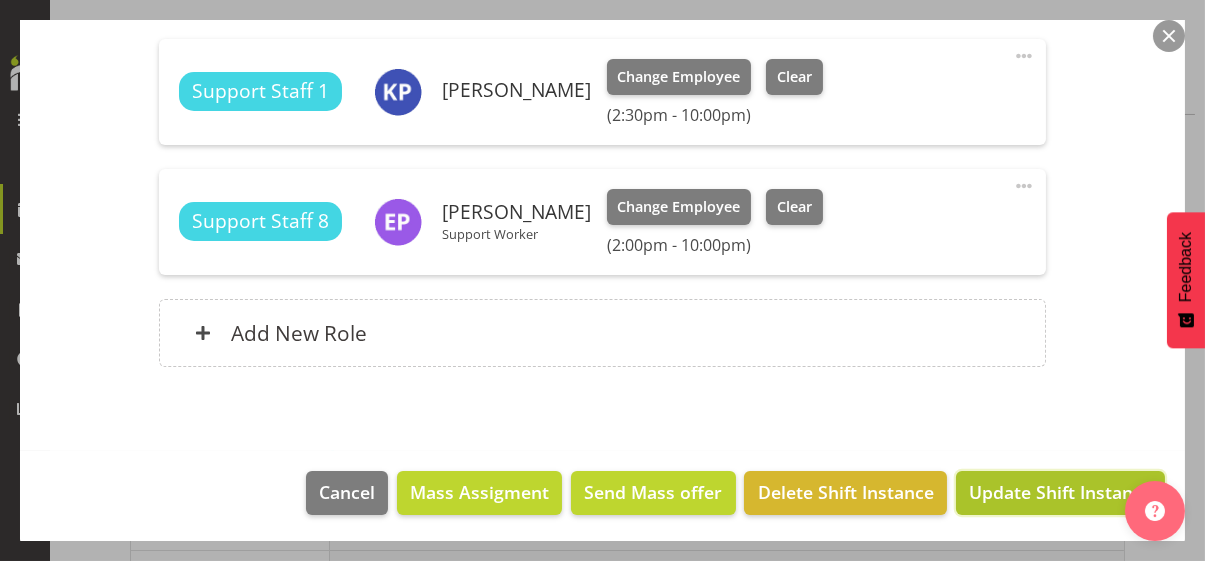 click on "Update Shift Instance" at bounding box center (1060, 492) 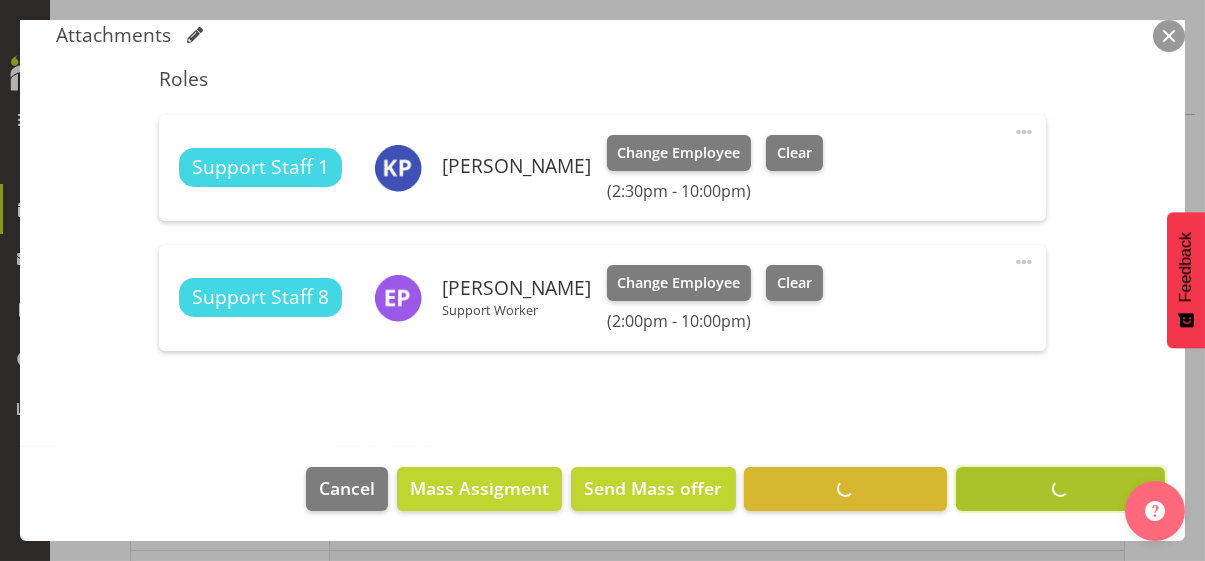 scroll, scrollTop: 532, scrollLeft: 0, axis: vertical 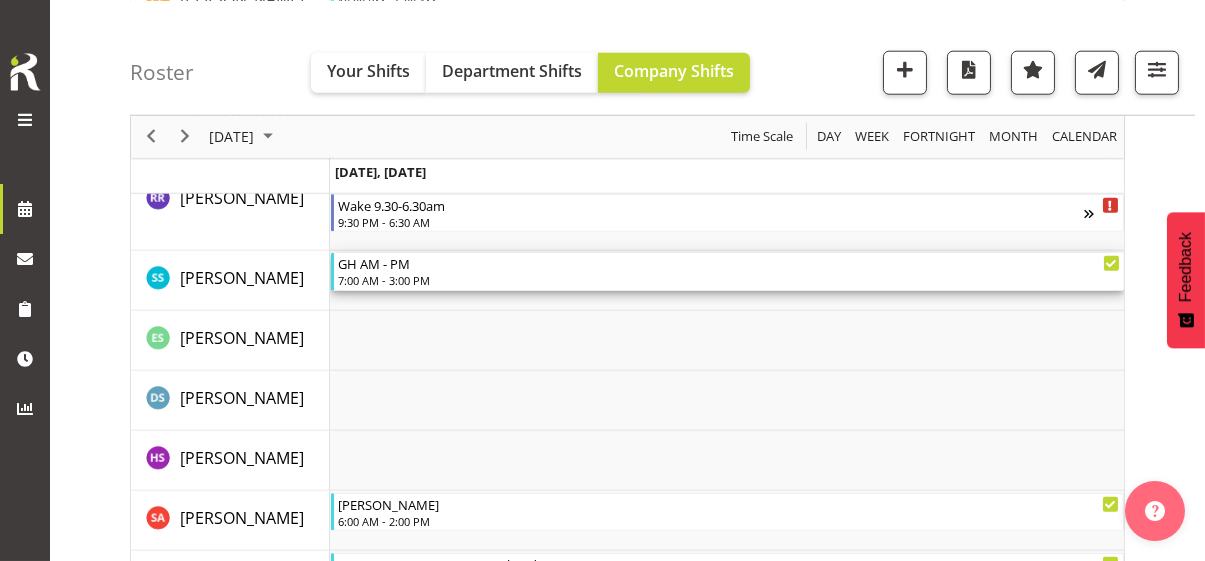 click on "7:00 AM - 3:00 PM" at bounding box center [729, 280] 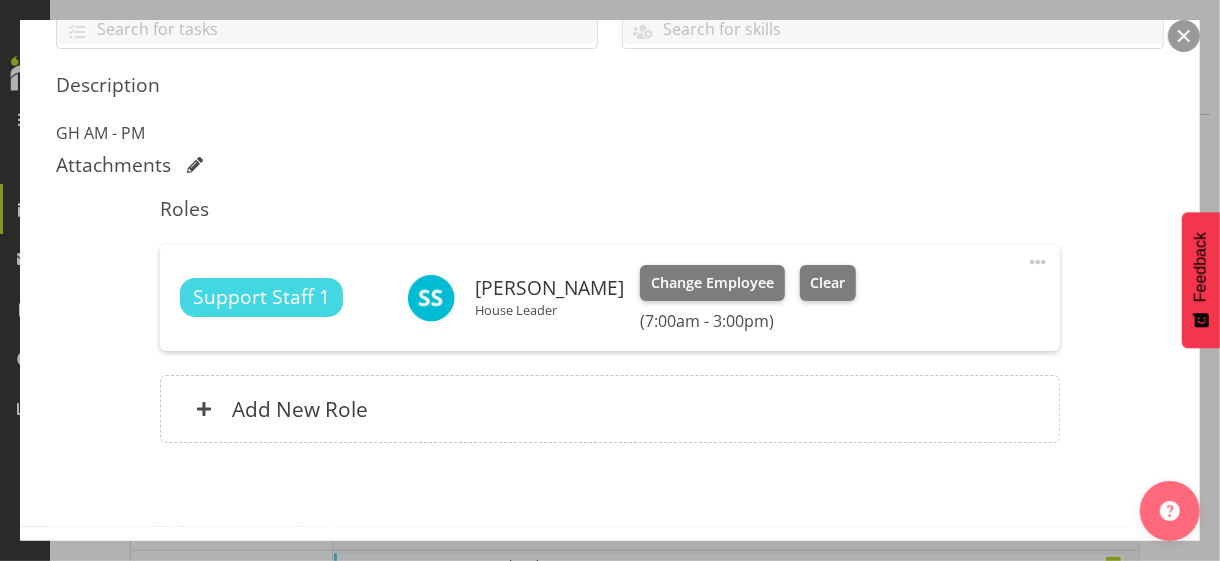 scroll, scrollTop: 500, scrollLeft: 0, axis: vertical 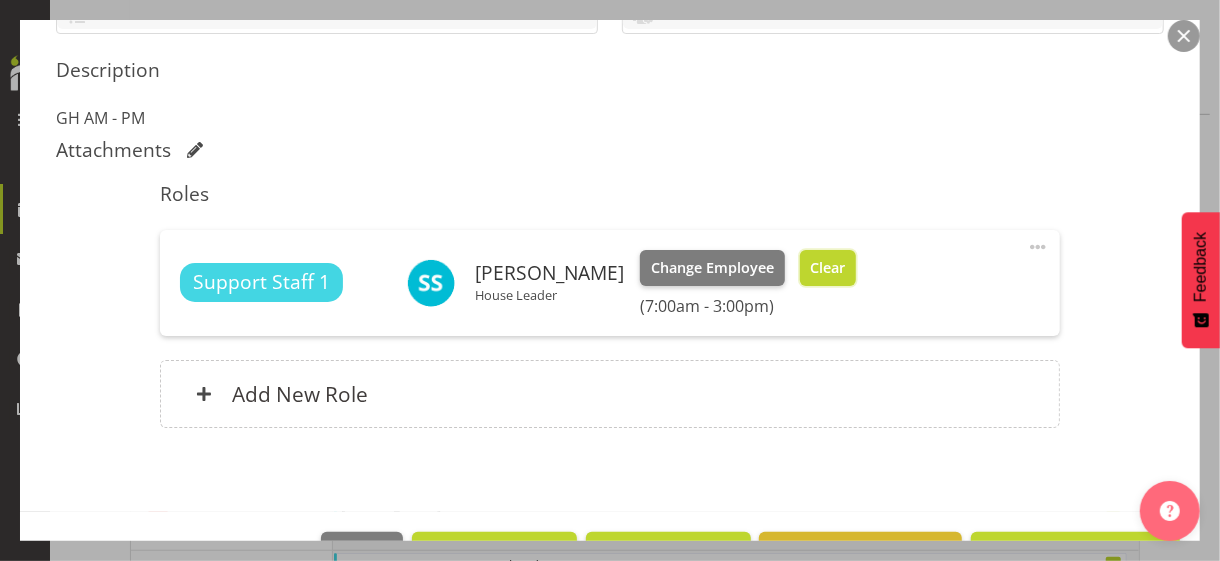click on "Clear" at bounding box center (827, 268) 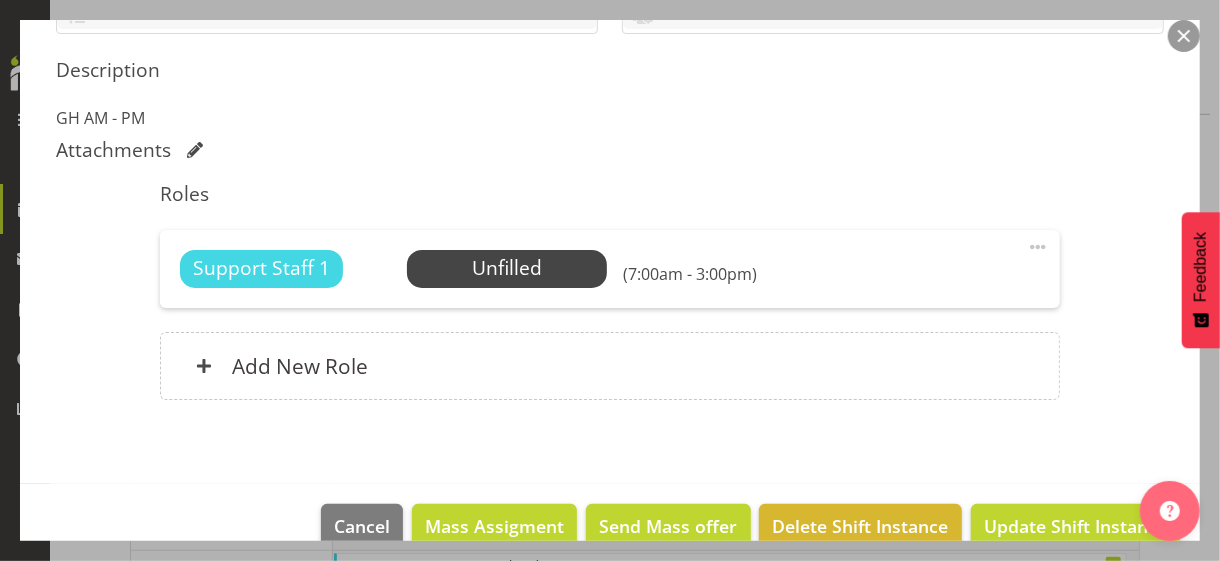 scroll, scrollTop: 533, scrollLeft: 0, axis: vertical 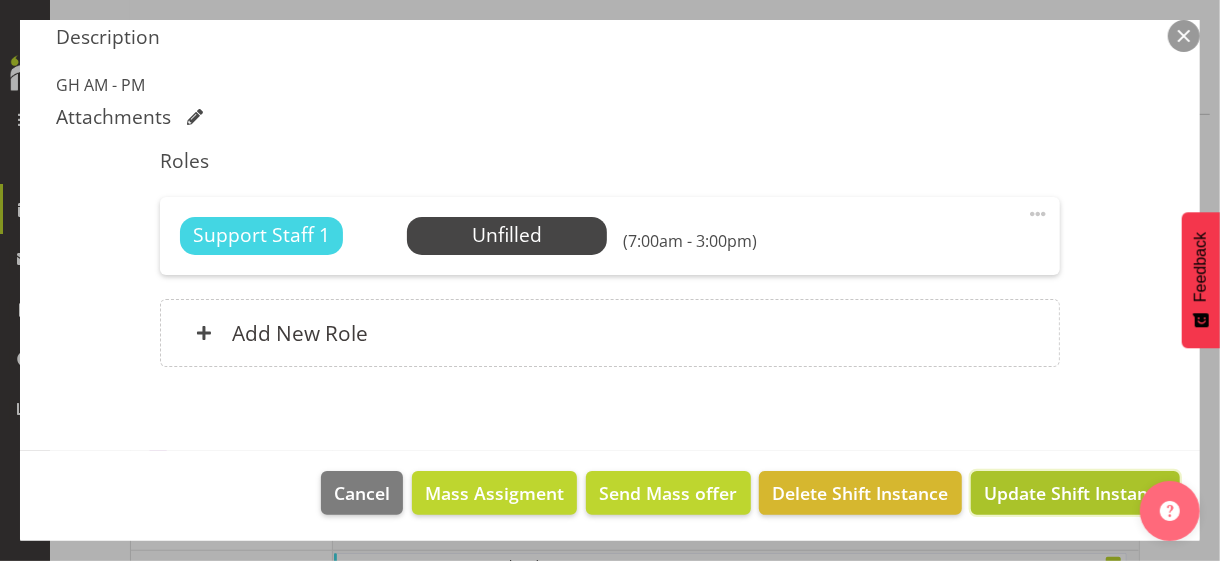 click on "Update Shift Instance" at bounding box center (1075, 493) 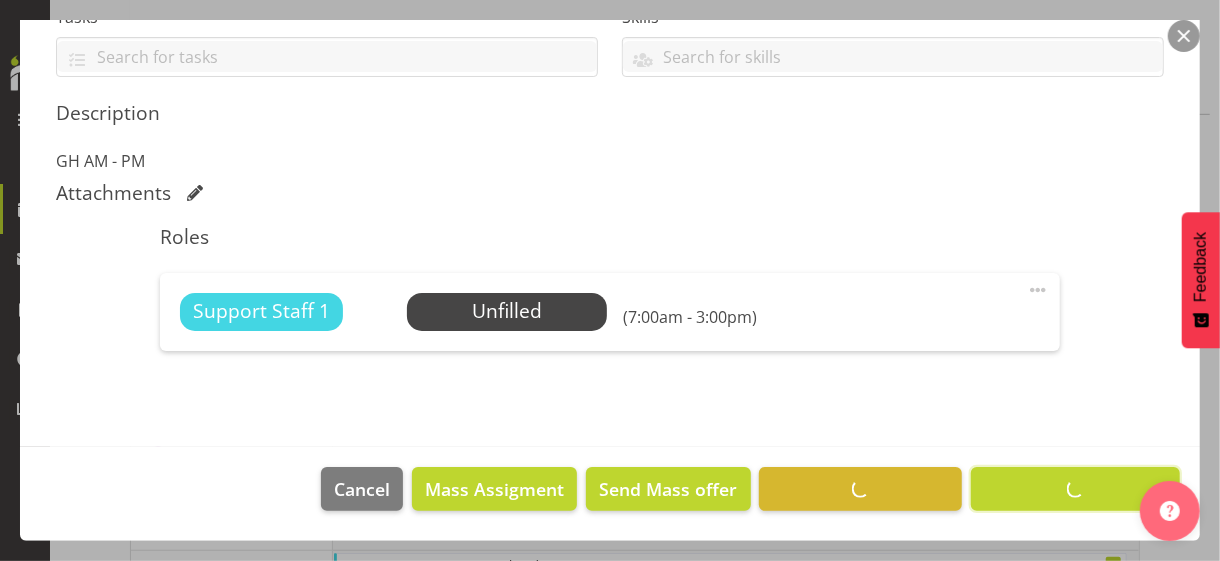 scroll, scrollTop: 455, scrollLeft: 0, axis: vertical 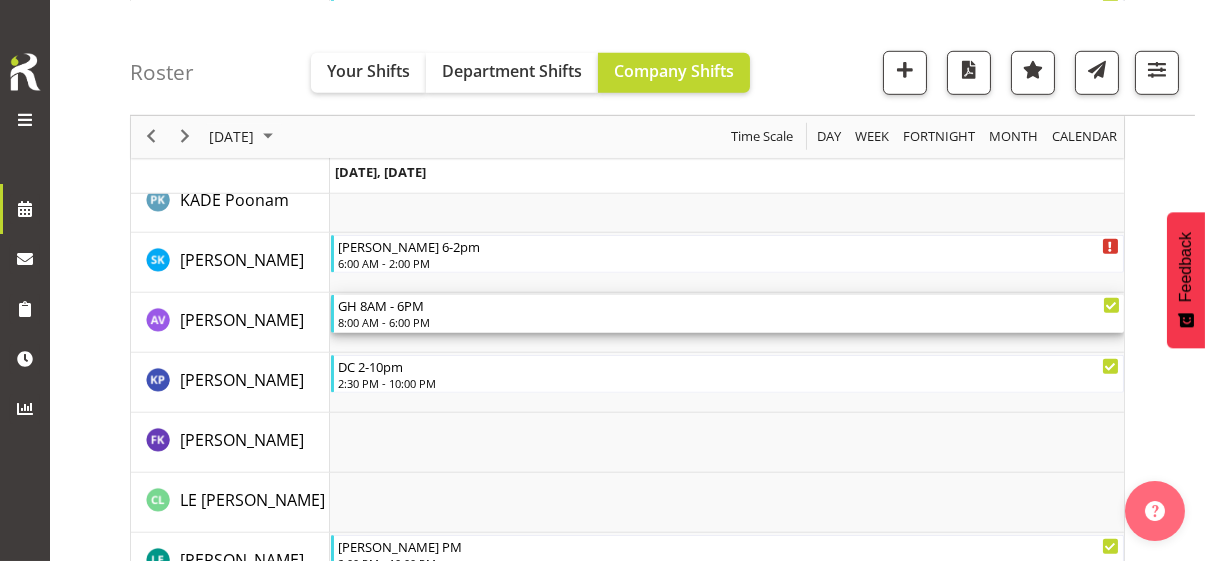 click on "8:00 AM - 6:00 PM" at bounding box center [729, 322] 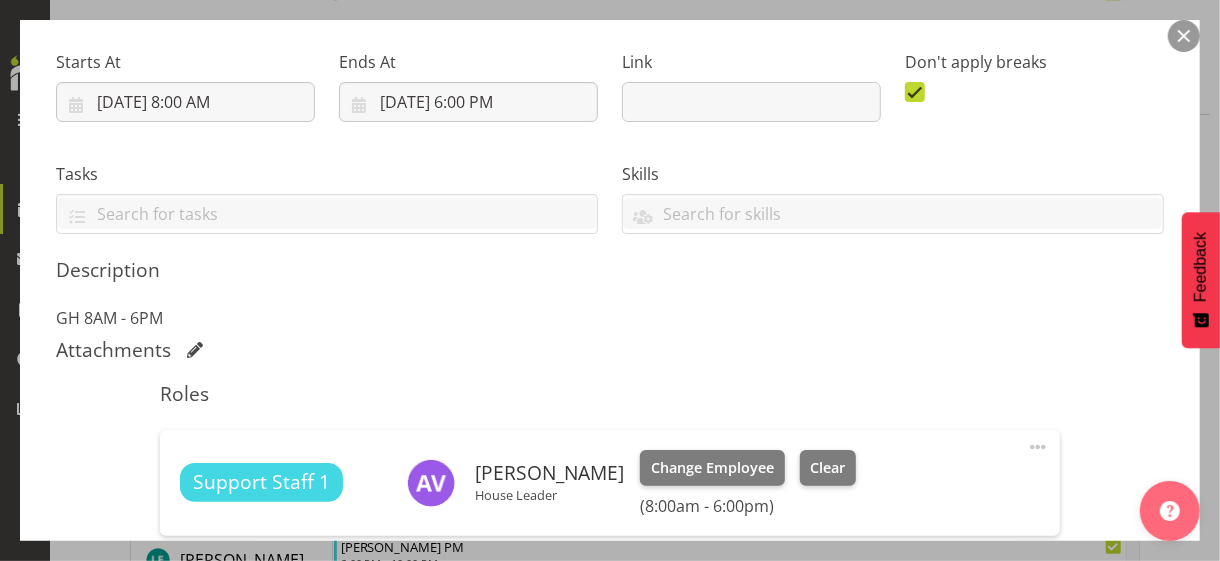 scroll, scrollTop: 561, scrollLeft: 0, axis: vertical 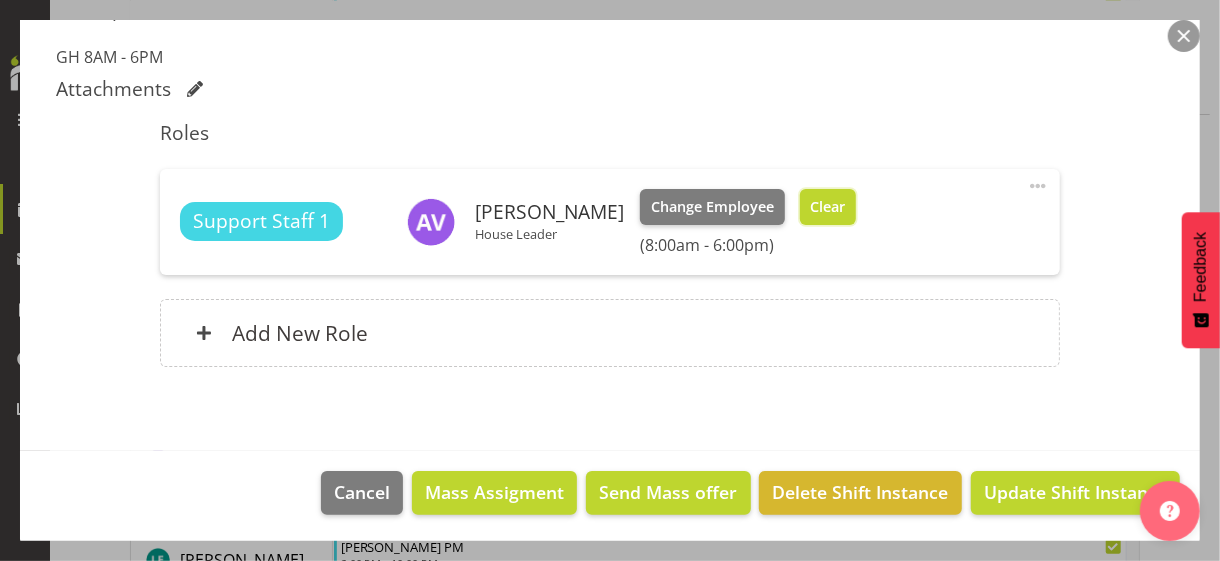 click on "Clear" at bounding box center (827, 207) 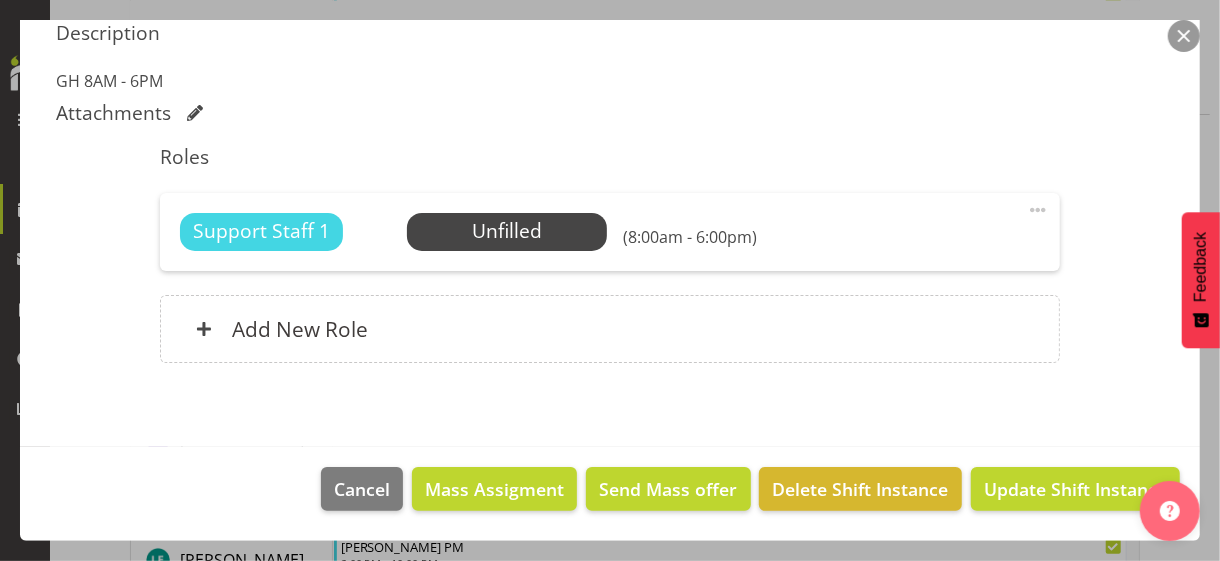 scroll, scrollTop: 534, scrollLeft: 0, axis: vertical 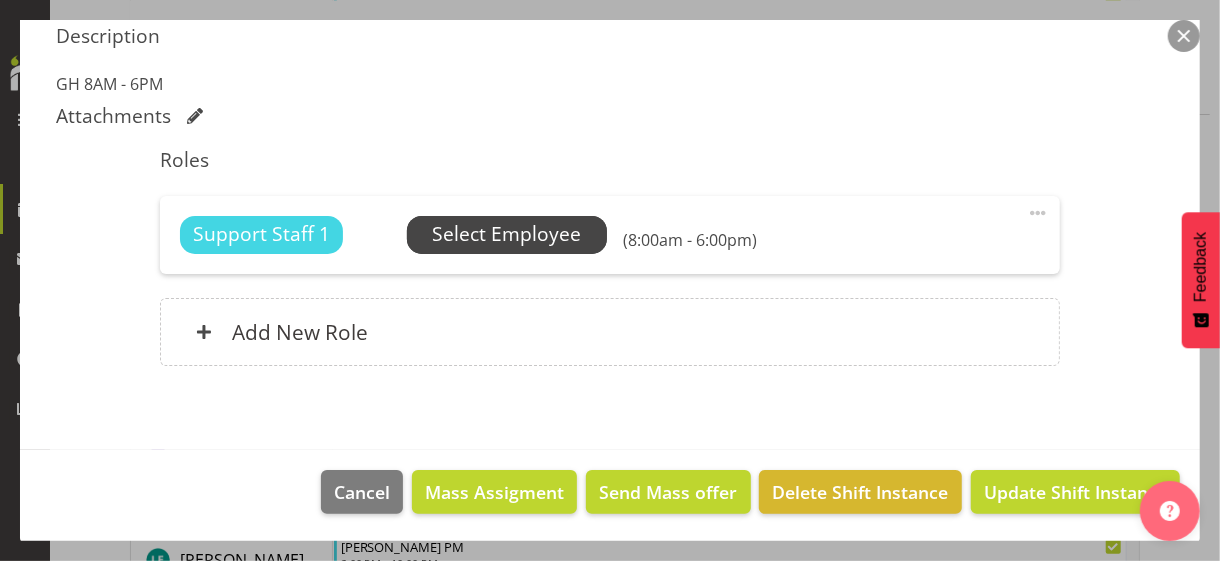 click on "Select Employee" at bounding box center (506, 234) 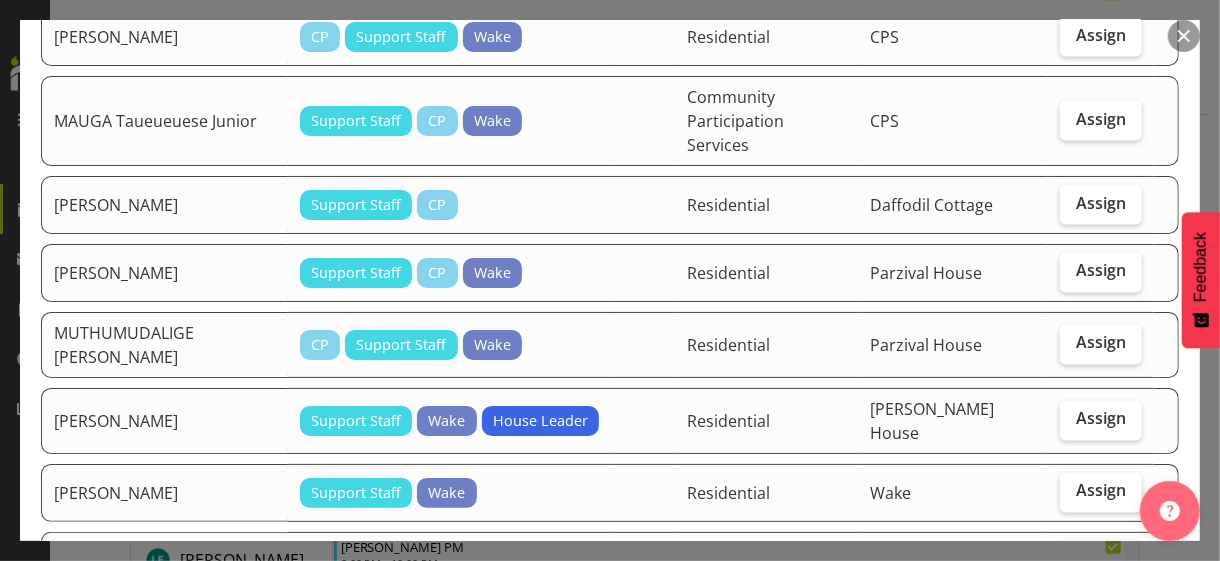 scroll, scrollTop: 1800, scrollLeft: 0, axis: vertical 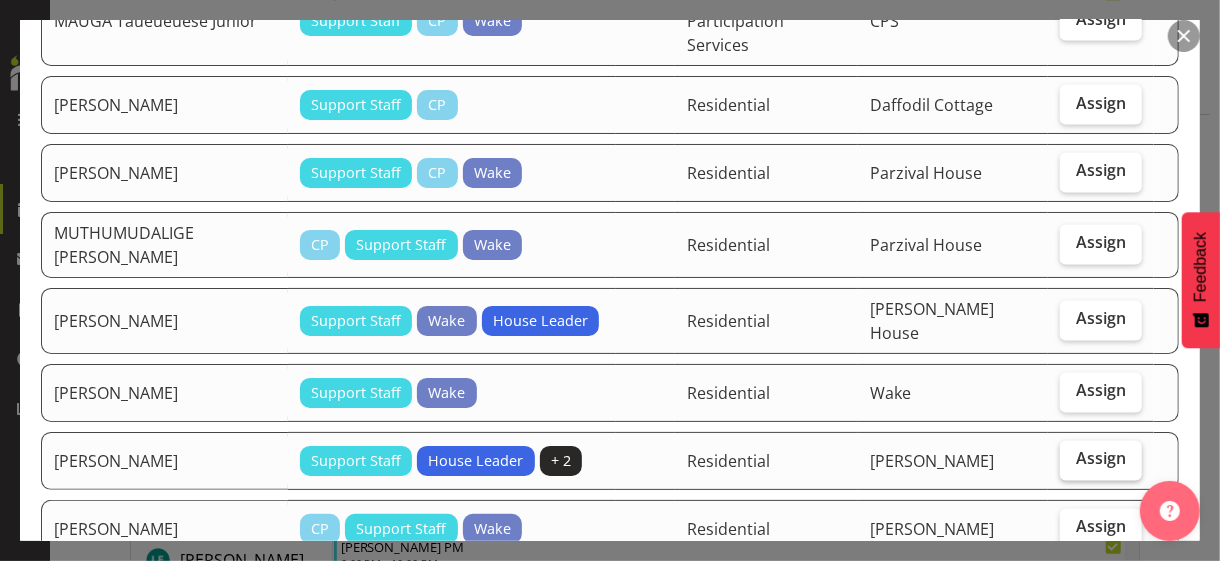 click on "Assign" at bounding box center [1101, 461] 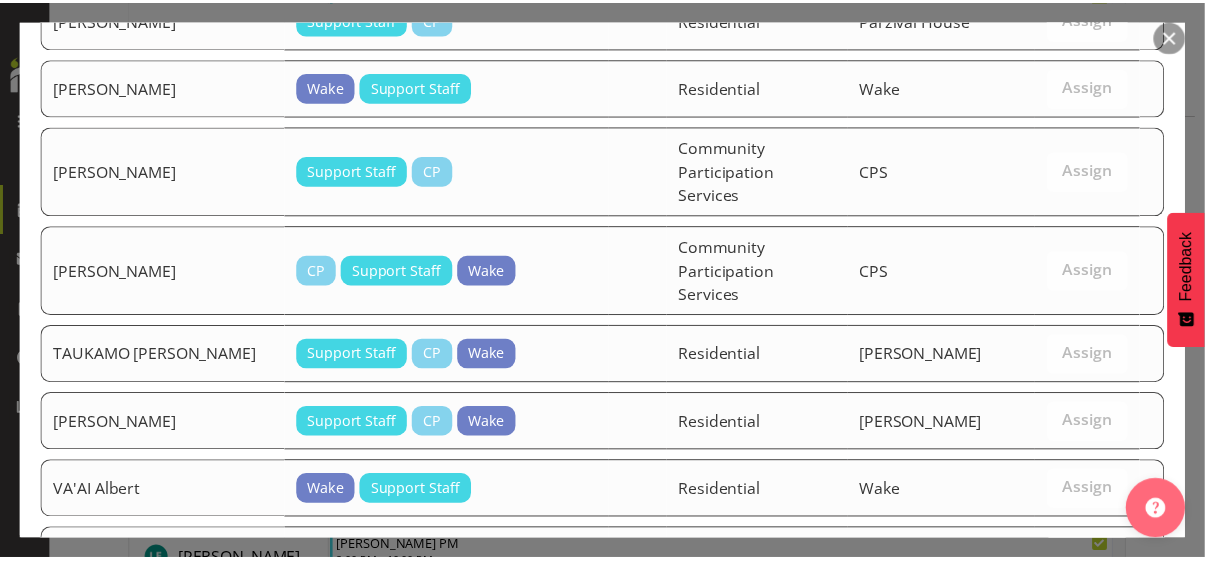 scroll, scrollTop: 2979, scrollLeft: 0, axis: vertical 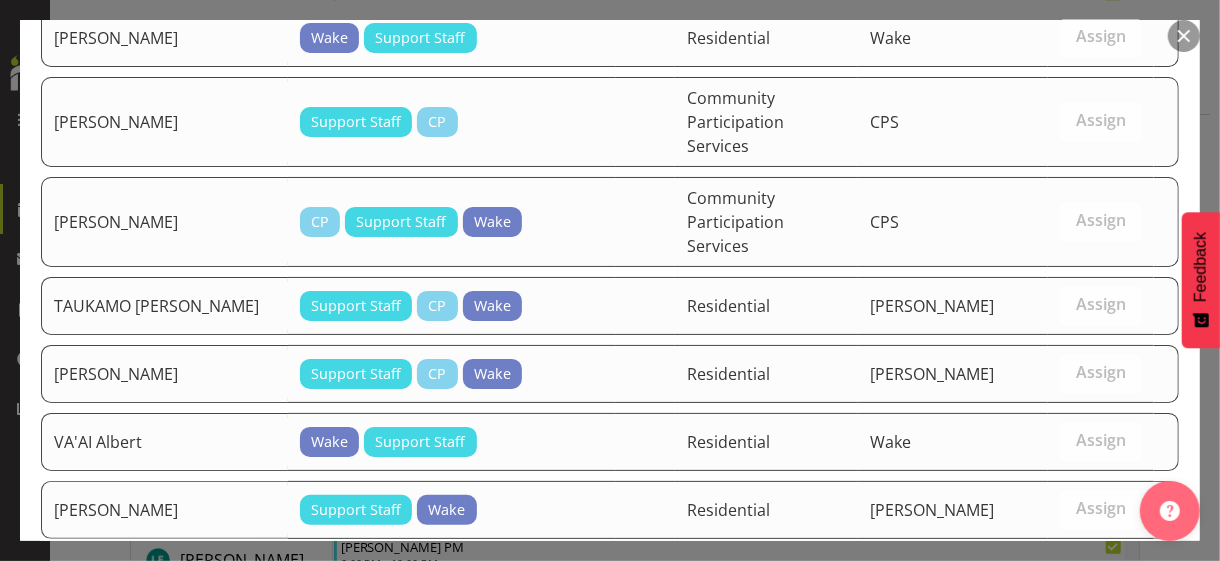 click on "Assign [PERSON_NAME]" at bounding box center [1066, 748] 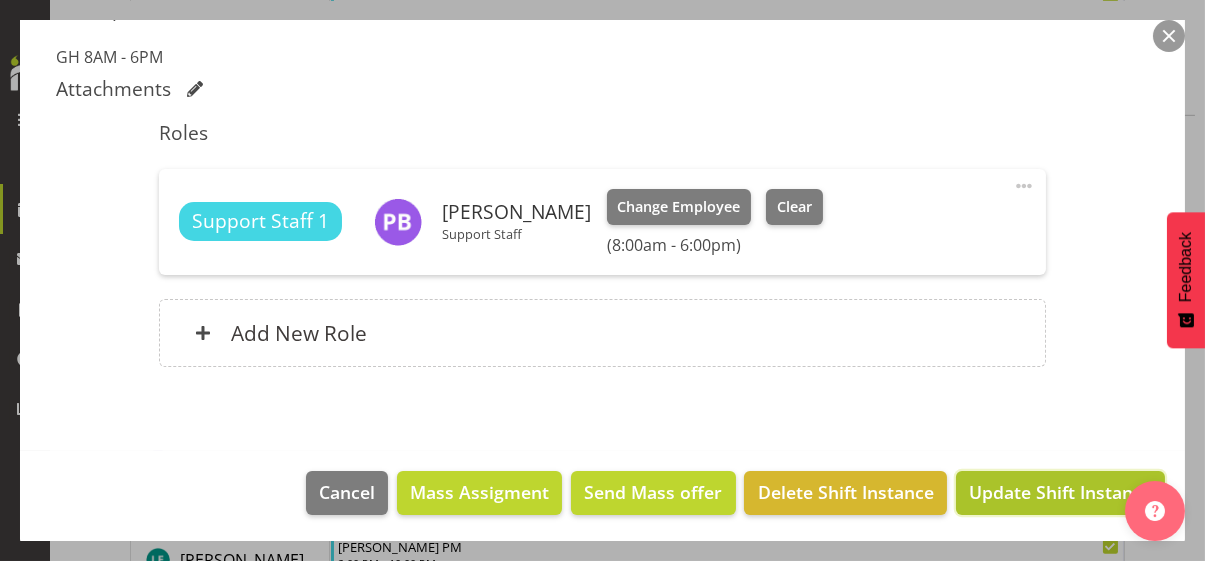 click on "Update Shift Instance" at bounding box center [1060, 492] 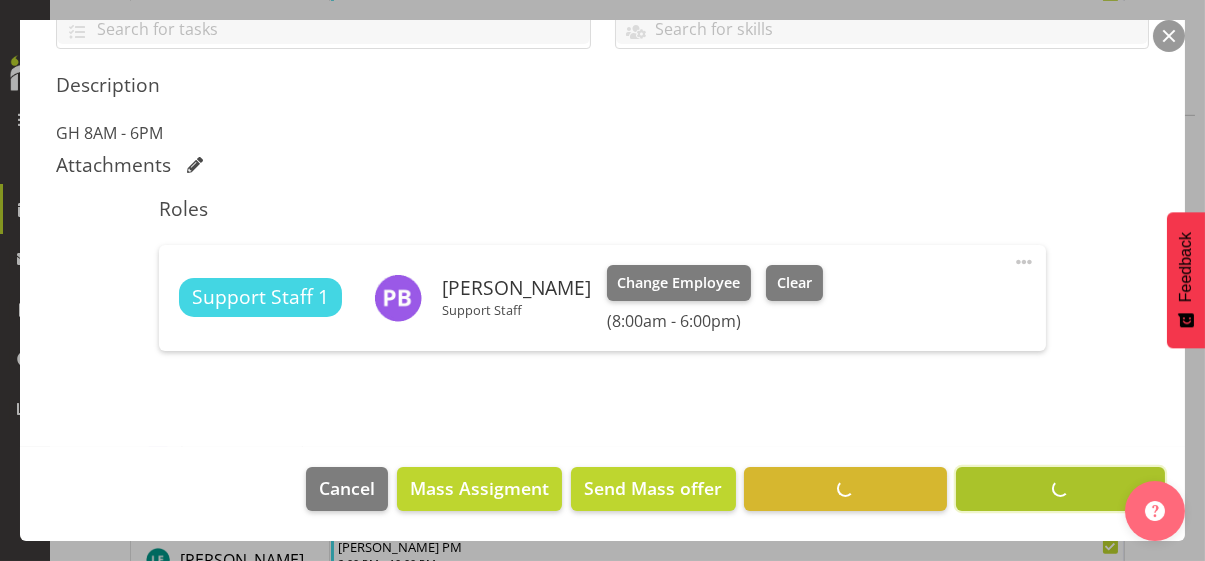 scroll, scrollTop: 482, scrollLeft: 0, axis: vertical 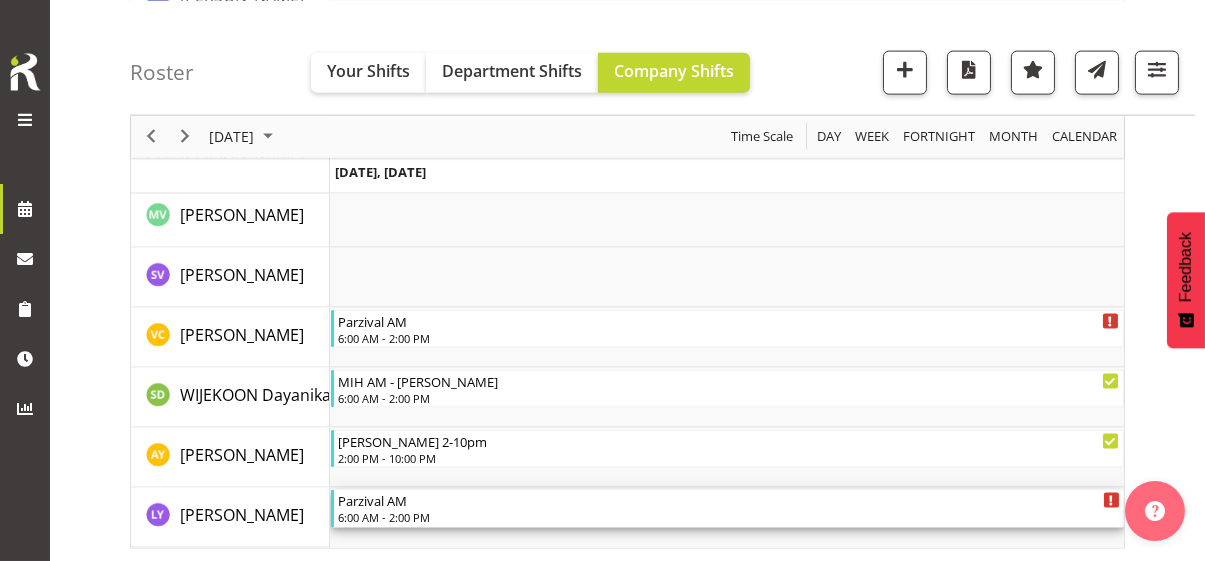 click on "6:00 AM - 2:00 PM" at bounding box center [729, 517] 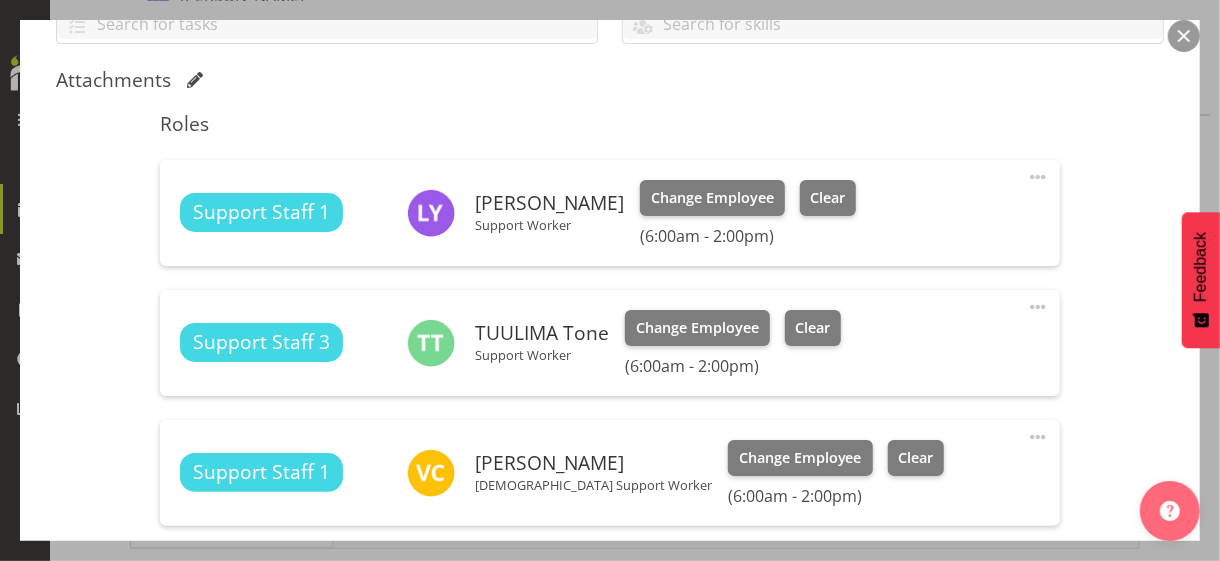 scroll, scrollTop: 500, scrollLeft: 0, axis: vertical 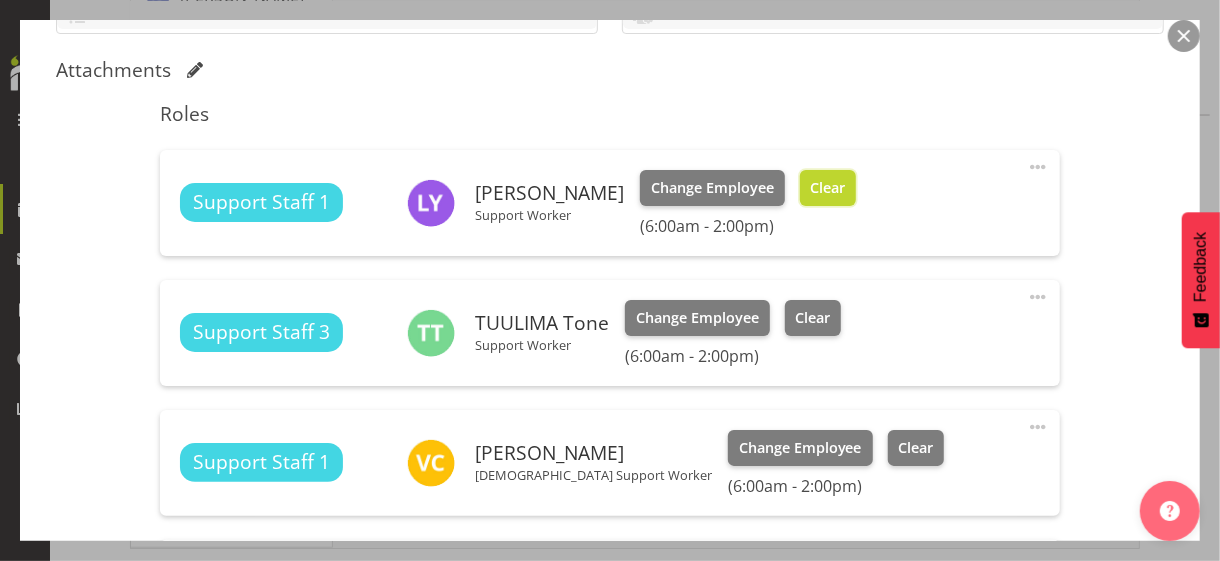 click on "Clear" at bounding box center (827, 188) 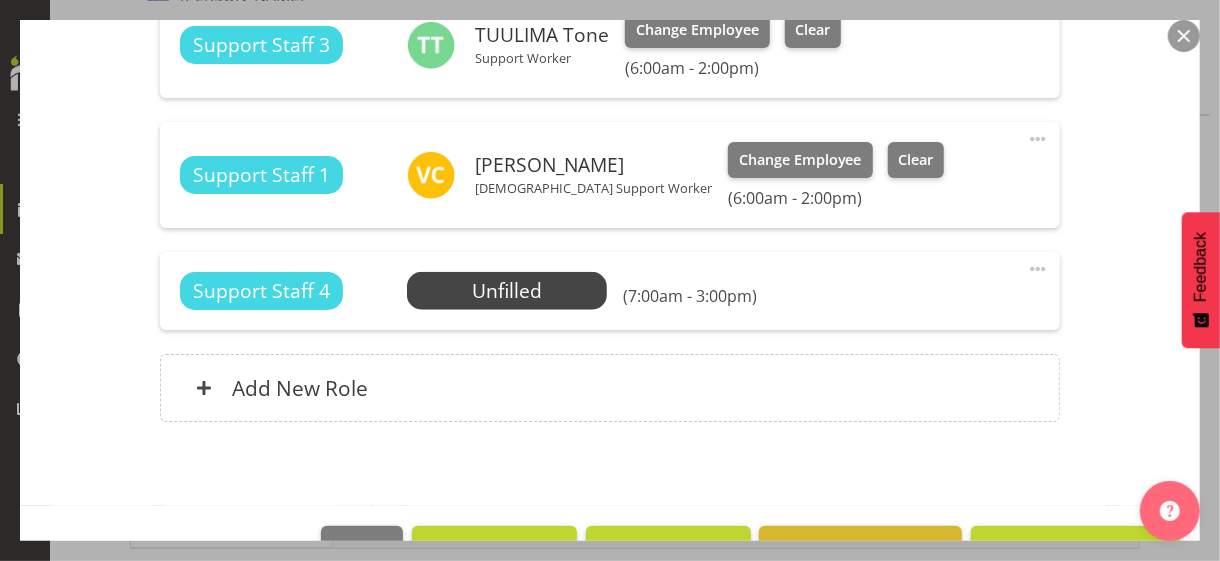 scroll, scrollTop: 816, scrollLeft: 0, axis: vertical 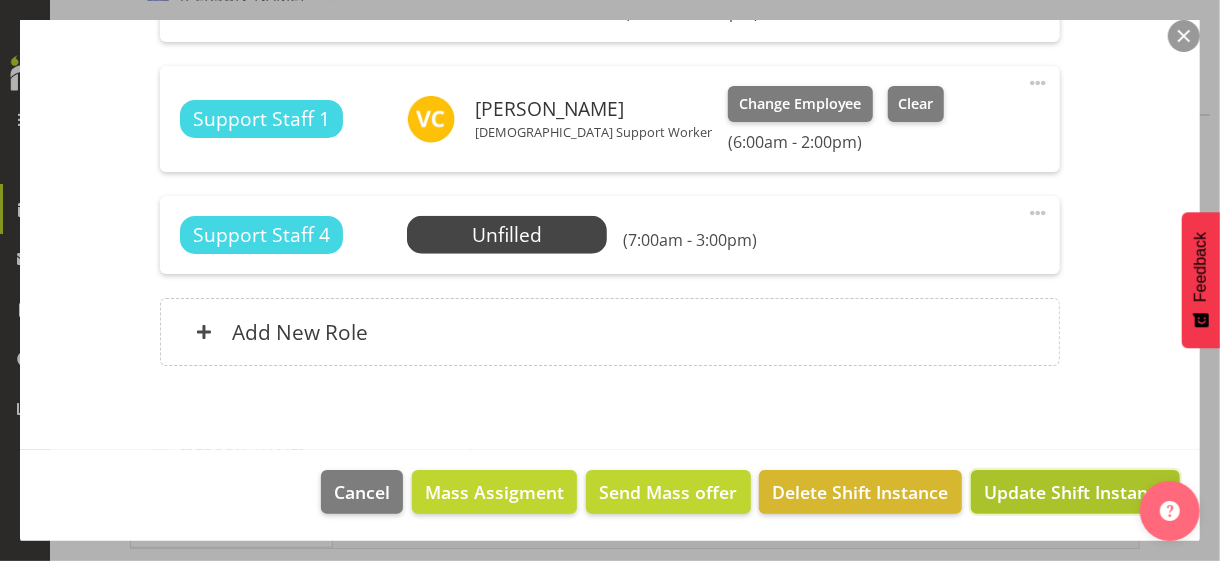 click on "Update Shift Instance" at bounding box center (1075, 492) 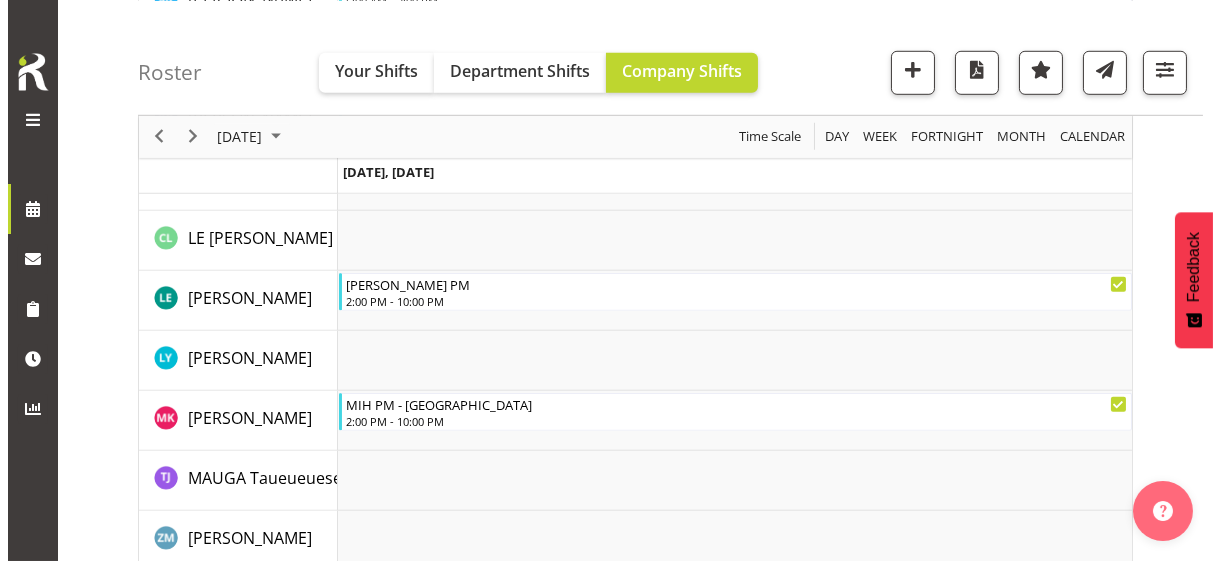 scroll, scrollTop: 2869, scrollLeft: 0, axis: vertical 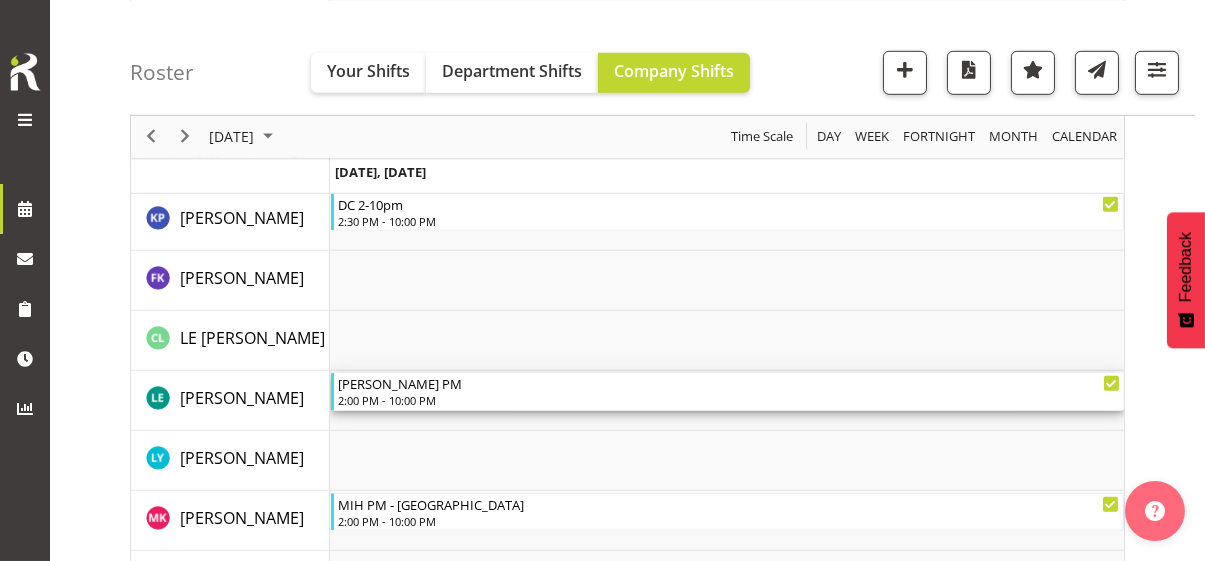 click on "2:00 PM - 10:00 PM" at bounding box center (729, 400) 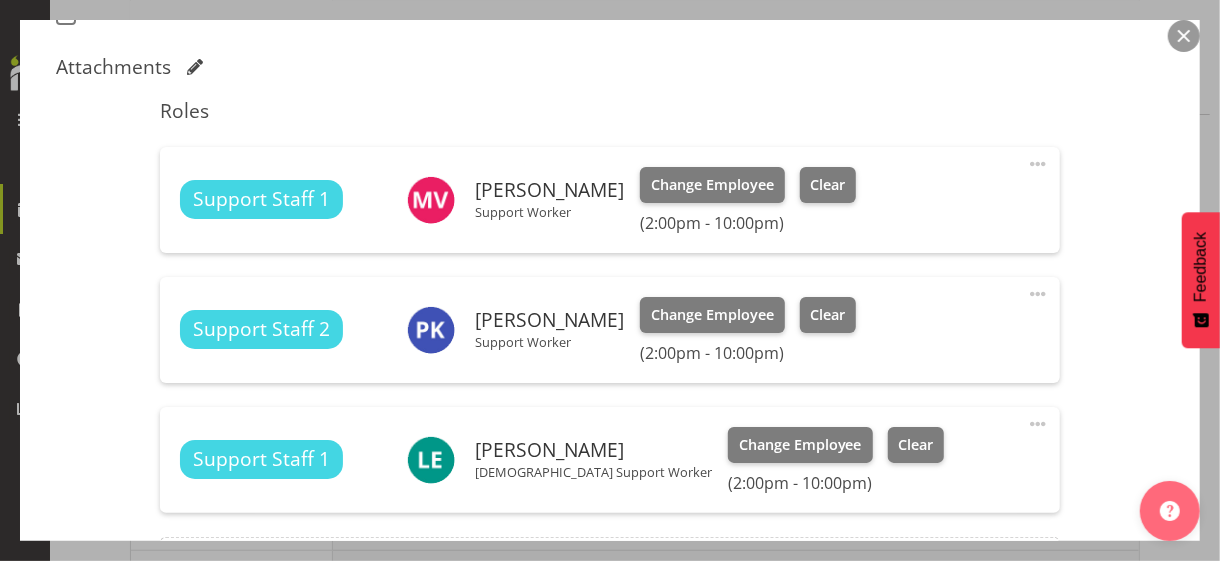 scroll, scrollTop: 700, scrollLeft: 0, axis: vertical 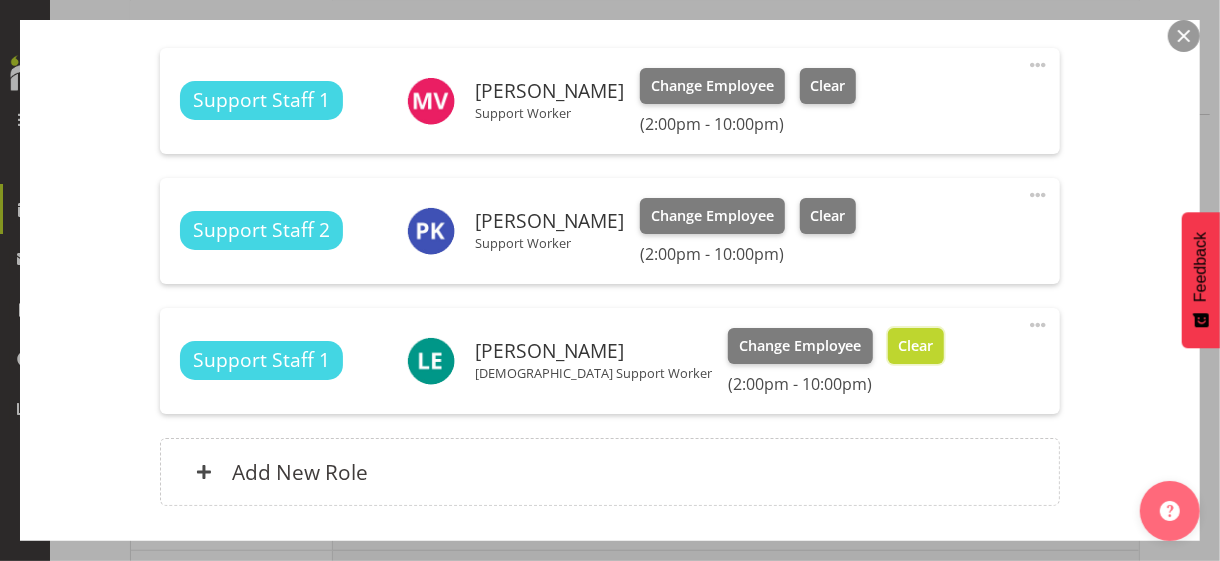 click on "Clear" at bounding box center (916, 346) 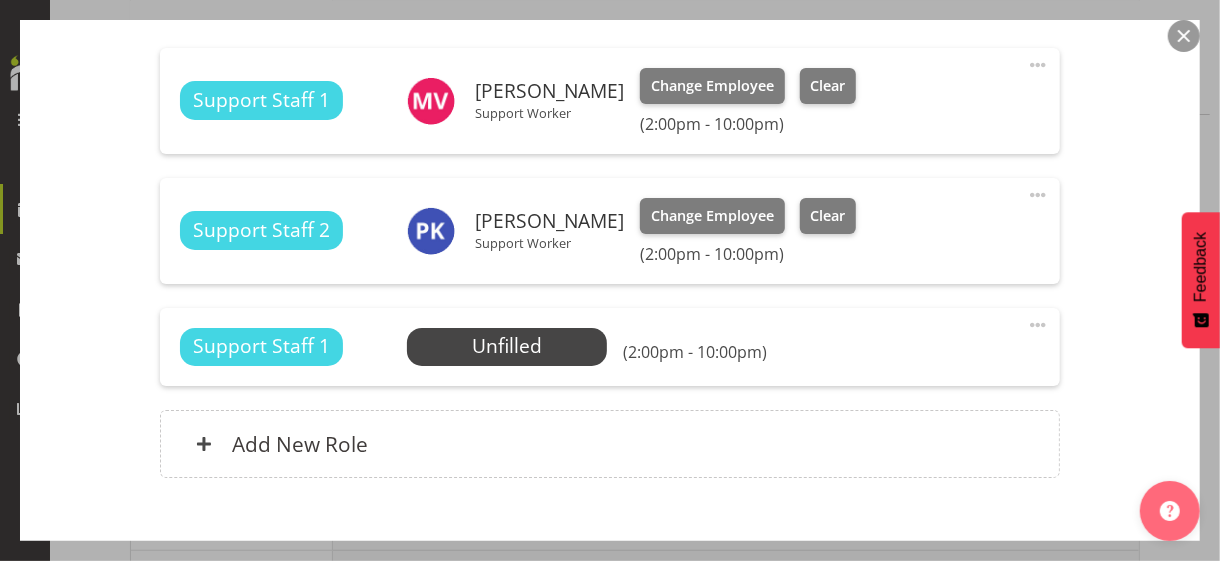 scroll, scrollTop: 812, scrollLeft: 0, axis: vertical 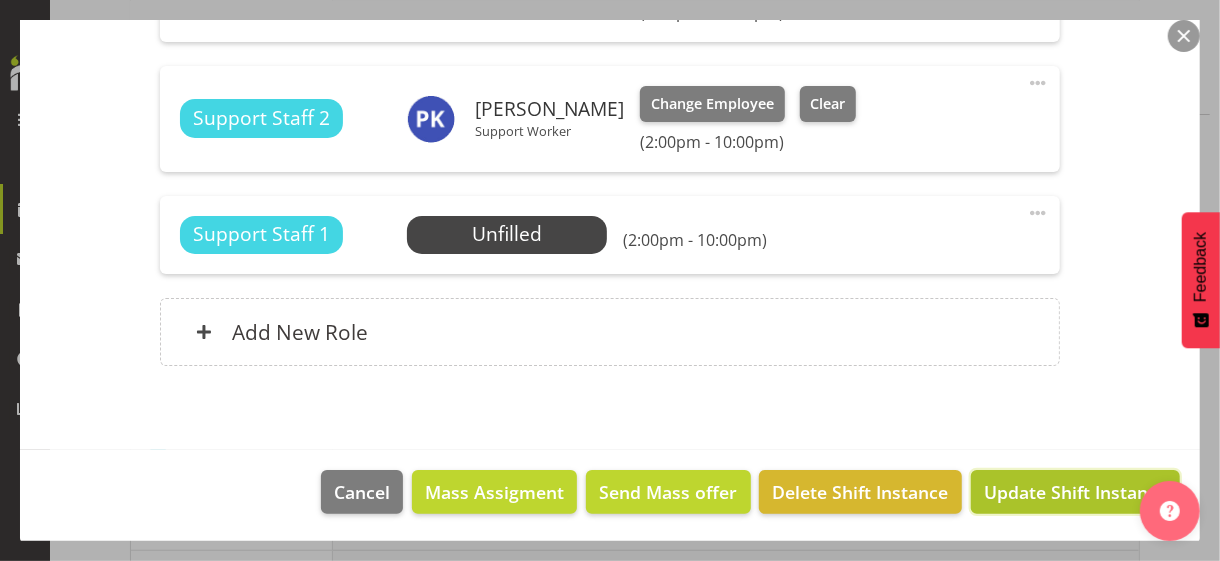click on "Update Shift Instance" at bounding box center (1075, 492) 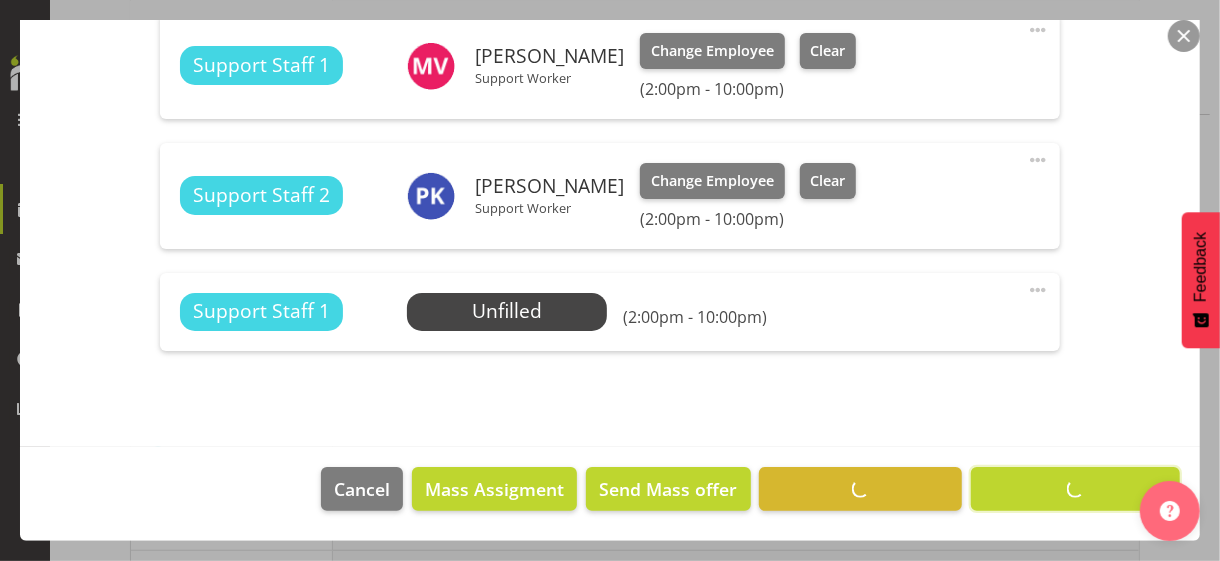 scroll, scrollTop: 733, scrollLeft: 0, axis: vertical 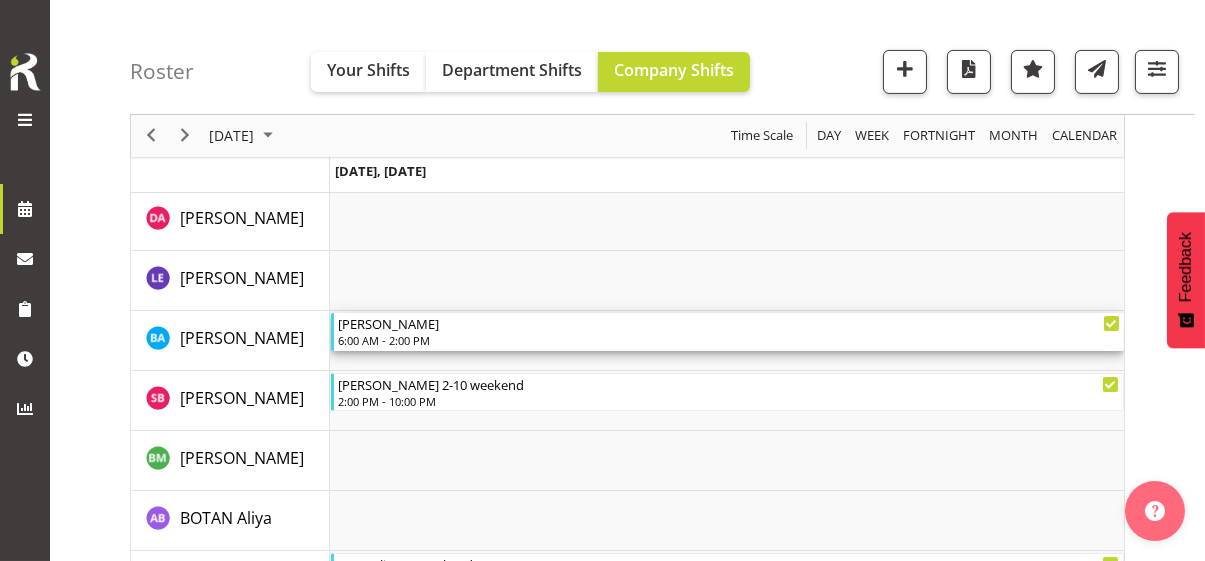 click on "6:00 AM - 2:00 PM" at bounding box center (729, 340) 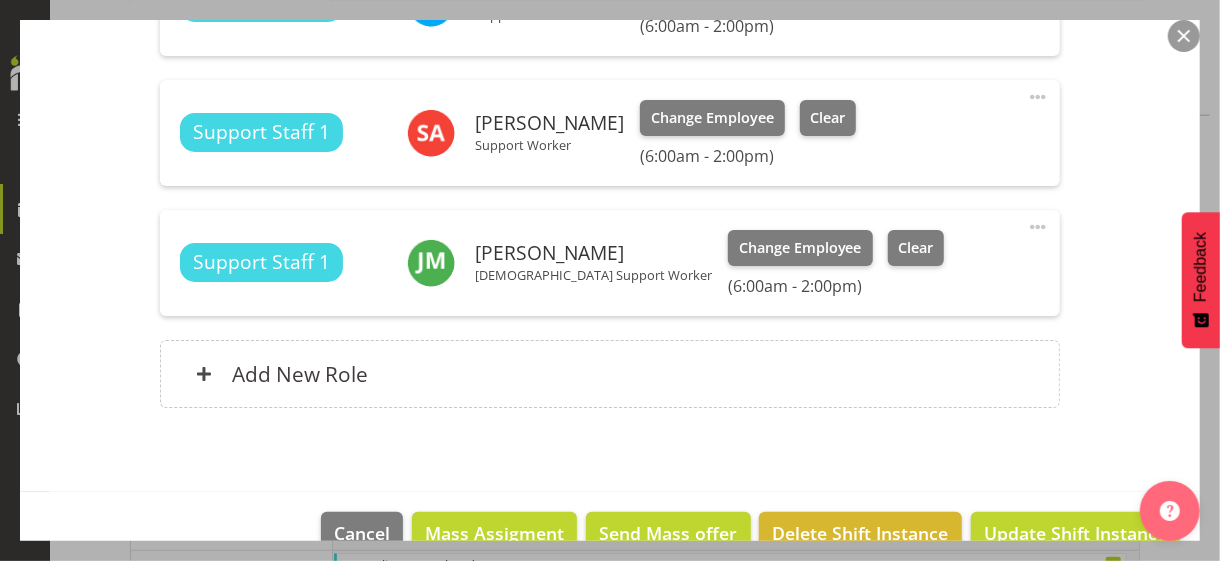 scroll, scrollTop: 741, scrollLeft: 0, axis: vertical 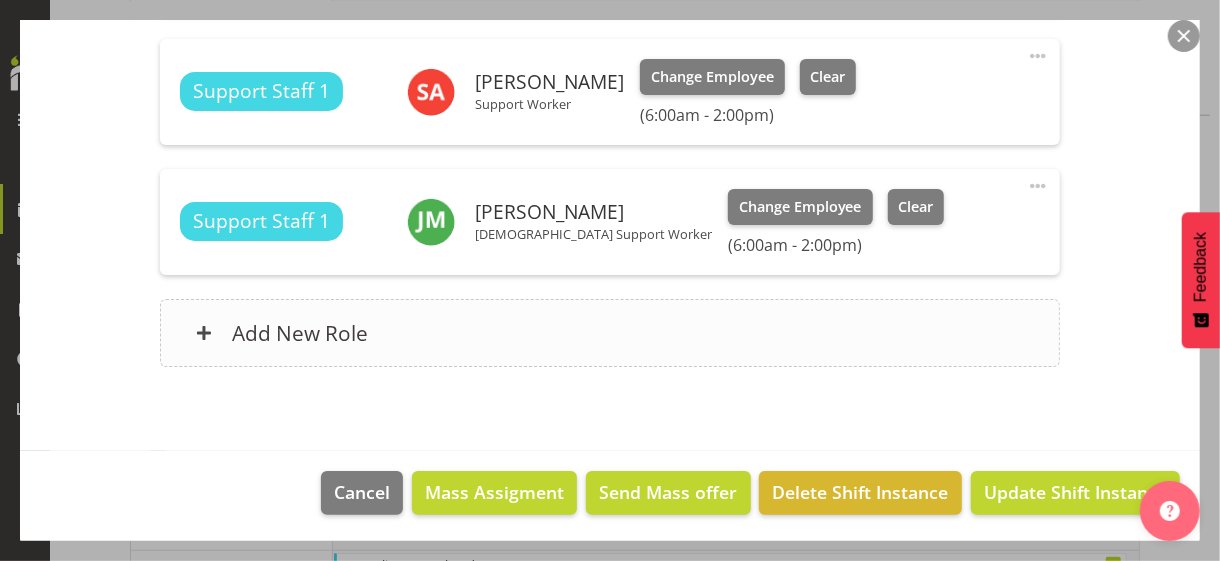 click on "Add New Role" at bounding box center (609, 333) 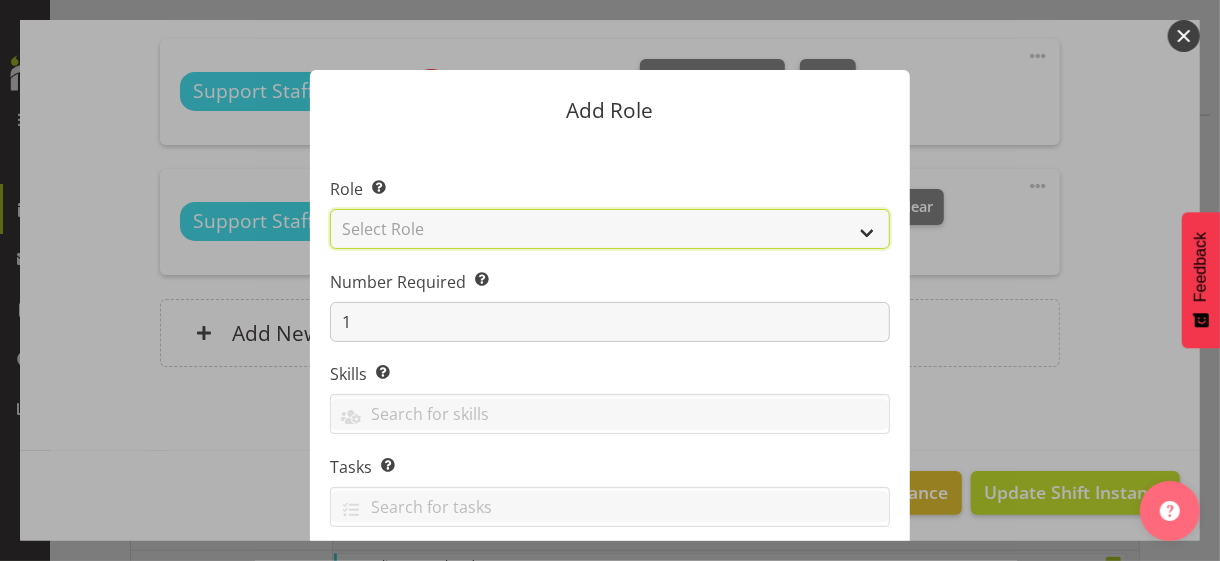 click on "Select Role  CP House Leader Support Staff Wake" at bounding box center [610, 229] 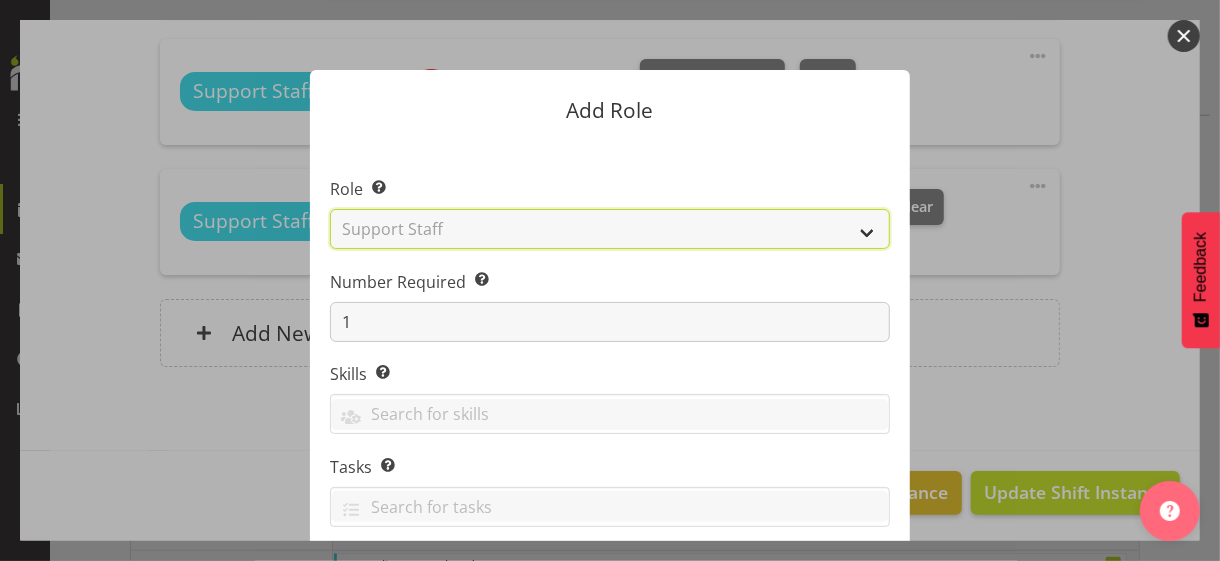 click on "Select Role  CP House Leader Support Staff Wake" at bounding box center [610, 229] 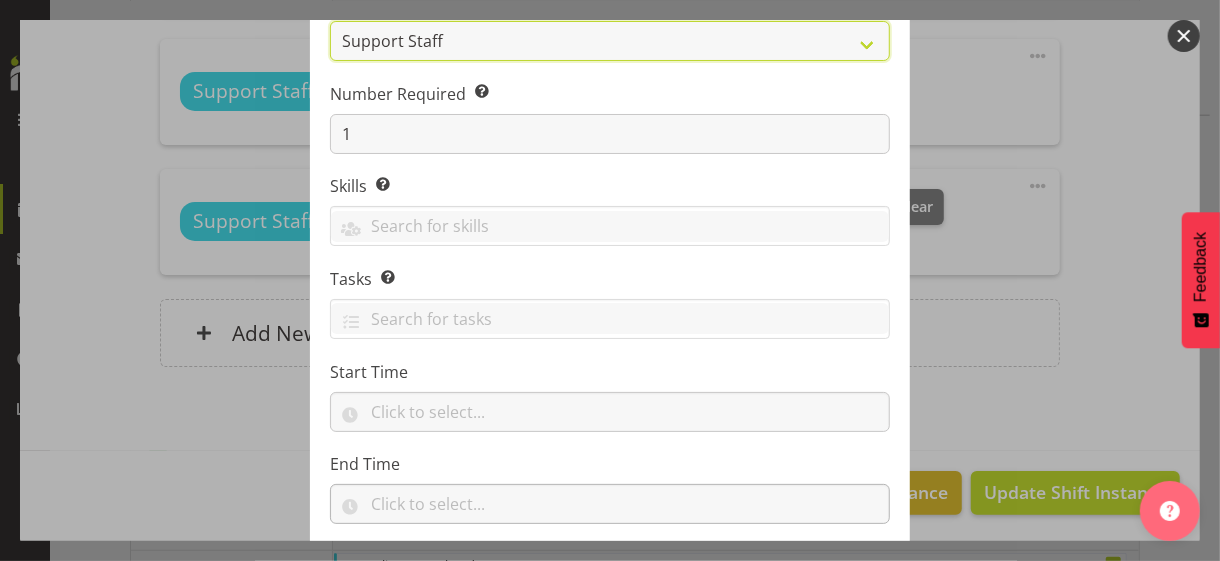 scroll, scrollTop: 304, scrollLeft: 0, axis: vertical 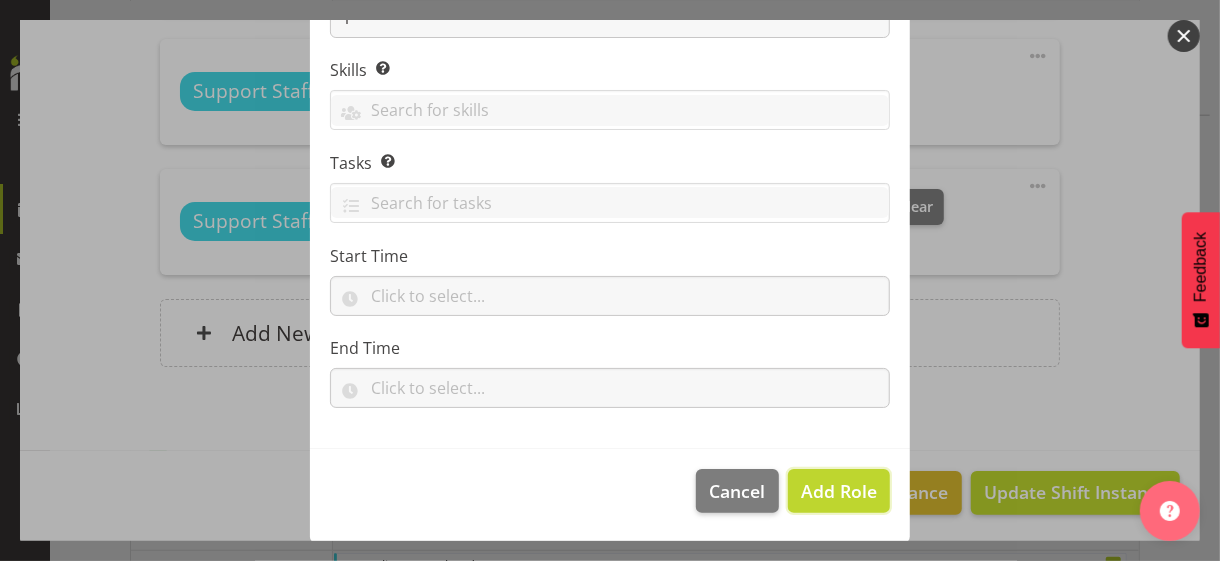click on "Add Role" at bounding box center (839, 491) 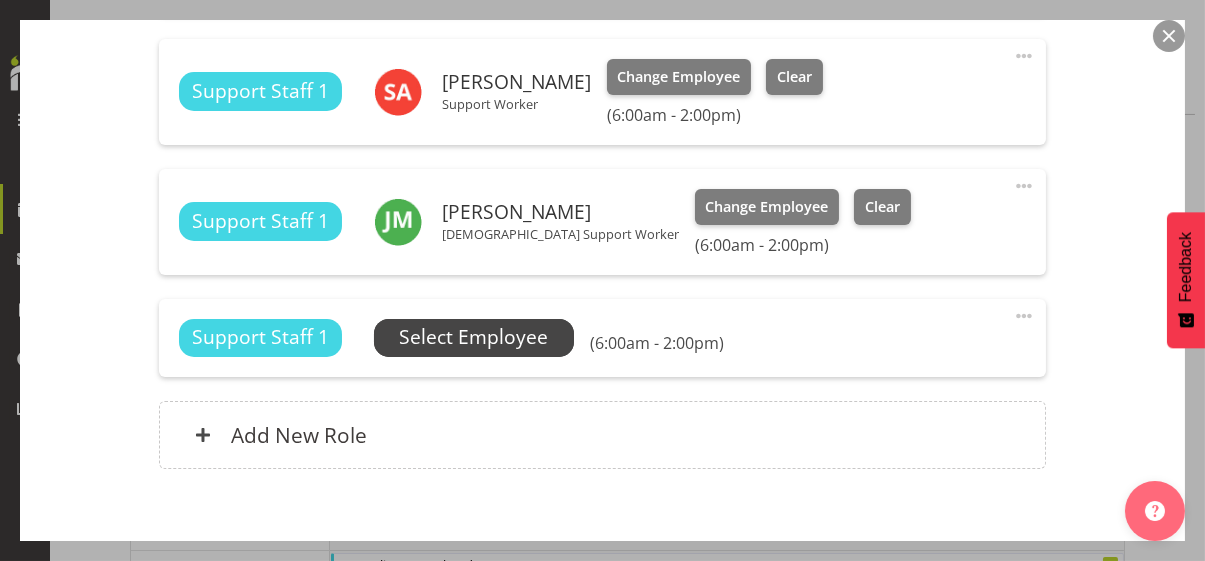 click on "Select Employee" at bounding box center (473, 337) 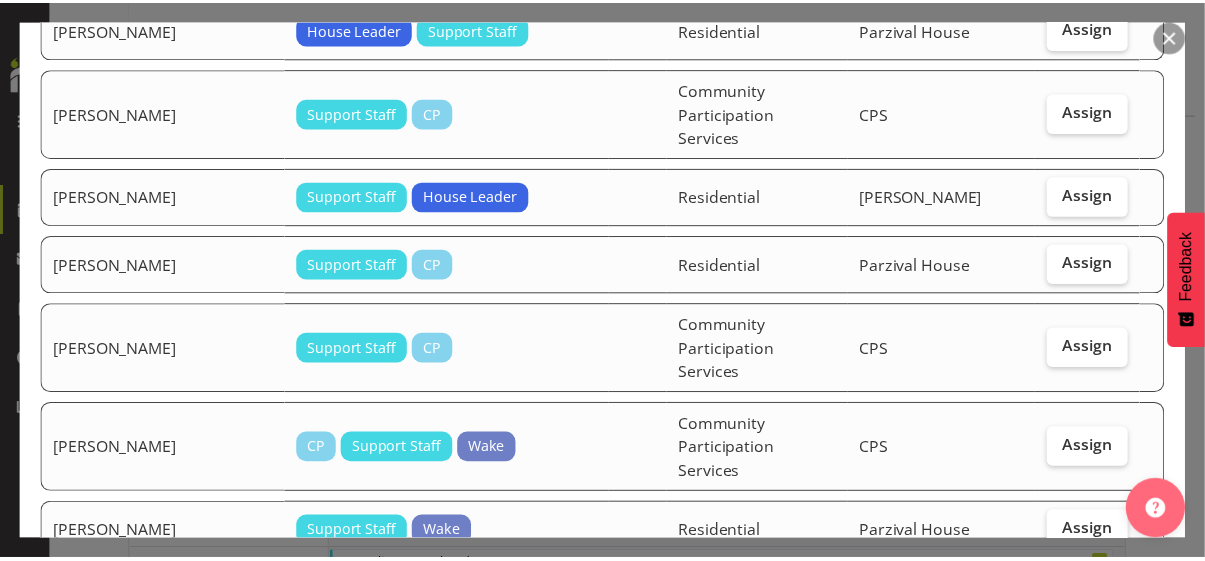 scroll, scrollTop: 3388, scrollLeft: 0, axis: vertical 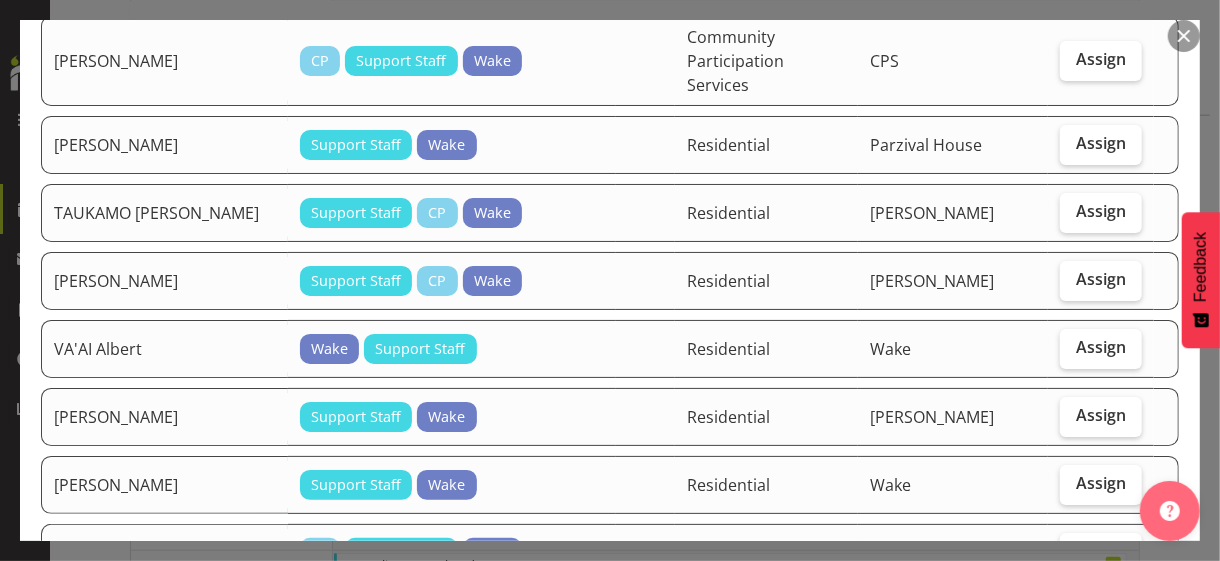 click on "Assign" at bounding box center (1101, 621) 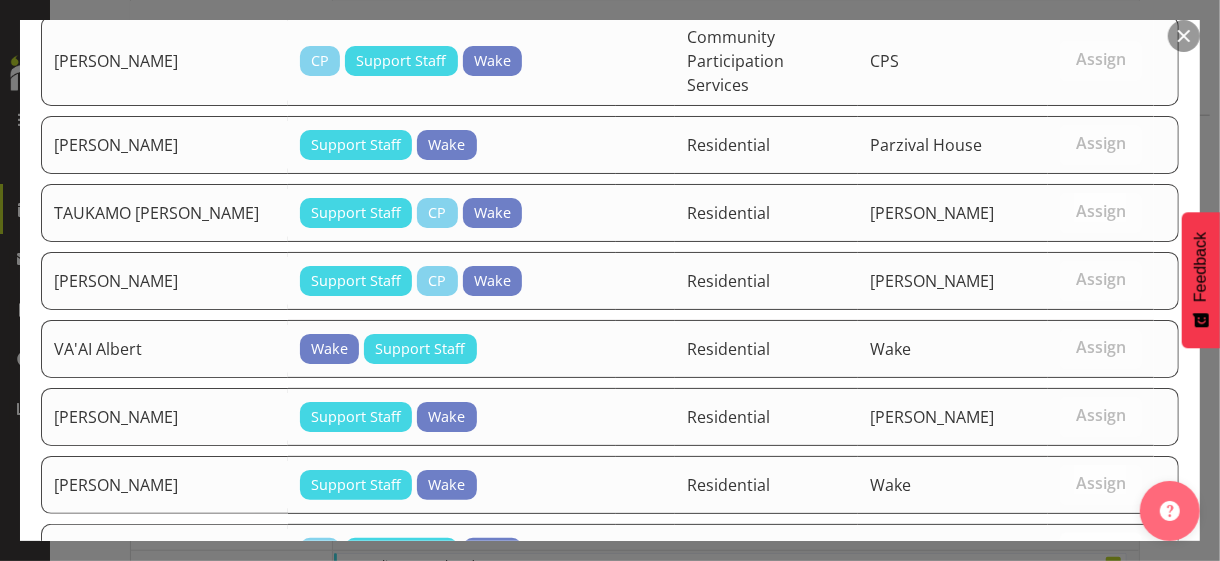 click on "Assign [PERSON_NAME]" at bounding box center [1066, 723] 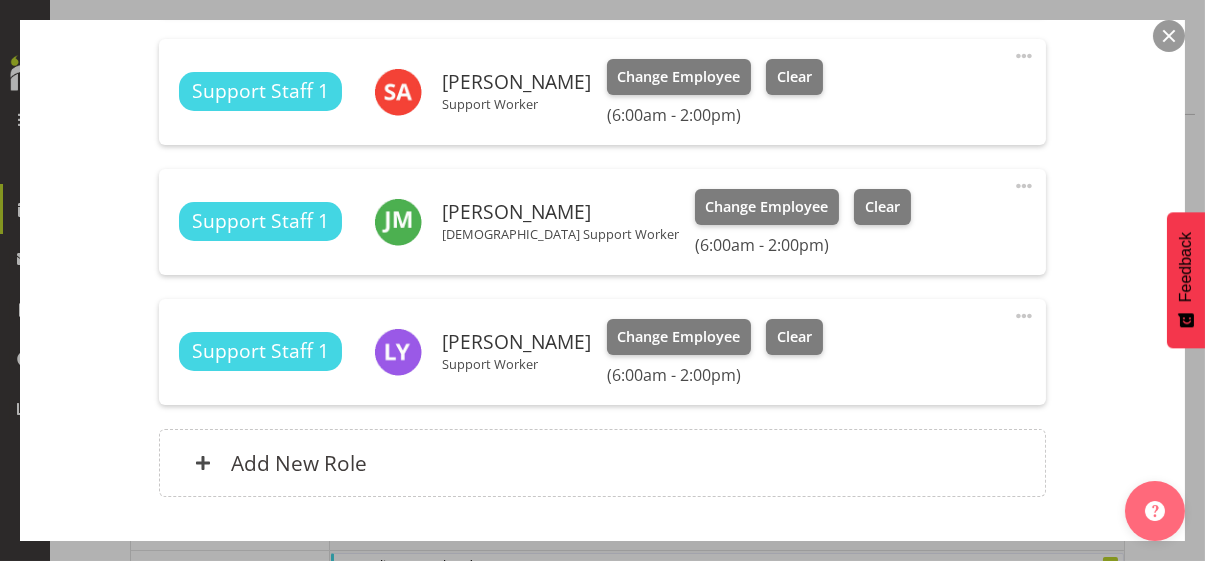 scroll, scrollTop: 871, scrollLeft: 0, axis: vertical 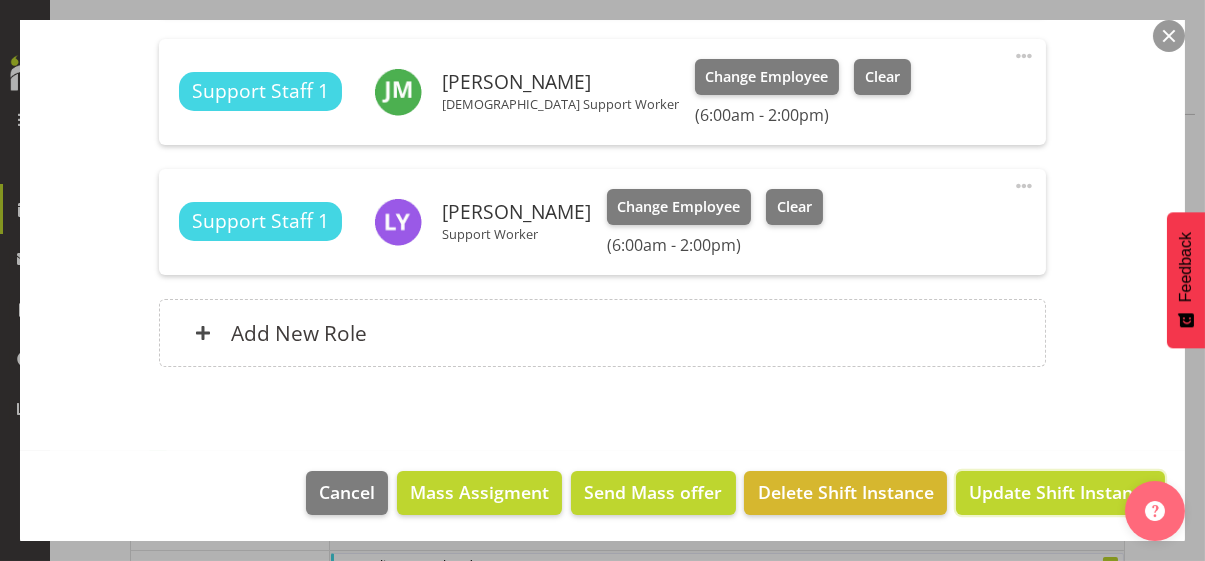 click on "Update Shift Instance" at bounding box center [1060, 492] 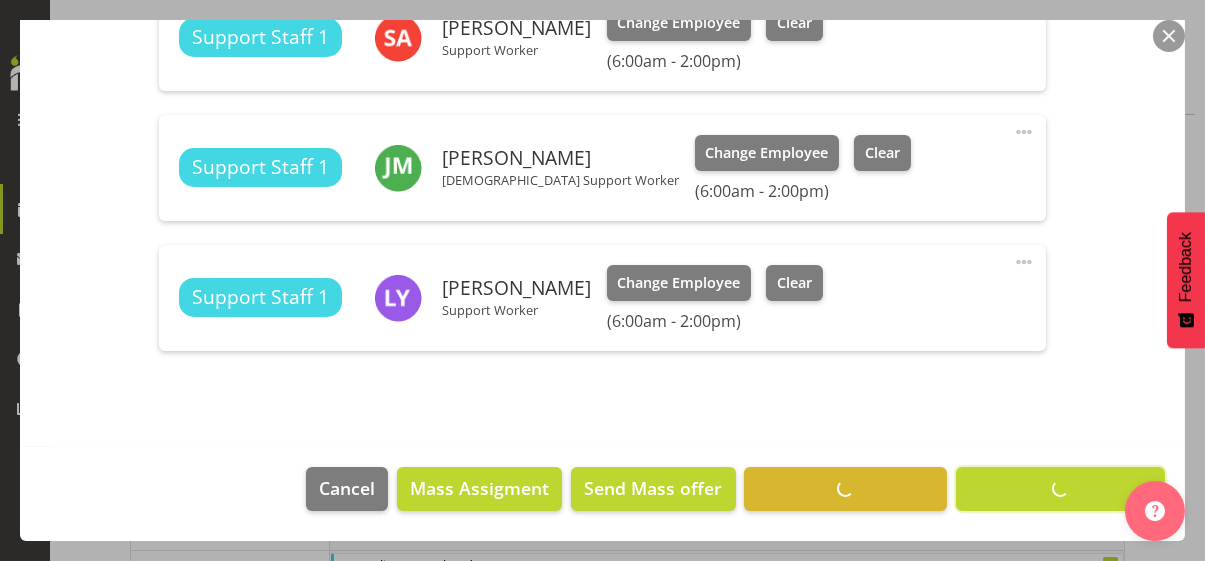 scroll, scrollTop: 792, scrollLeft: 0, axis: vertical 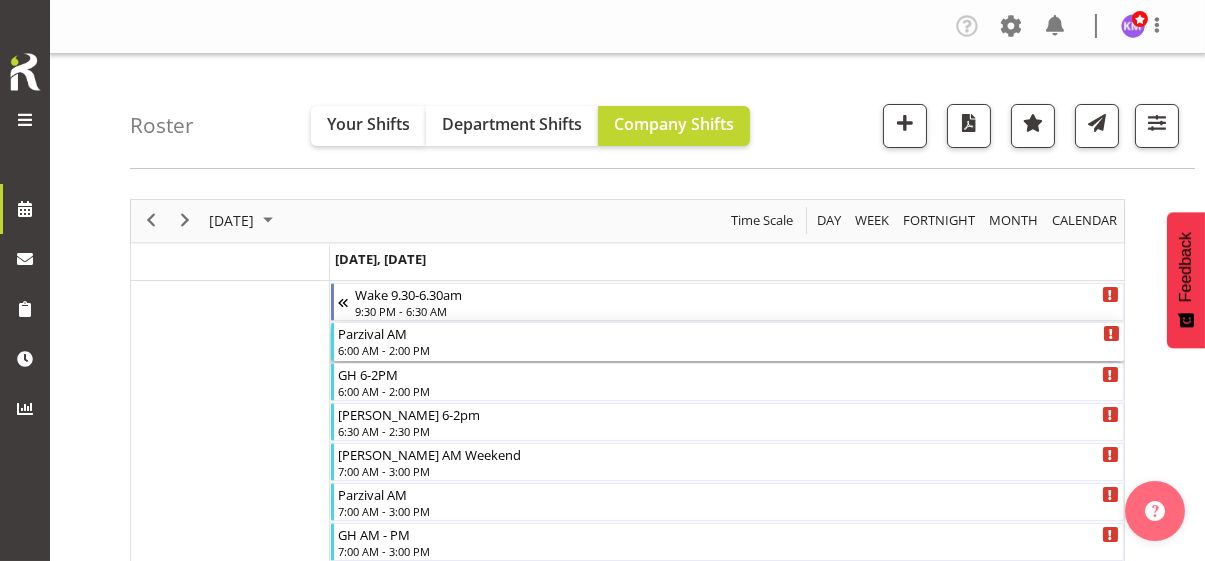 click on "6:00 AM - 2:00 PM" at bounding box center (729, 350) 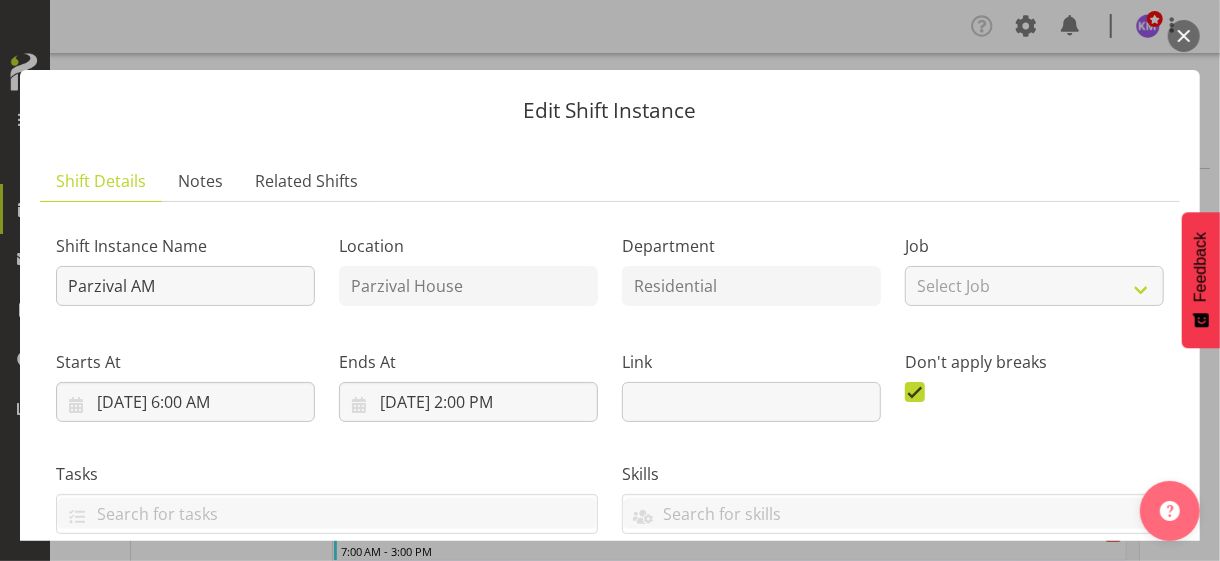 scroll, scrollTop: 600, scrollLeft: 0, axis: vertical 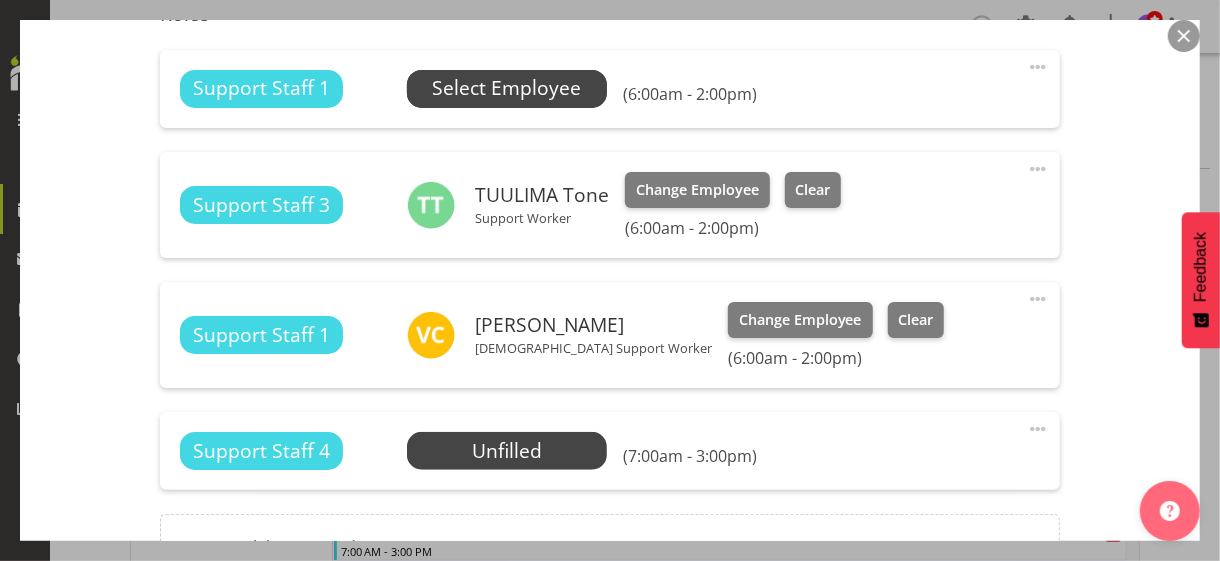 click on "Select Employee" at bounding box center [506, 88] 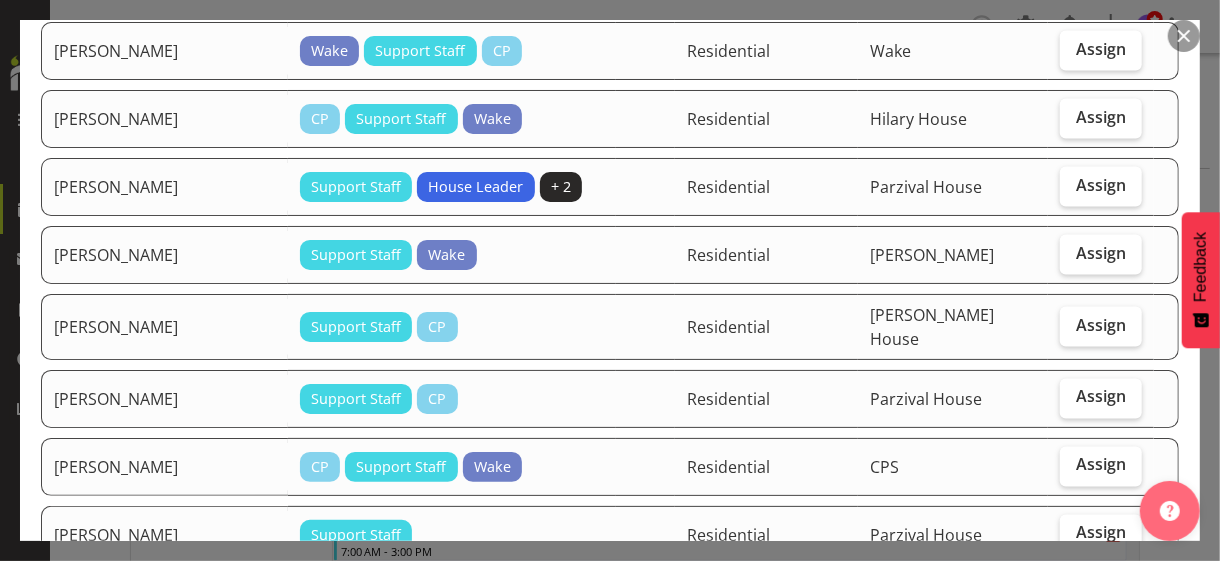 scroll, scrollTop: 1700, scrollLeft: 0, axis: vertical 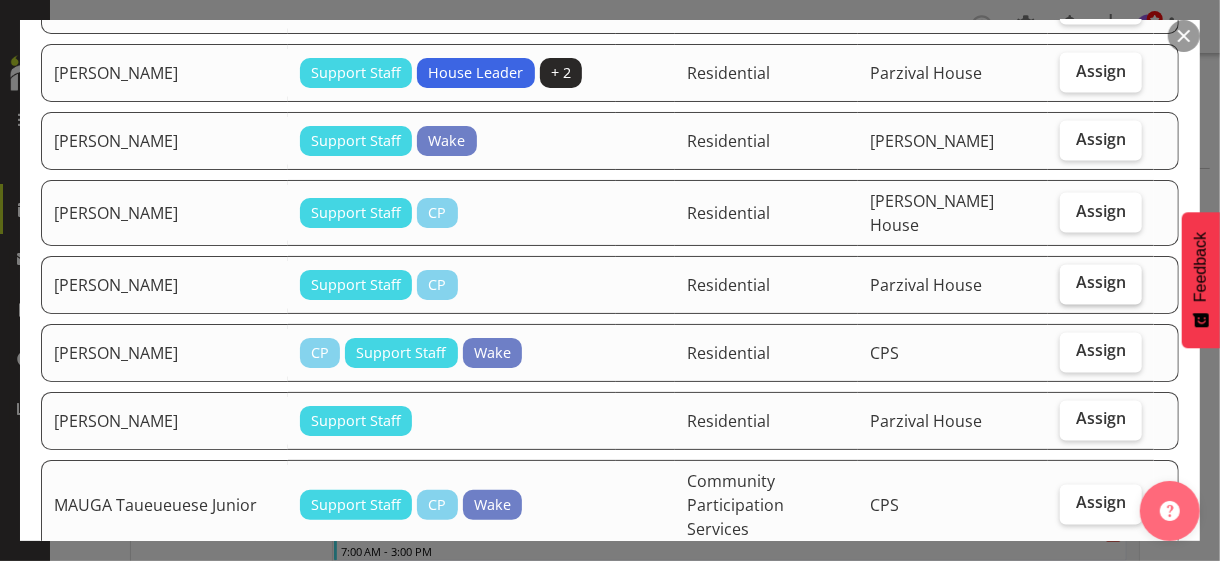 click on "Assign" at bounding box center [1101, 283] 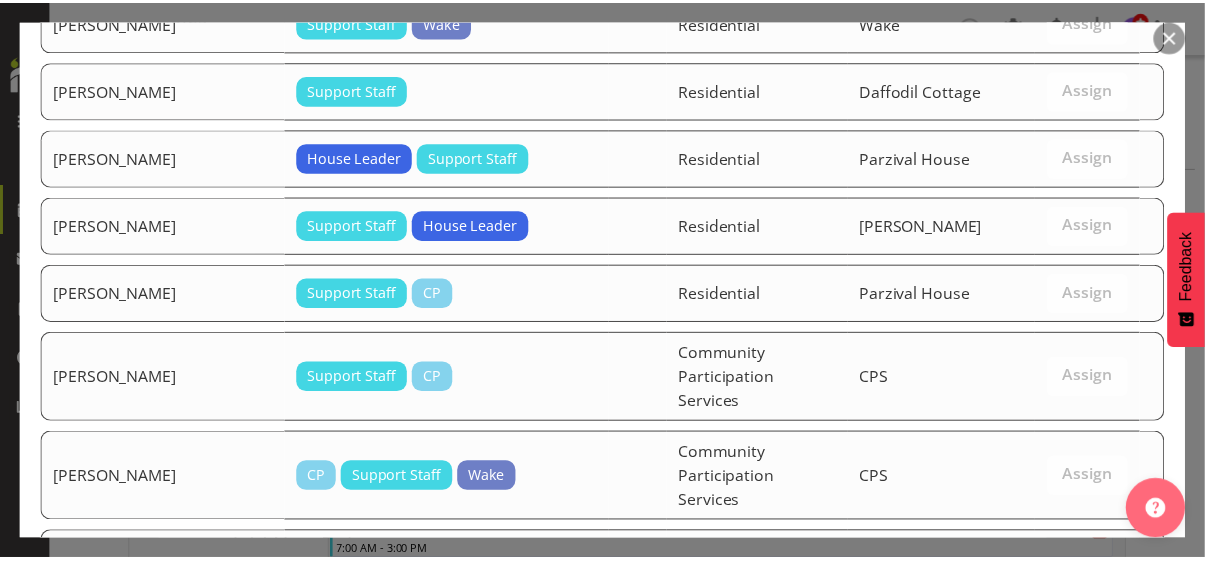 scroll, scrollTop: 3521, scrollLeft: 0, axis: vertical 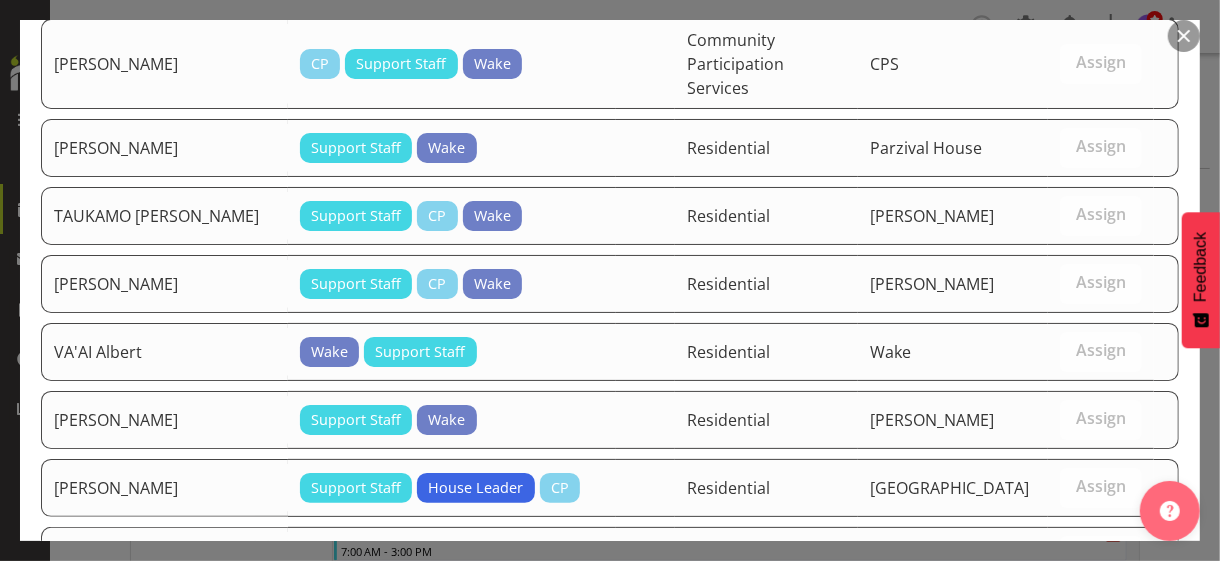 click on "Assign [PERSON_NAME]" at bounding box center [1066, 726] 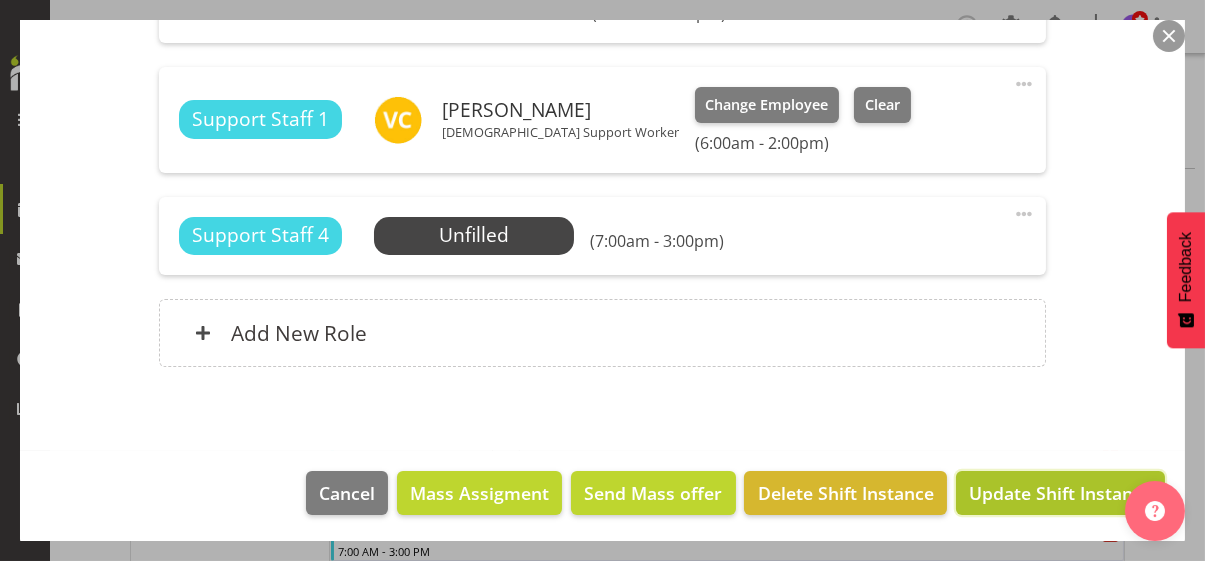 click on "Update Shift Instance" at bounding box center [1060, 493] 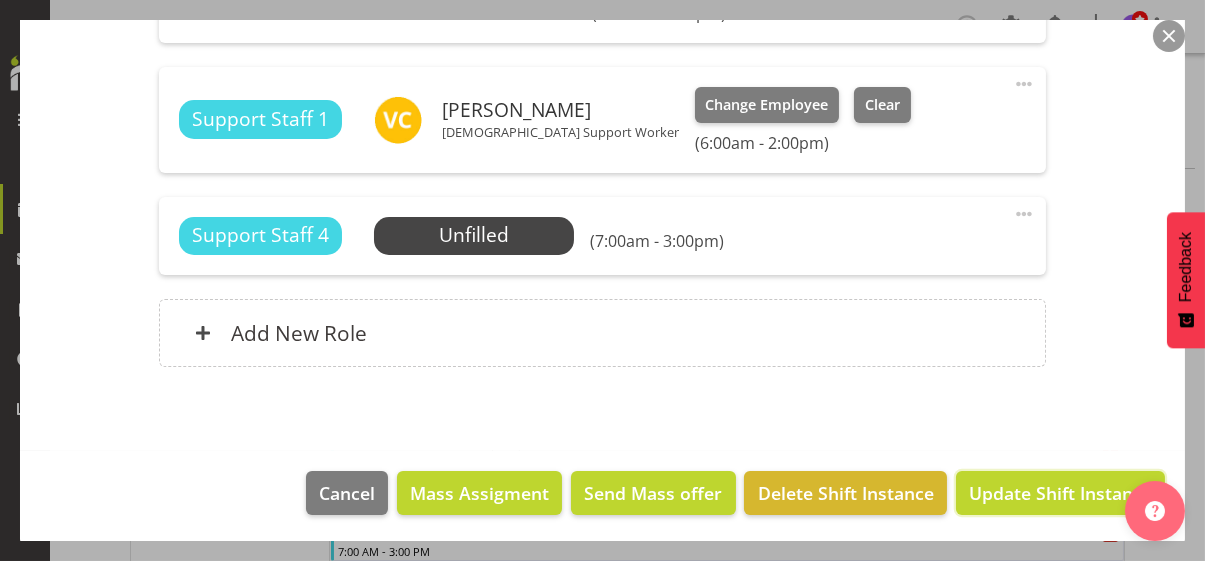 scroll, scrollTop: 765, scrollLeft: 0, axis: vertical 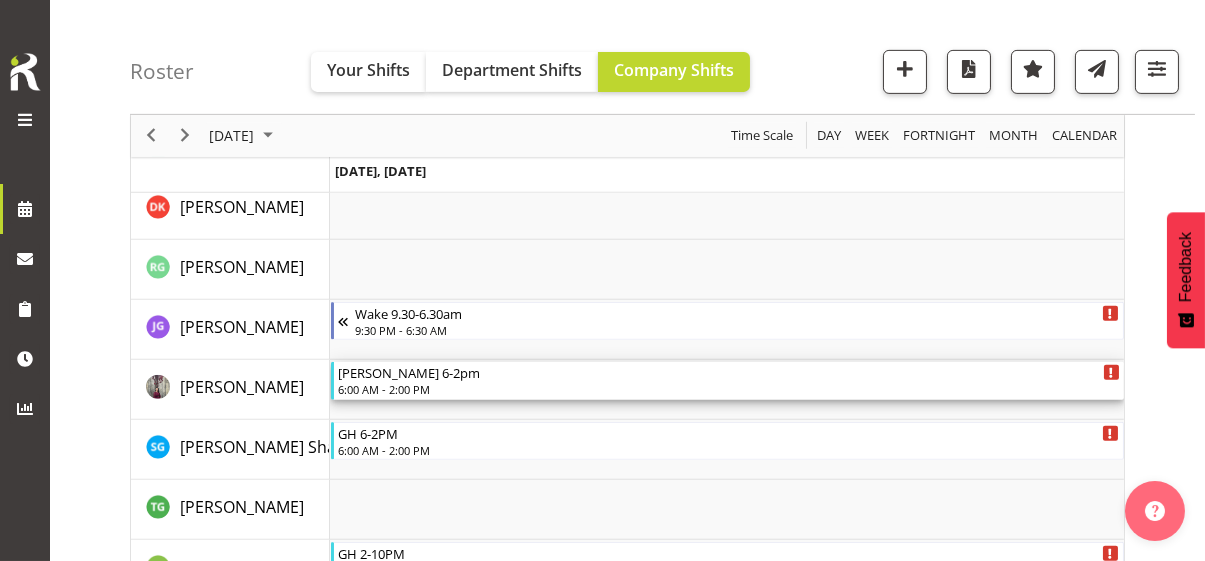 click on "6:00 AM - 2:00 PM" at bounding box center [729, 389] 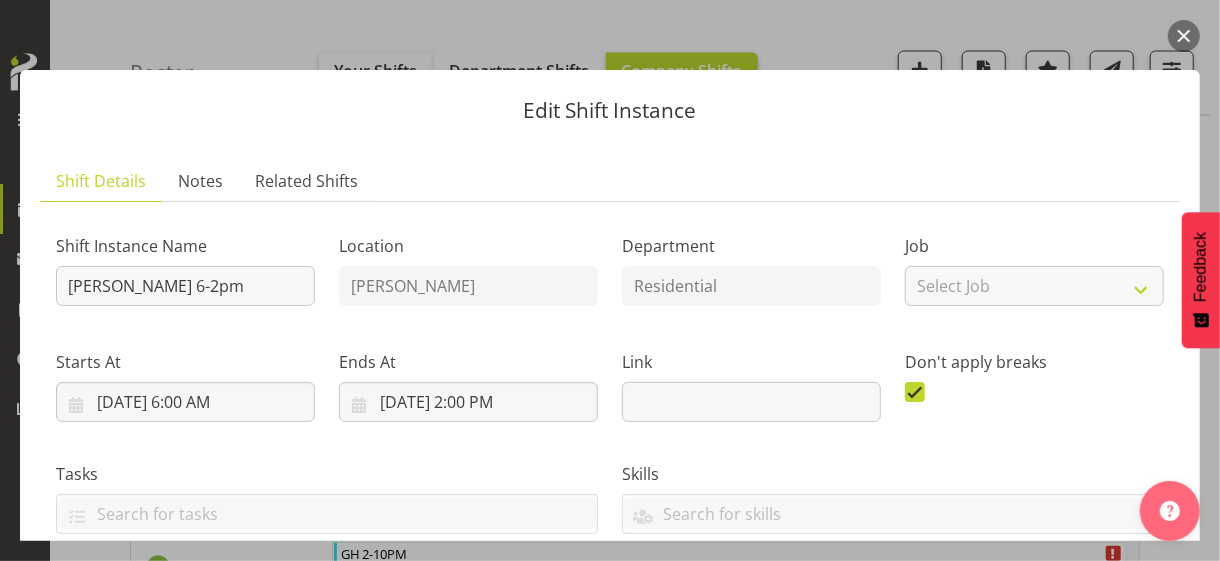 scroll, scrollTop: 500, scrollLeft: 0, axis: vertical 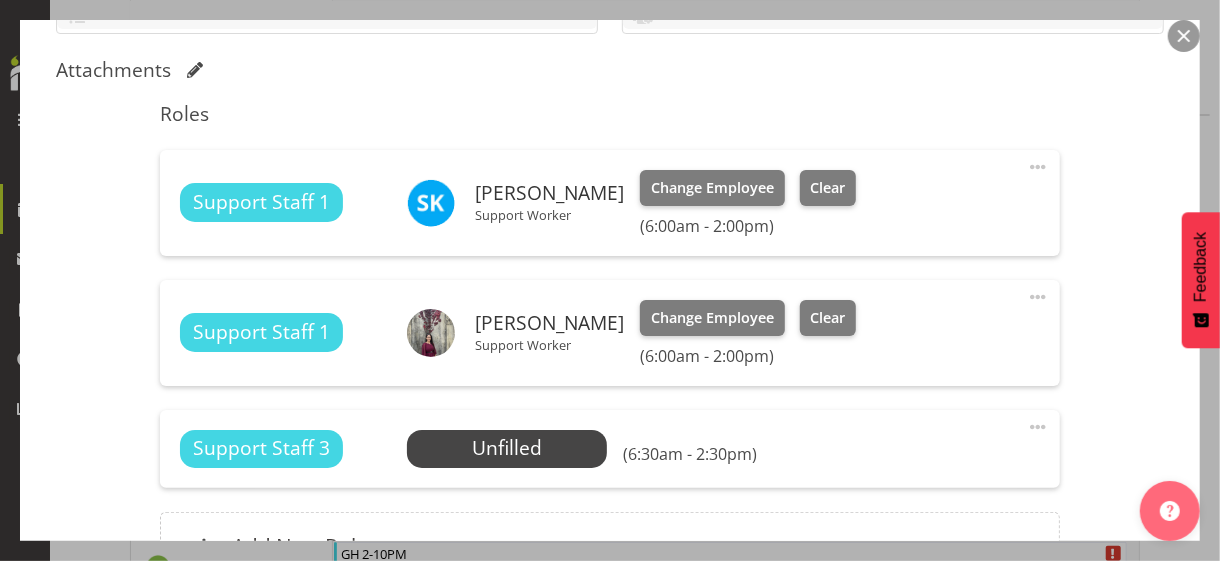 click at bounding box center [1038, 297] 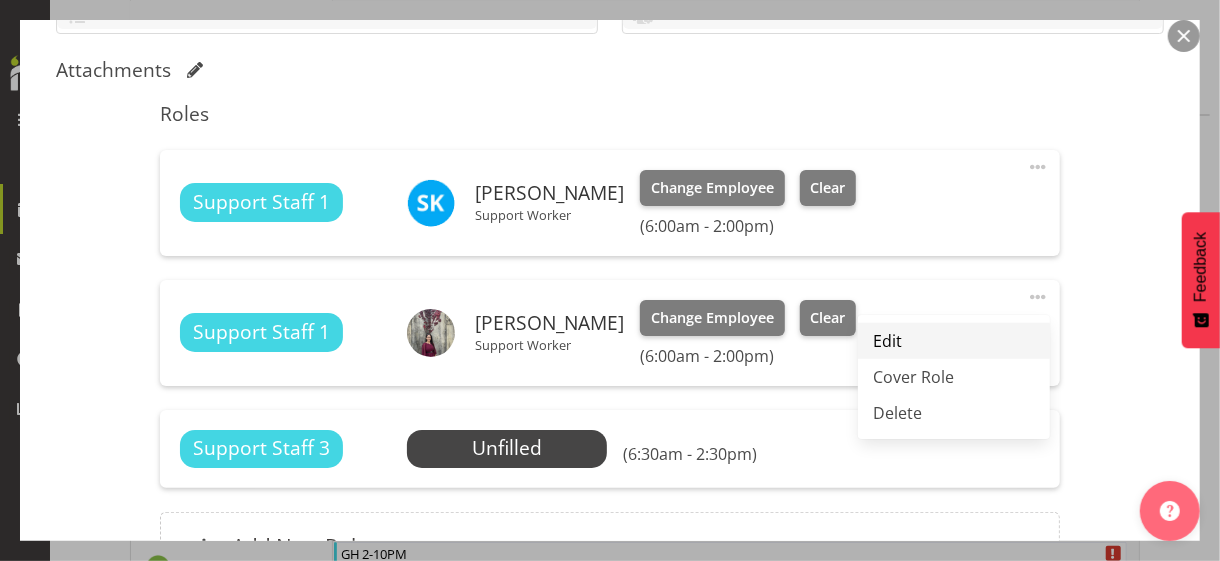 click on "Edit" at bounding box center [954, 341] 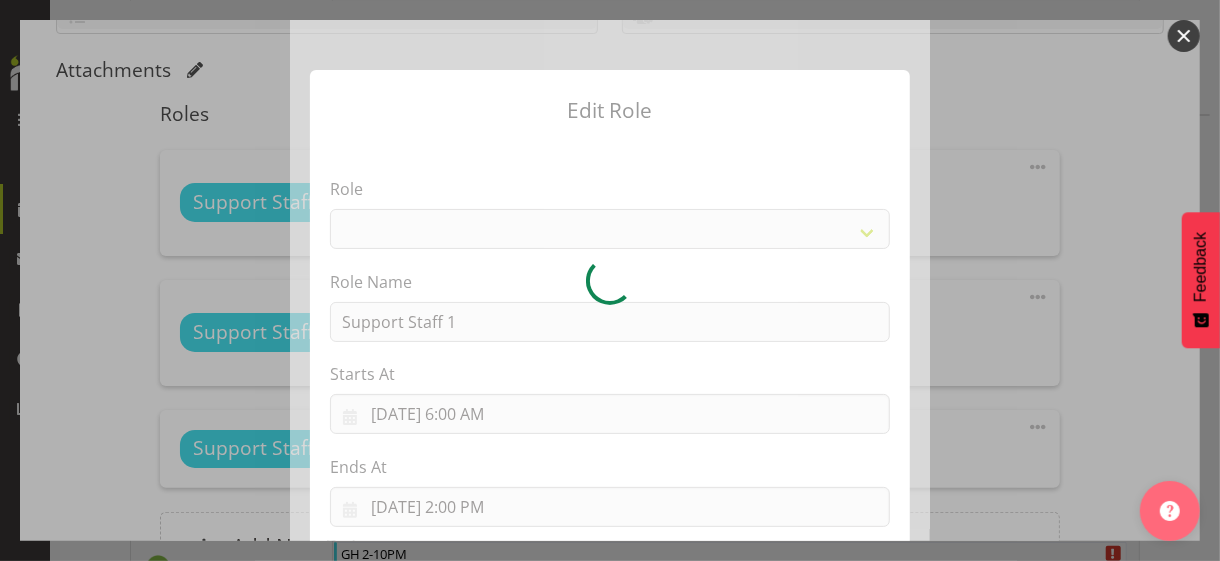 select on "1091" 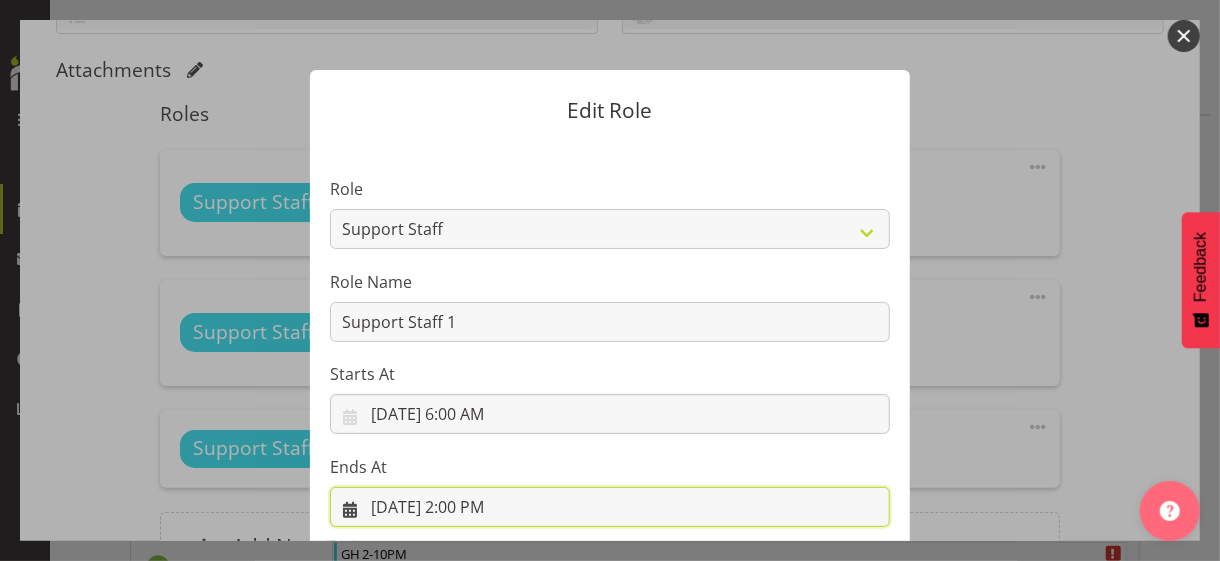 click on "[DATE] 2:00 PM" at bounding box center (610, 507) 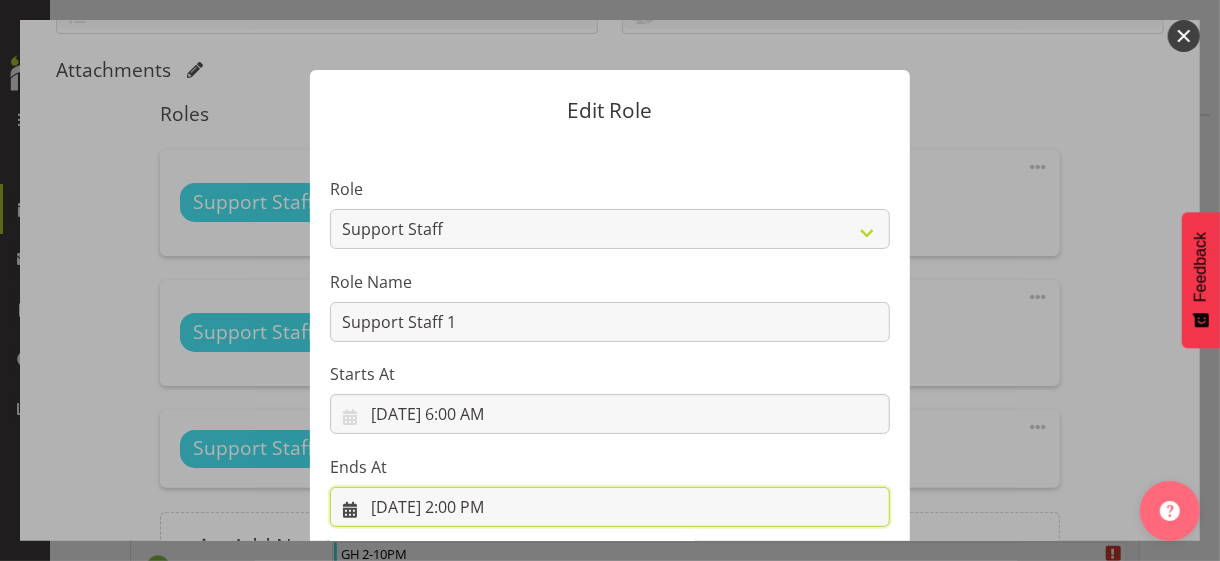 scroll, scrollTop: 441, scrollLeft: 0, axis: vertical 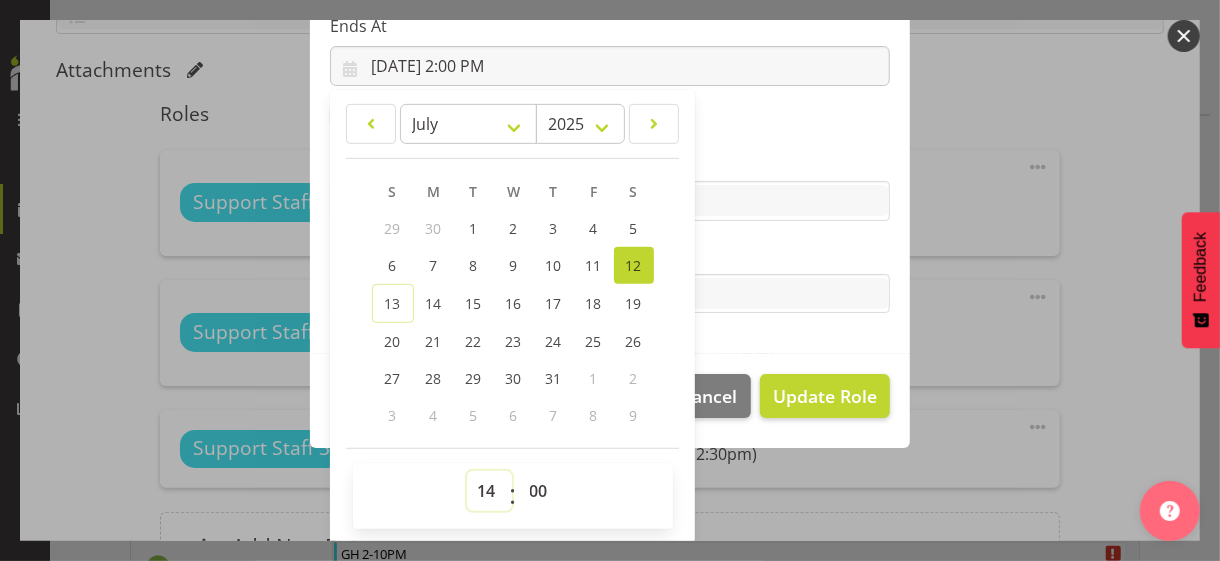 click on "00   01   02   03   04   05   06   07   08   09   10   11   12   13   14   15   16   17   18   19   20   21   22   23" at bounding box center [489, 491] 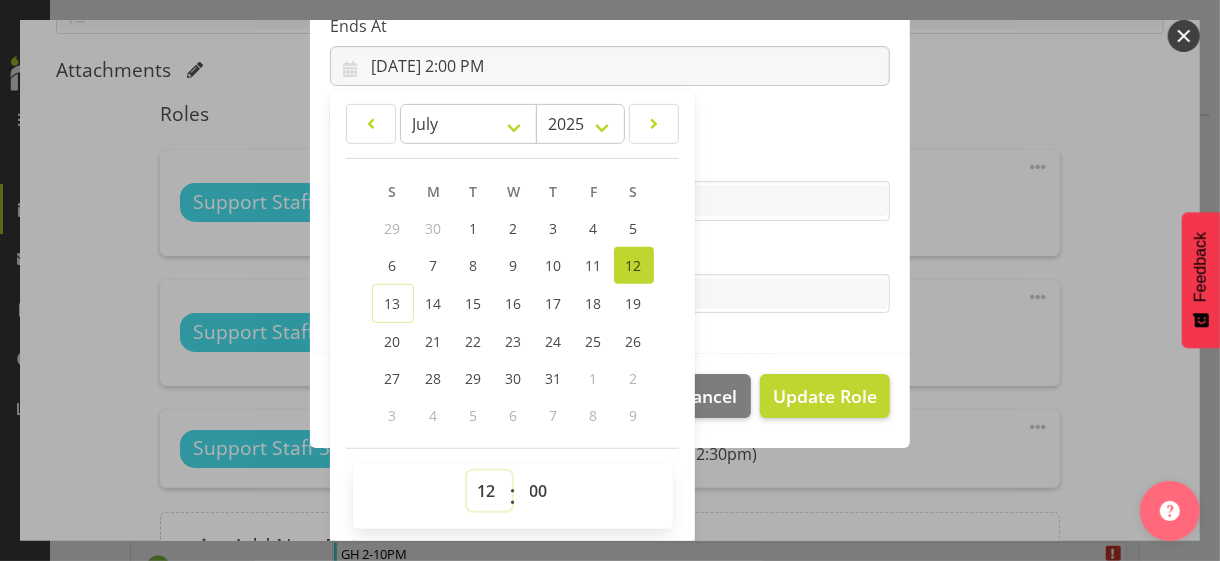 click on "00   01   02   03   04   05   06   07   08   09   10   11   12   13   14   15   16   17   18   19   20   21   22   23" at bounding box center (489, 491) 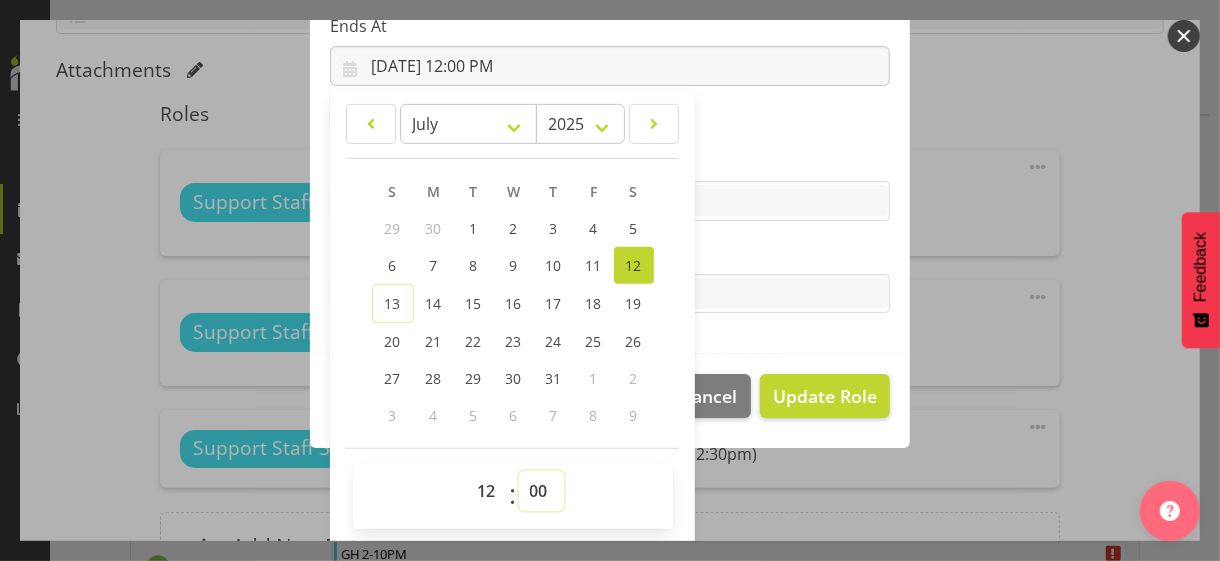 drag, startPoint x: 530, startPoint y: 488, endPoint x: 539, endPoint y: 471, distance: 19.235384 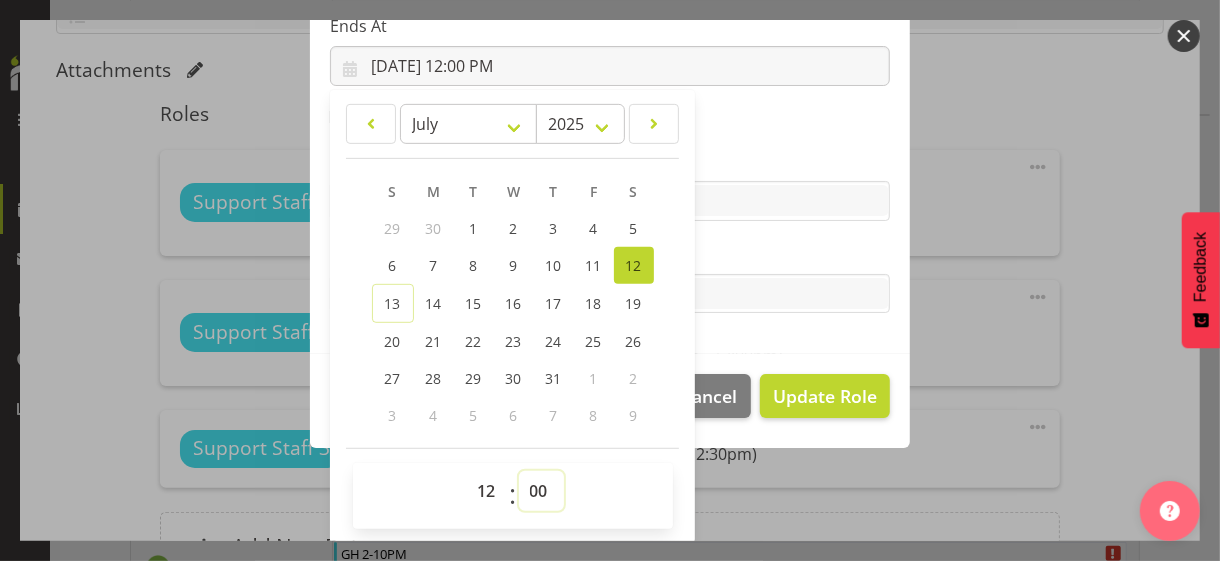 select on "30" 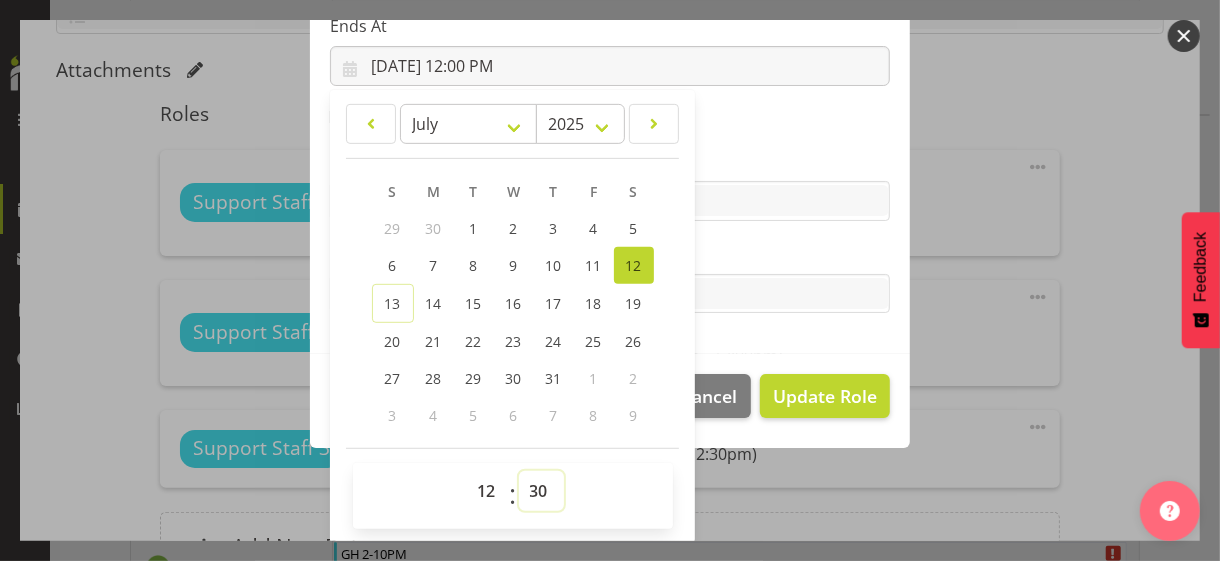 click on "00   01   02   03   04   05   06   07   08   09   10   11   12   13   14   15   16   17   18   19   20   21   22   23   24   25   26   27   28   29   30   31   32   33   34   35   36   37   38   39   40   41   42   43   44   45   46   47   48   49   50   51   52   53   54   55   56   57   58   59" at bounding box center (541, 491) 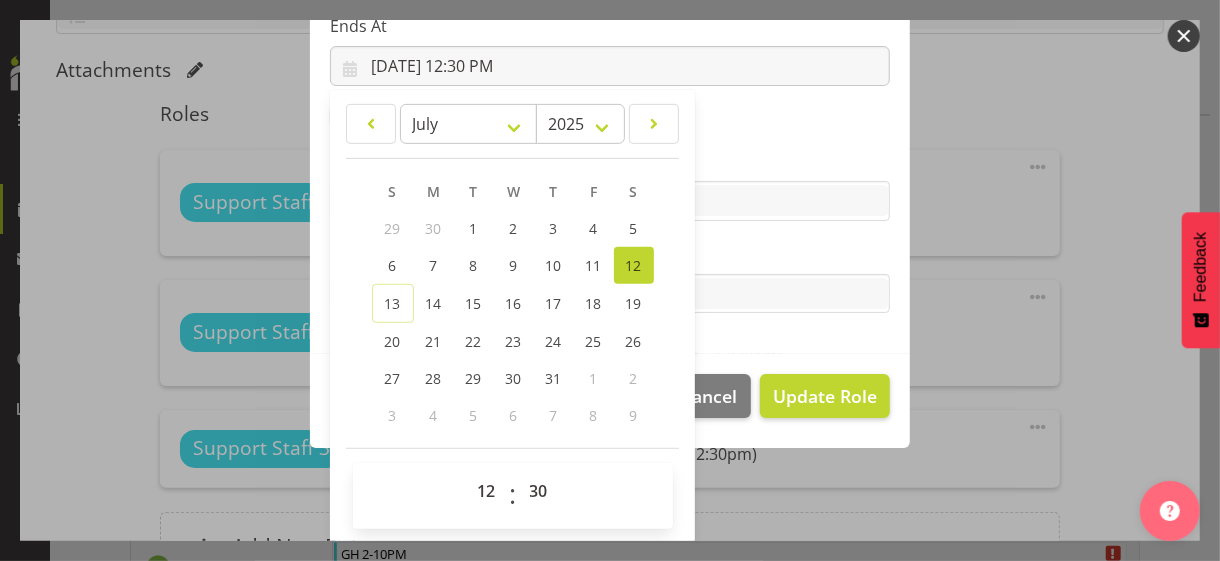 click on "Tasks" at bounding box center (610, 254) 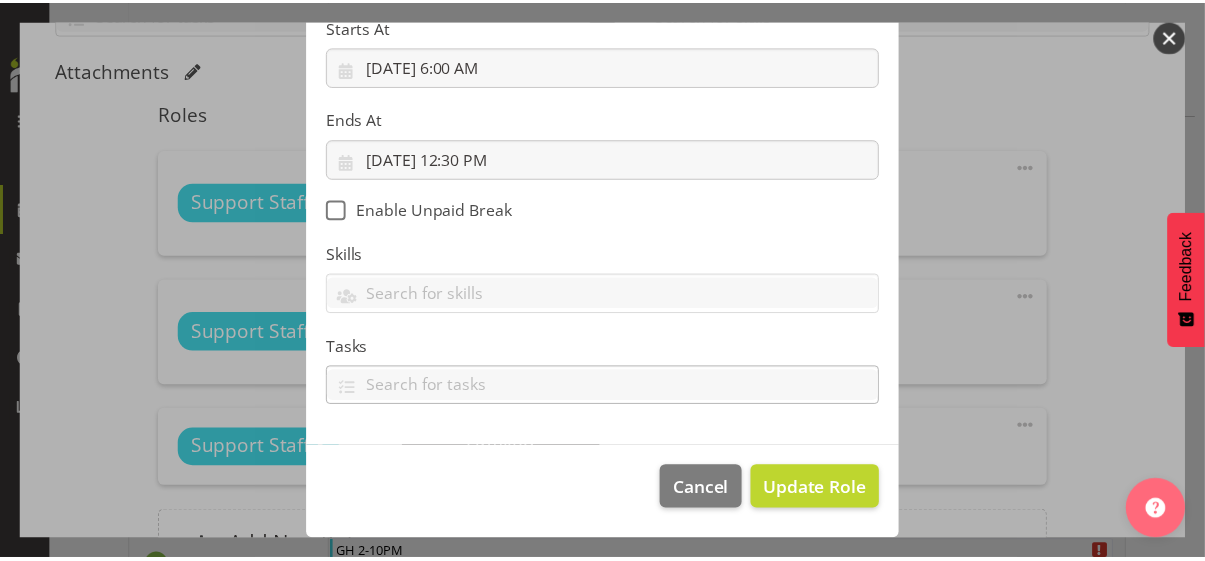 scroll, scrollTop: 346, scrollLeft: 0, axis: vertical 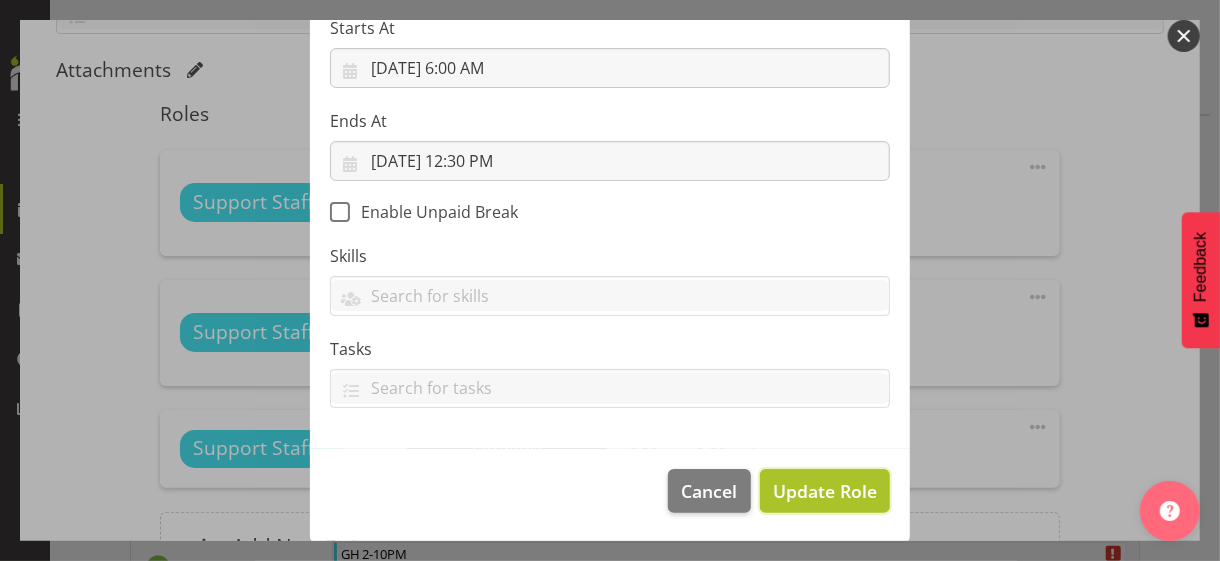 click on "Update Role" at bounding box center (825, 491) 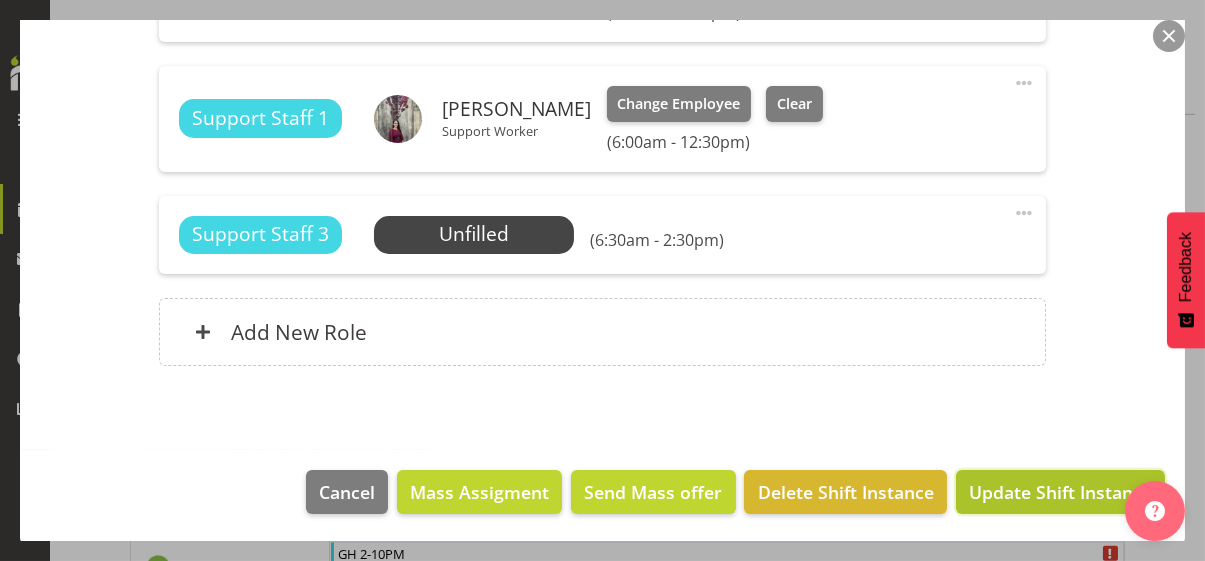 click on "Update Shift Instance" at bounding box center [1060, 492] 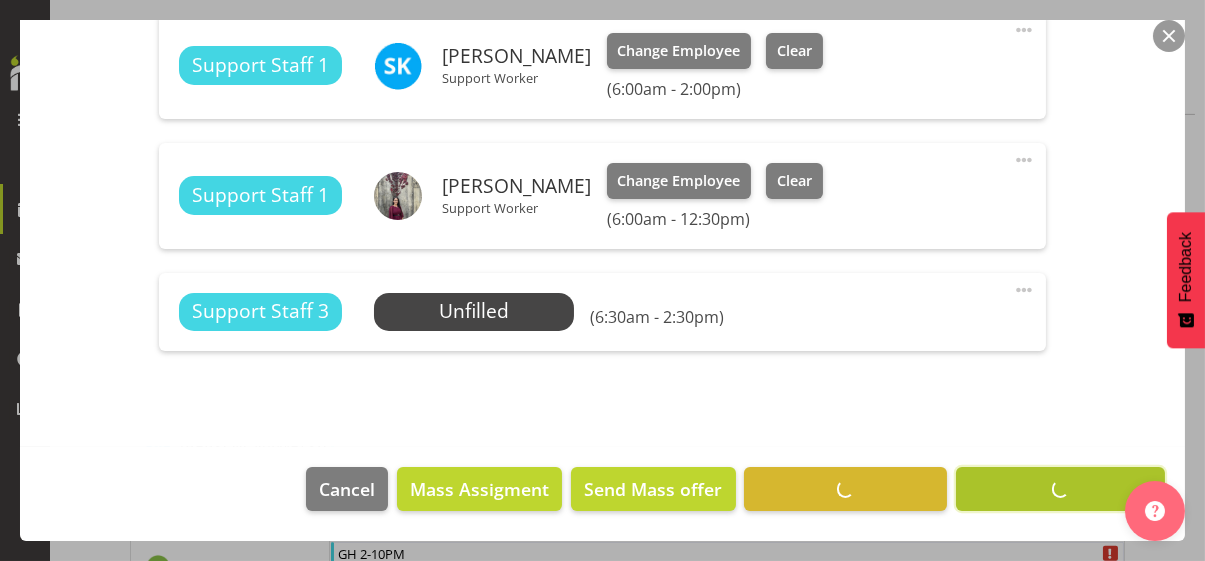 scroll, scrollTop: 634, scrollLeft: 0, axis: vertical 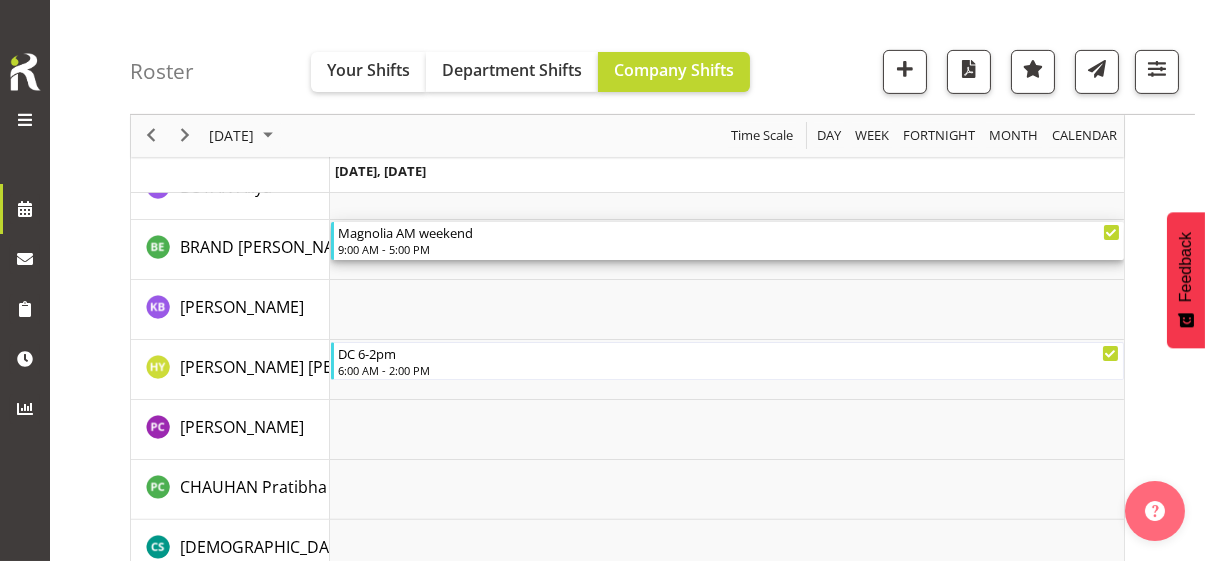 click on "9:00 AM - 5:00 PM" at bounding box center [729, 249] 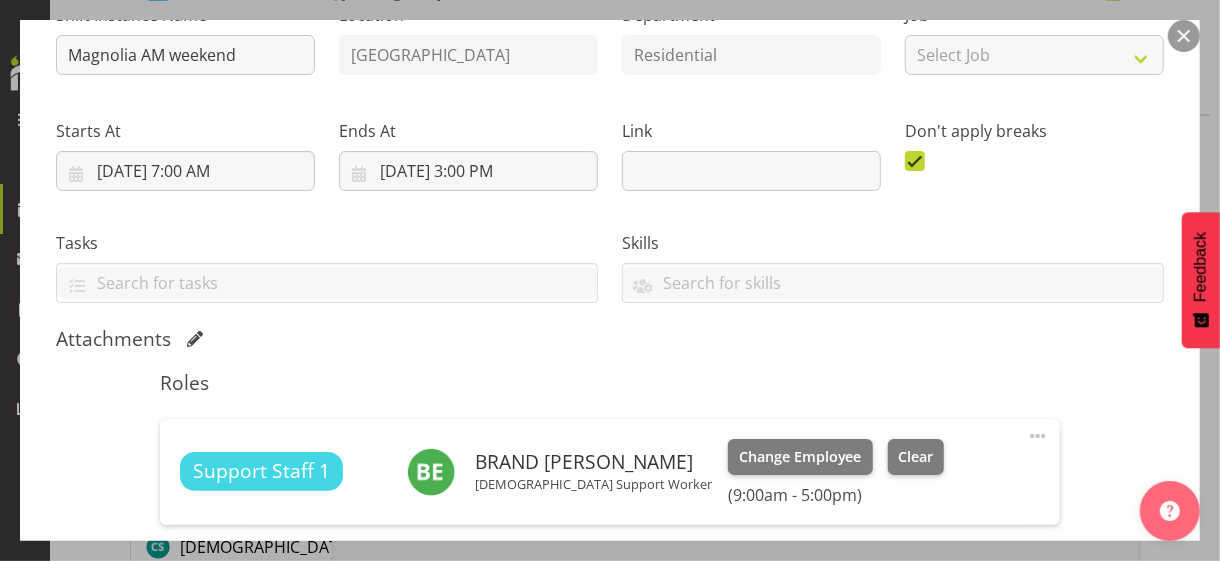 scroll, scrollTop: 481, scrollLeft: 0, axis: vertical 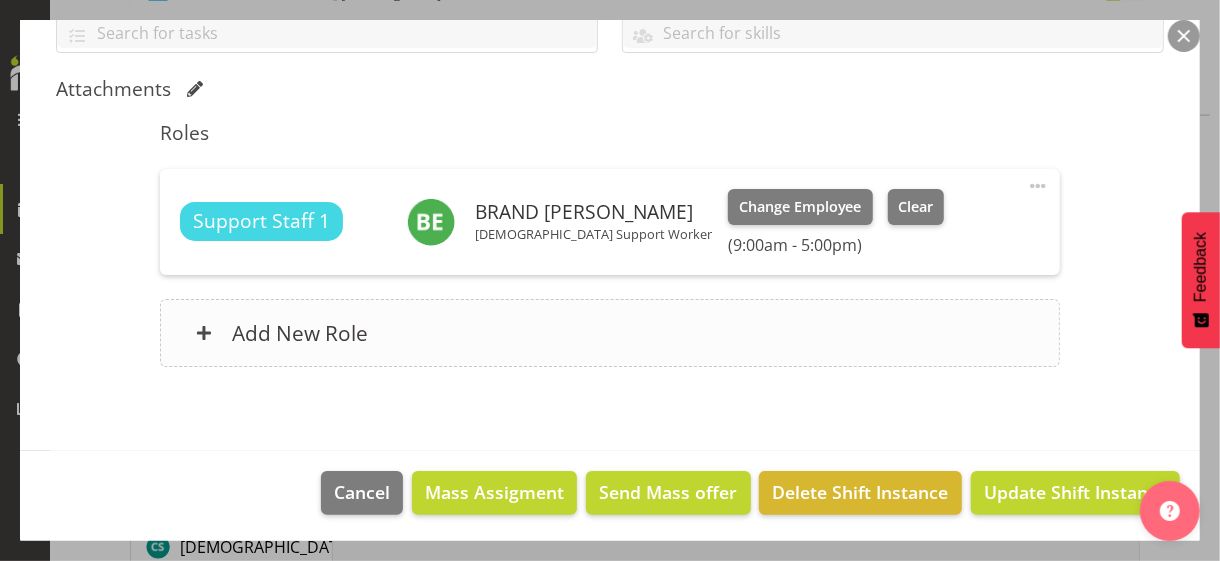 click on "Add New Role" at bounding box center [609, 333] 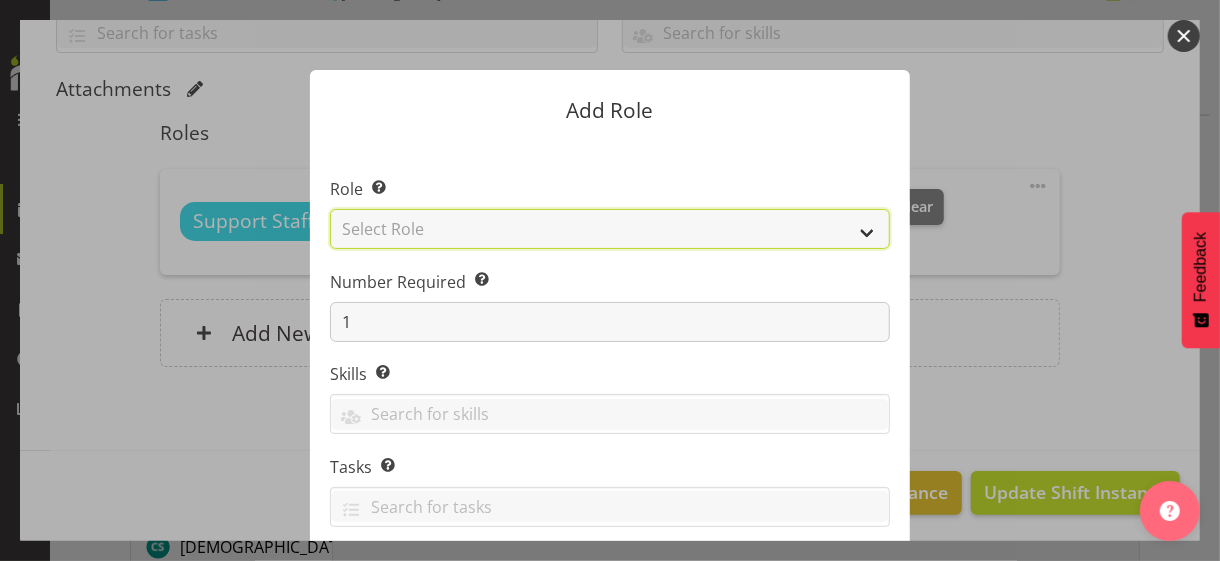 click on "Select Role  CP House Leader Support Staff Wake" at bounding box center [610, 229] 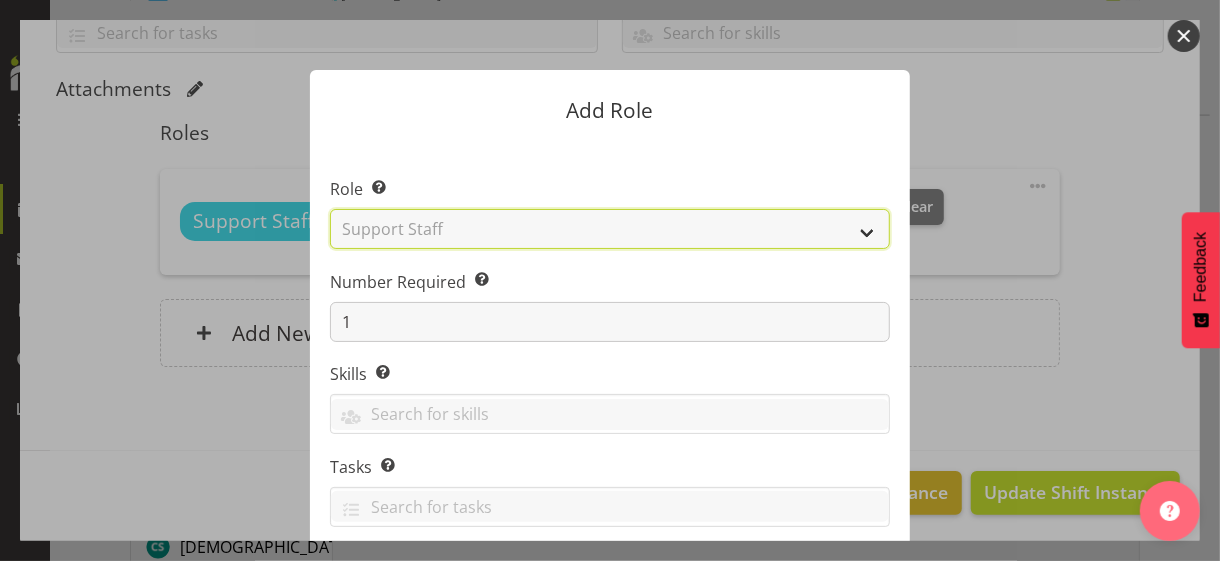click on "Select Role  CP House Leader Support Staff Wake" at bounding box center (610, 229) 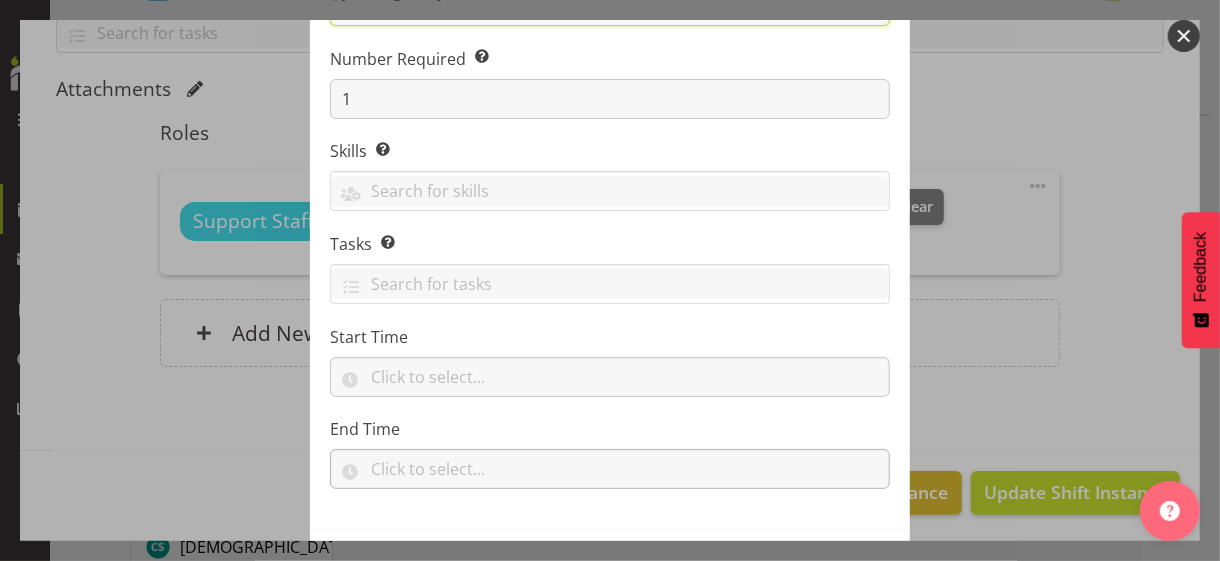 scroll, scrollTop: 304, scrollLeft: 0, axis: vertical 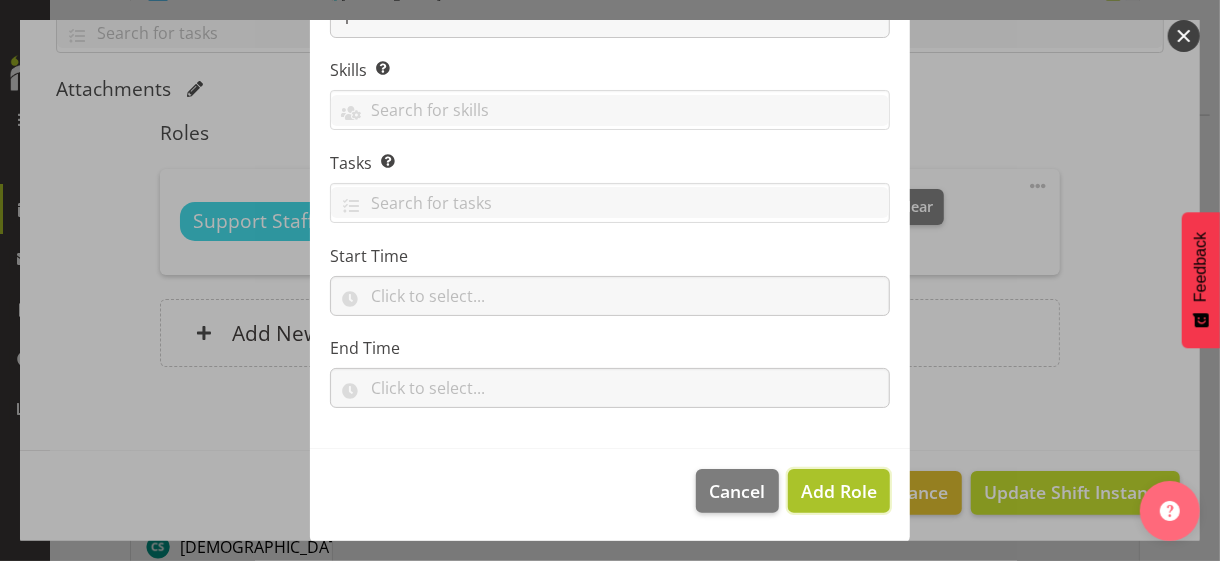click on "Add Role" at bounding box center (839, 491) 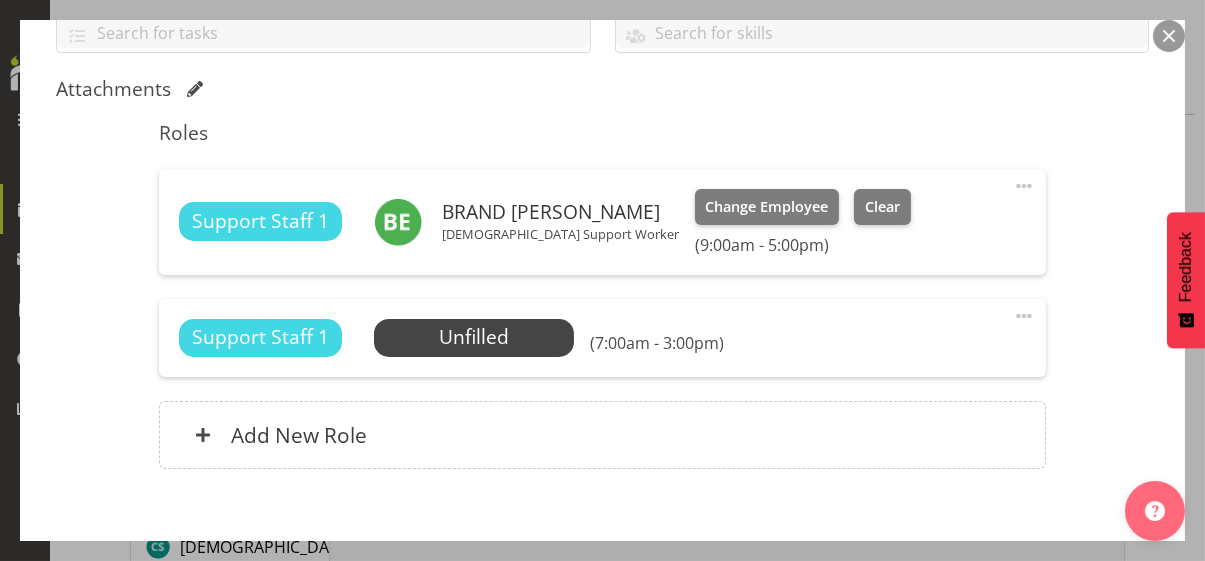 click at bounding box center (1024, 316) 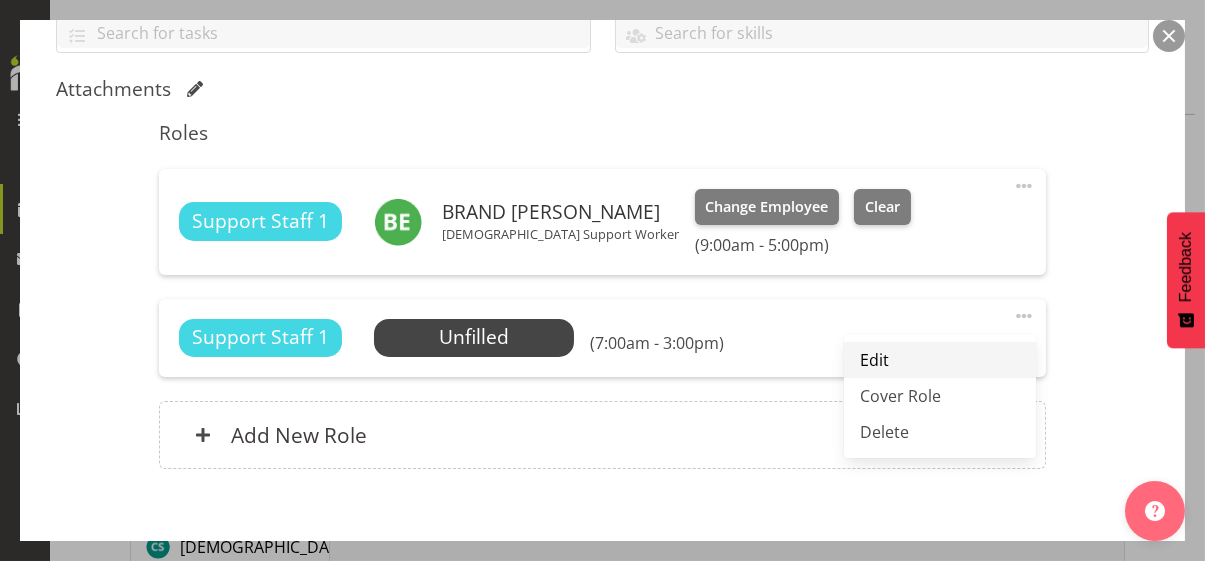 click on "Edit" at bounding box center (940, 360) 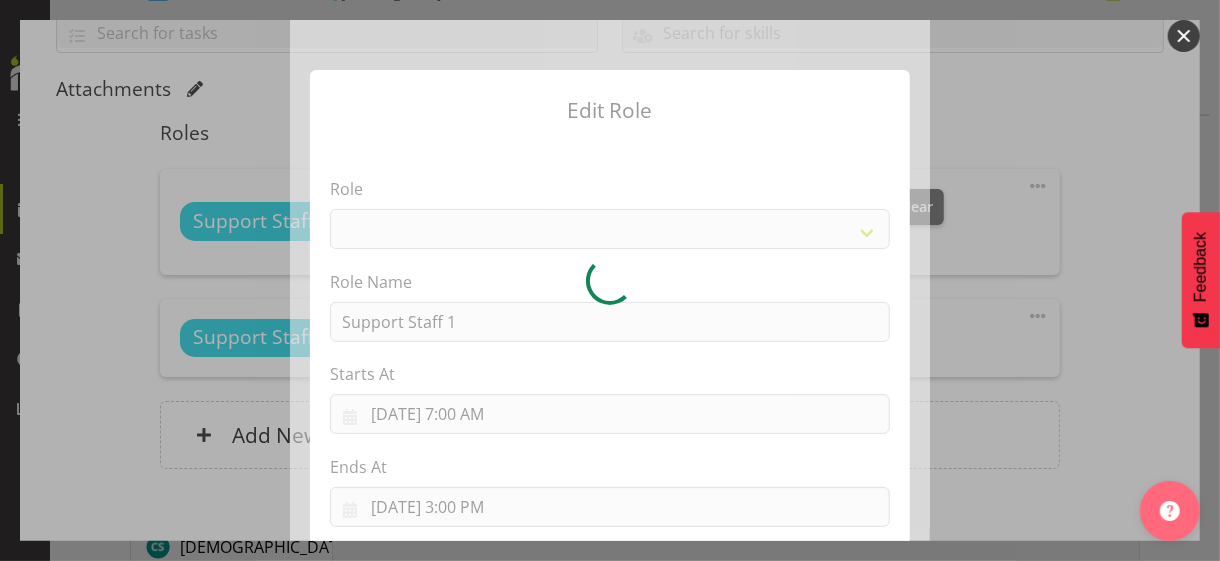 select on "1091" 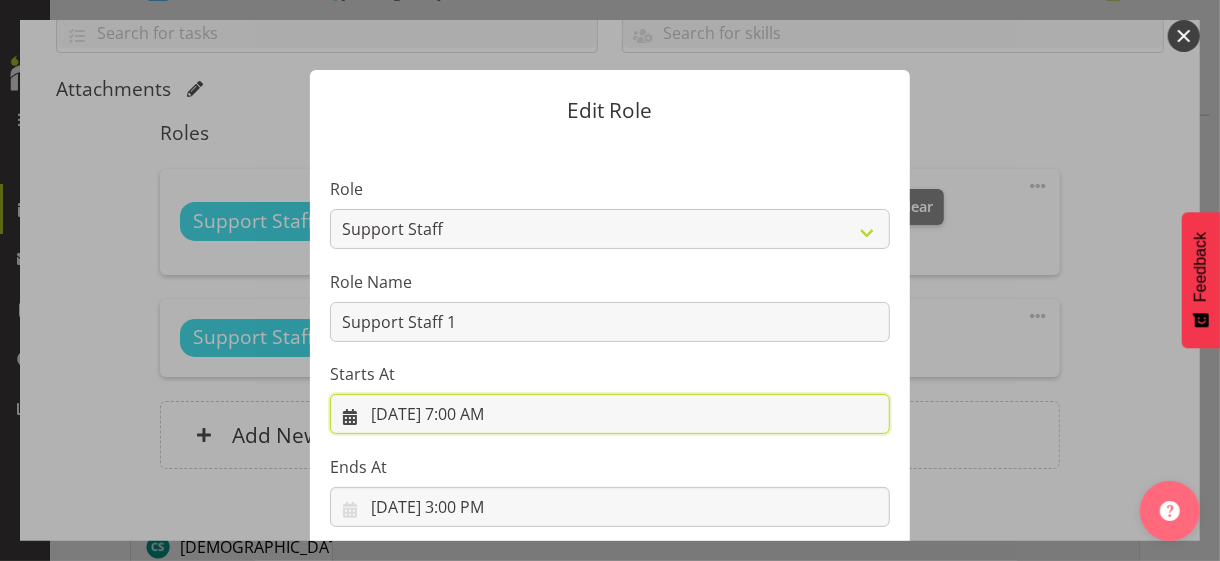 click on "[DATE] 7:00 AM" at bounding box center [610, 414] 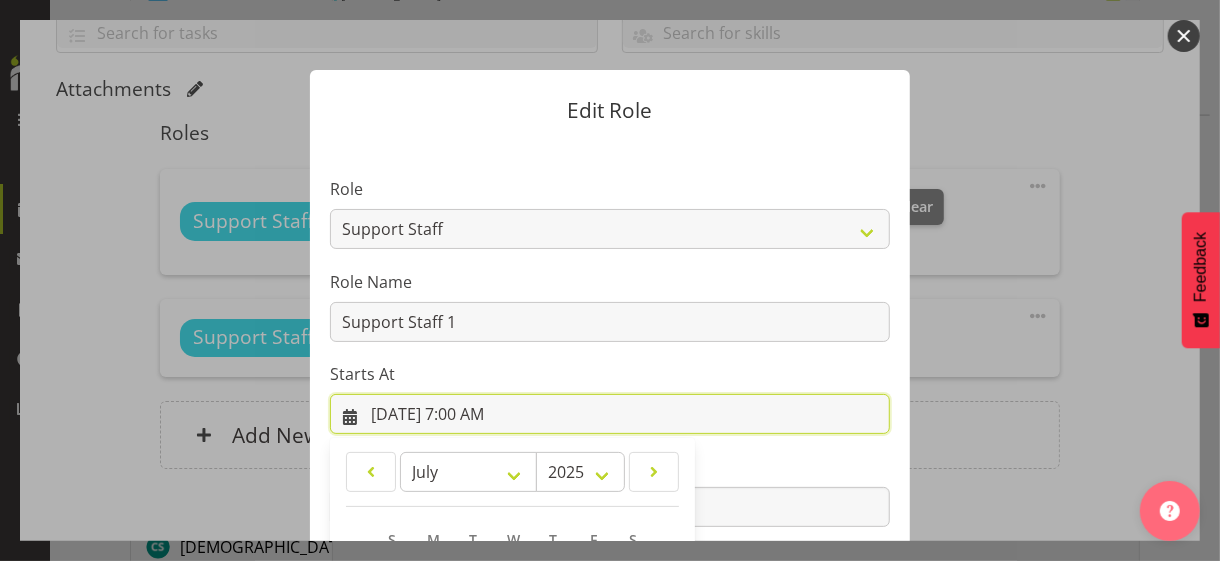 scroll, scrollTop: 347, scrollLeft: 0, axis: vertical 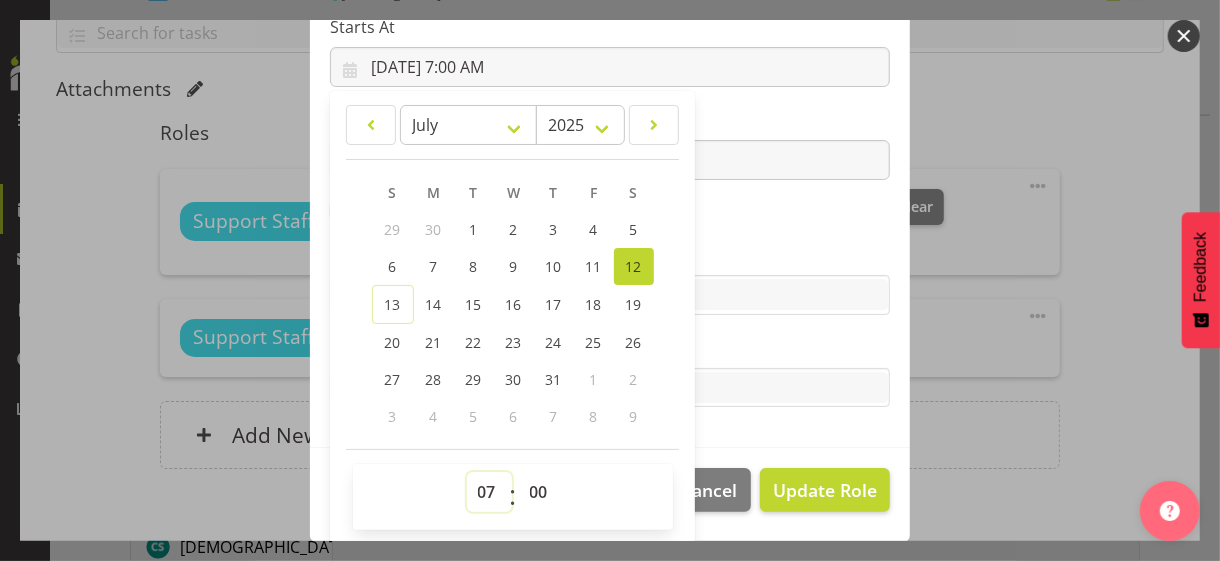 click on "00   01   02   03   04   05   06   07   08   09   10   11   12   13   14   15   16   17   18   19   20   21   22   23" at bounding box center (489, 492) 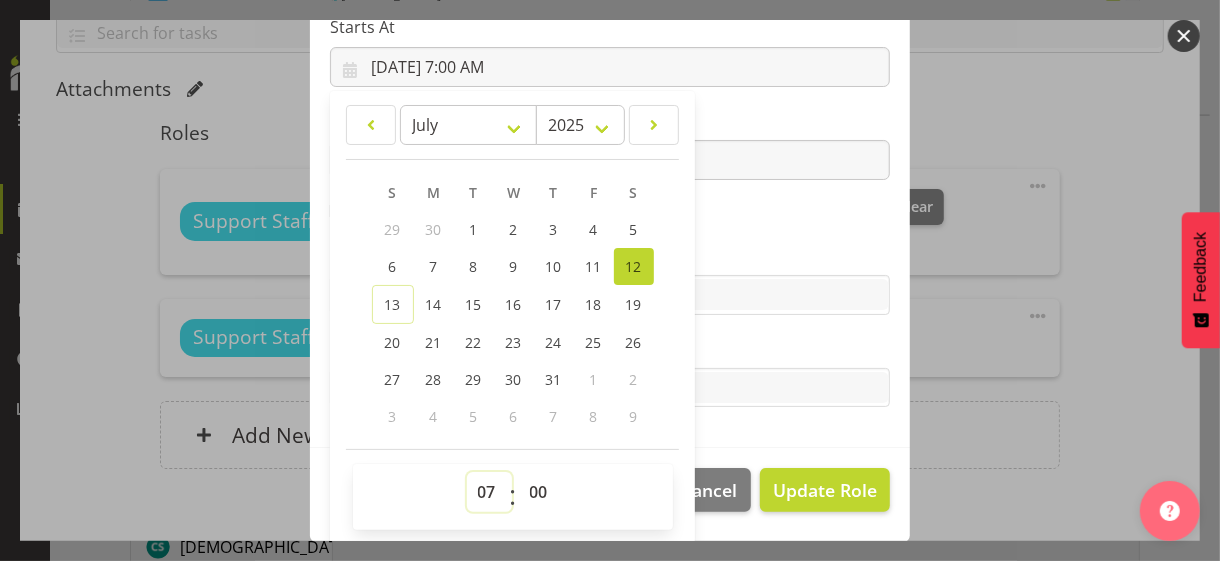 select on "6" 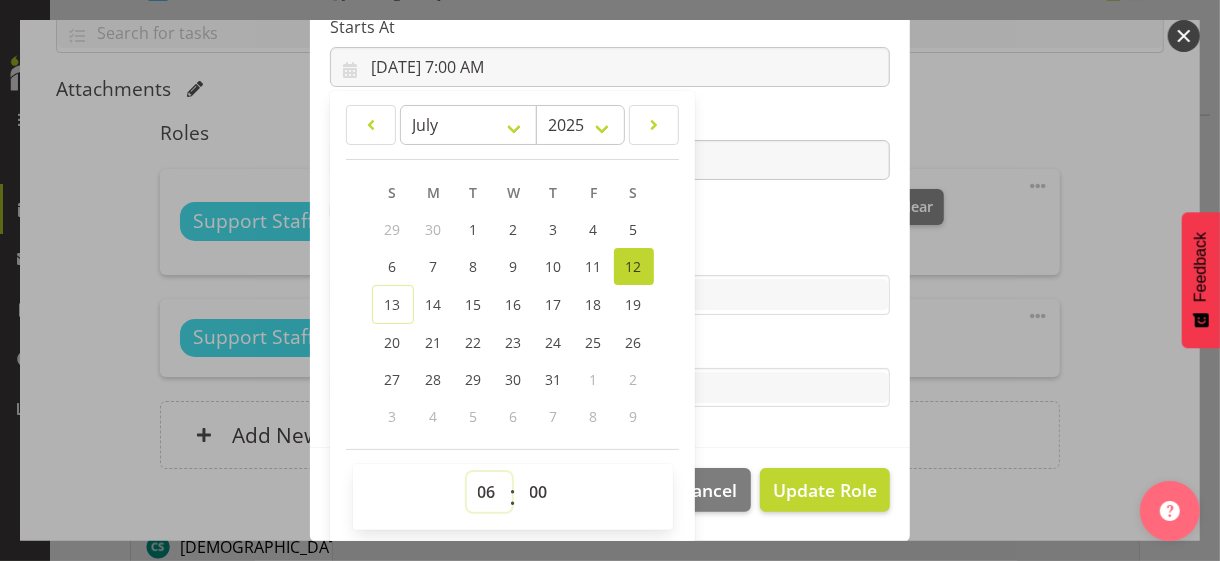 click on "00   01   02   03   04   05   06   07   08   09   10   11   12   13   14   15   16   17   18   19   20   21   22   23" at bounding box center [489, 492] 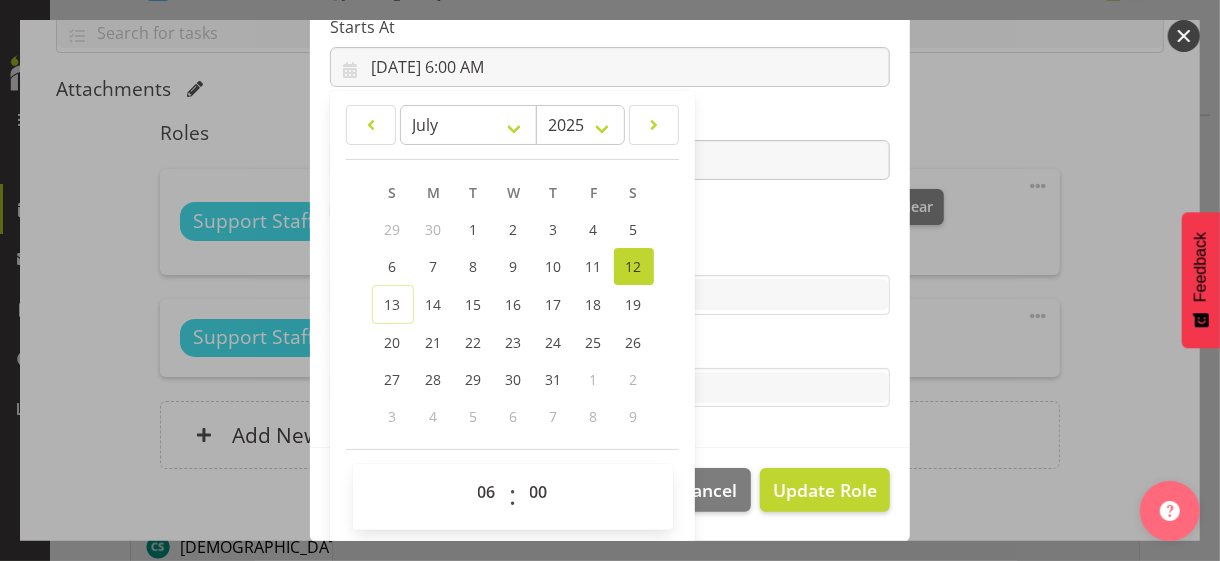 click on "Role CP House Leader Support Staff Wake   Role Name Support Staff 1
Starts At
[DATE] 6:00 AM  January   February   March   April   May   June   July   August   September   October   November   [DATE]   2034   2033   2032   2031   2030   2029   2028   2027   2026   2025   2024   2023   2022   2021   2020   2019   2018   2017   2016   2015   2014   2013   2012   2011   2010   2009   2008   2007   2006   2005   2004   2003   2002   2001   2000   1999   1998   1997   1996   1995   1994   1993   1992   1991   1990   1989   1988   1987   1986   1985   1984   1983   1982   1981   1980   1979   1978   1977   1976   1975   1974   1973   1972   1971   1970   1969   1968   1967   1966   1965   1964   1963   1962   1961   1960   1959   1958   1957   1956   1955   1954   1953   1952   1951   1950   1949   1948   1947   1946   1945   1944   1943   1942   1941   1940   1939   1938   1937   1936   1935   1934   1933   1932   1931   1930   1929   1928   1927   1926   1925  S M T W T F S 29 1" at bounding box center [610, 121] 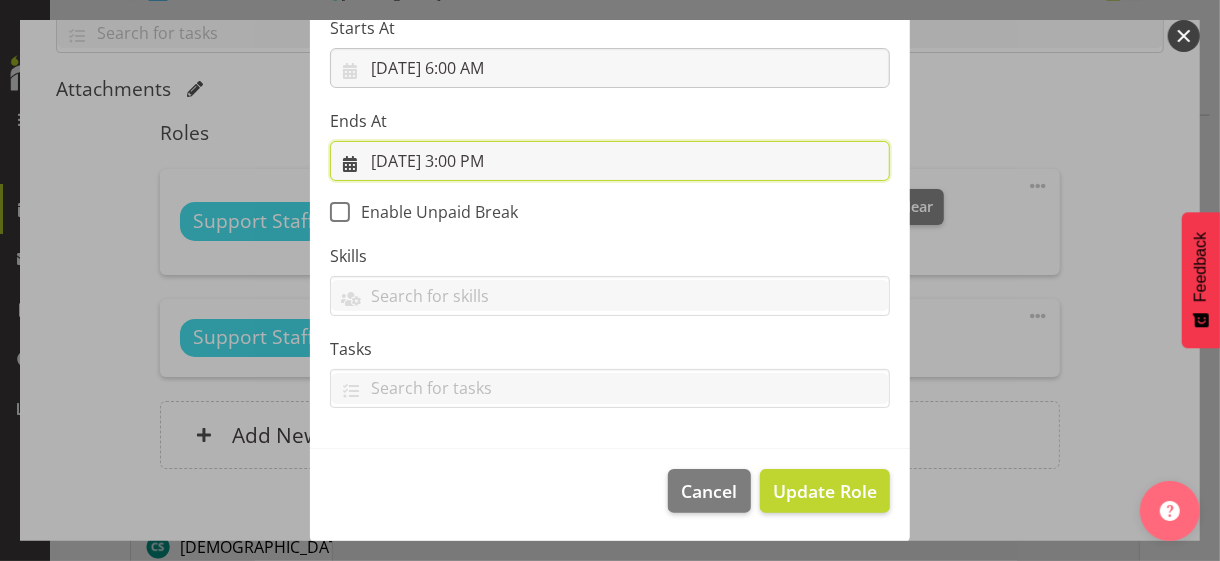click on "[DATE] 3:00 PM" at bounding box center (610, 161) 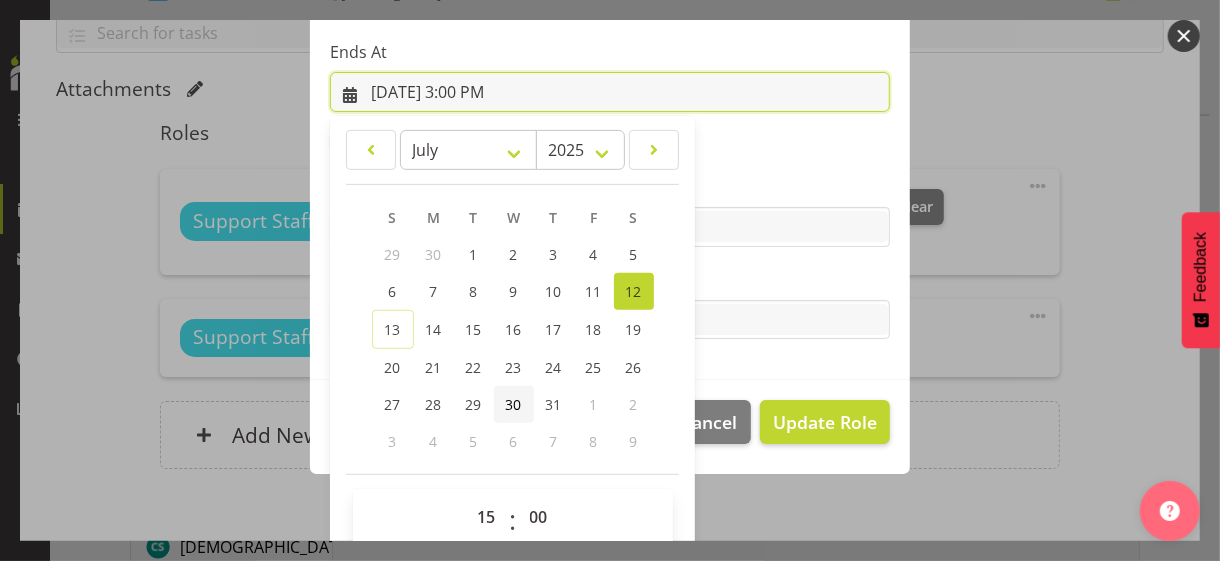 scroll, scrollTop: 441, scrollLeft: 0, axis: vertical 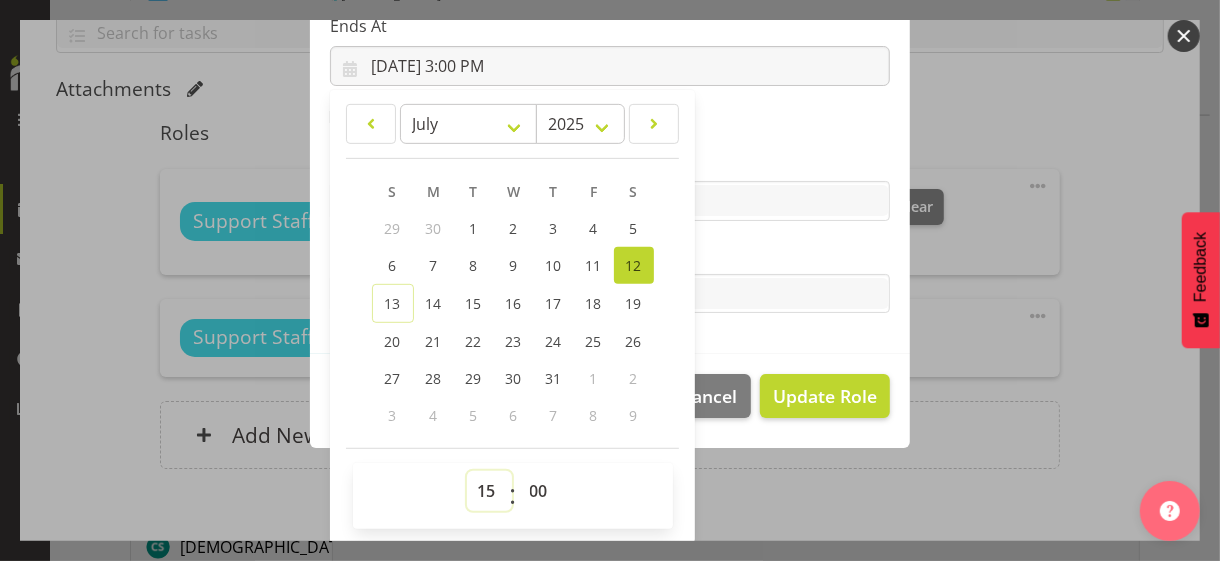 click on "00   01   02   03   04   05   06   07   08   09   10   11   12   13   14   15   16   17   18   19   20   21   22   23" at bounding box center (489, 491) 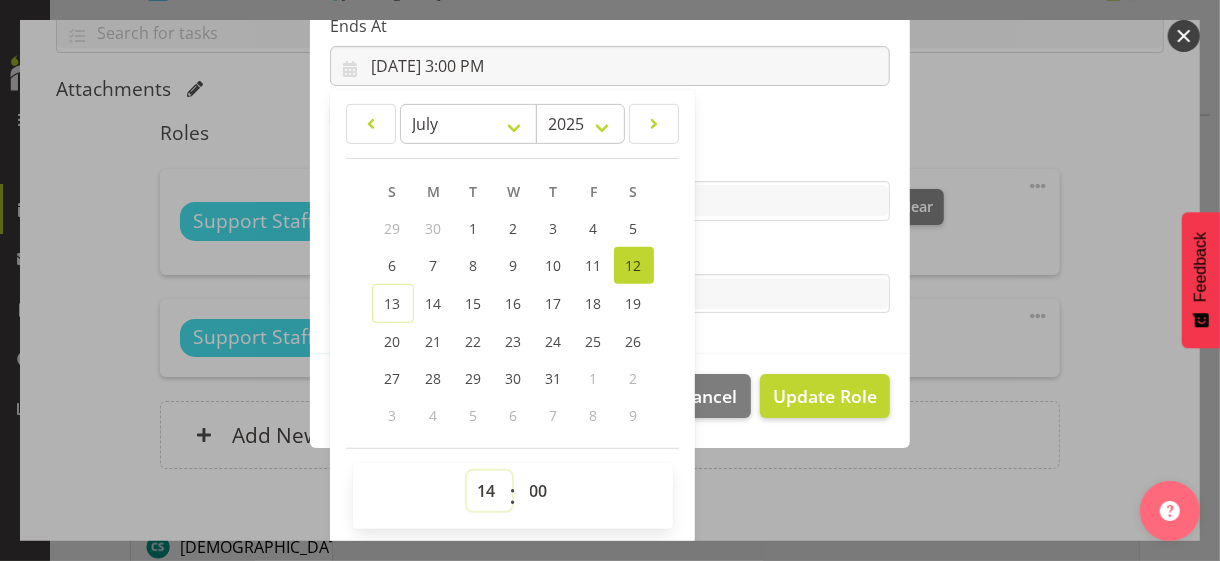 click on "00   01   02   03   04   05   06   07   08   09   10   11   12   13   14   15   16   17   18   19   20   21   22   23" at bounding box center [489, 491] 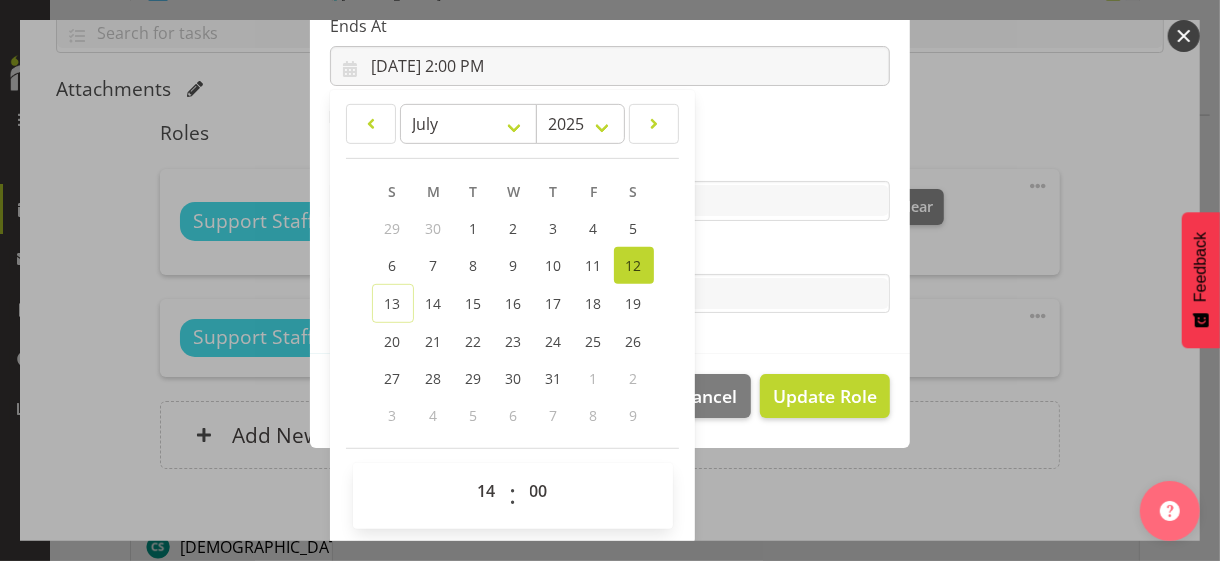 click on "Tasks" at bounding box center (610, 254) 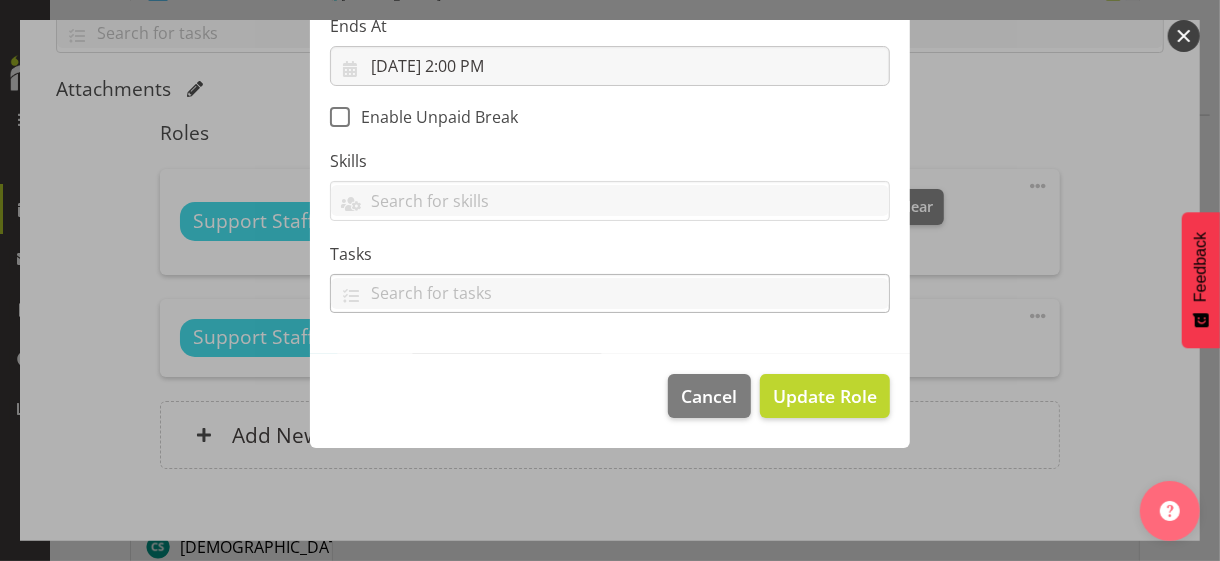 scroll, scrollTop: 346, scrollLeft: 0, axis: vertical 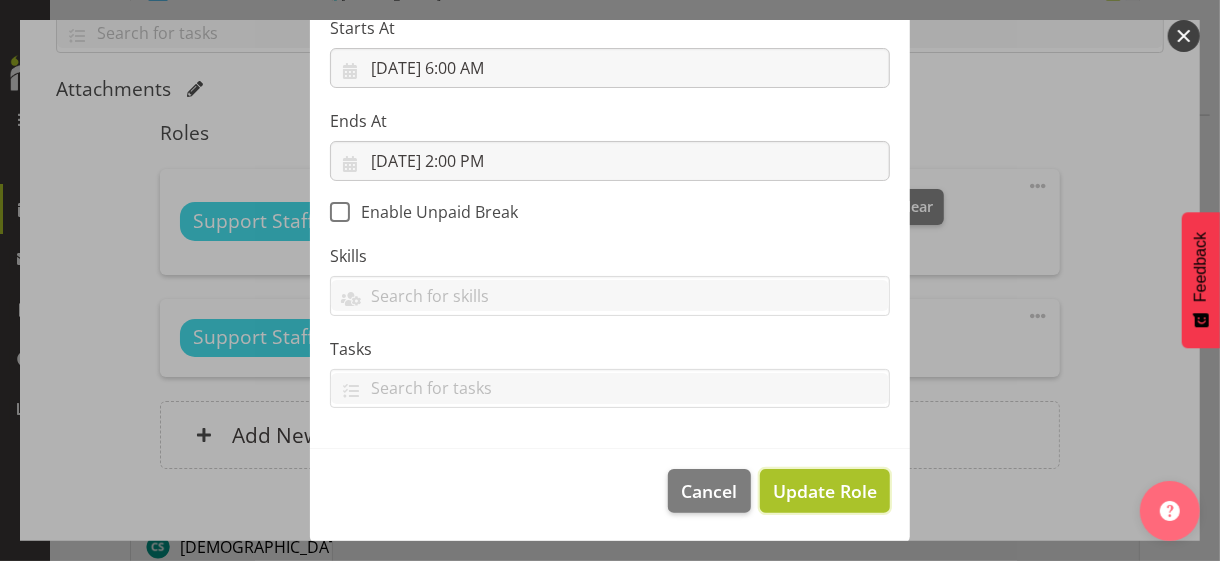 click on "Update Role" at bounding box center [825, 491] 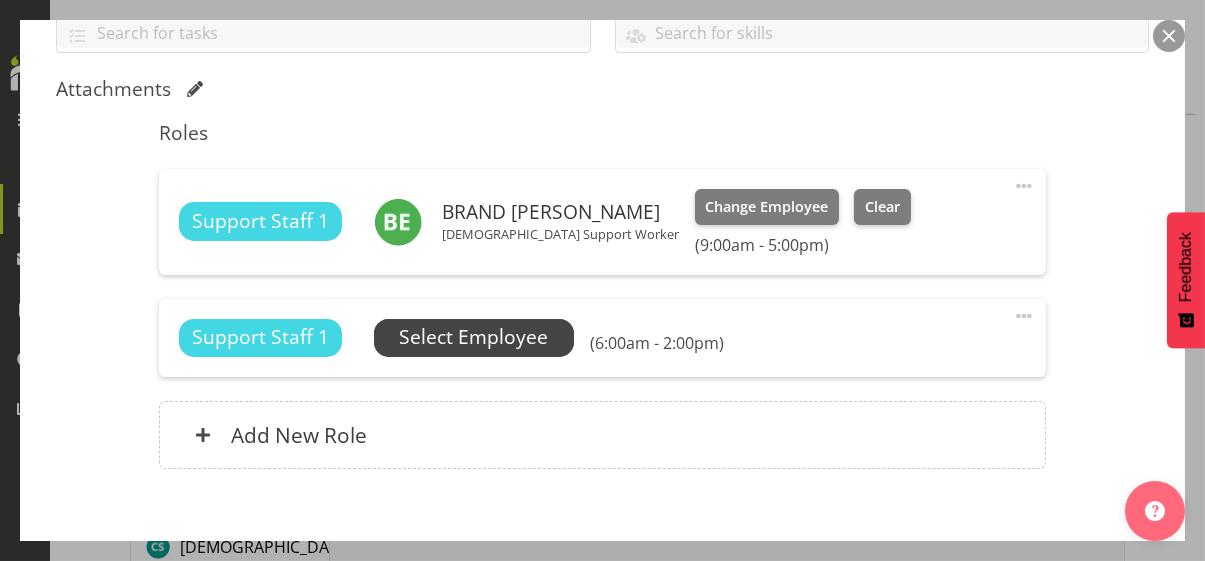 click on "Select Employee" at bounding box center [473, 337] 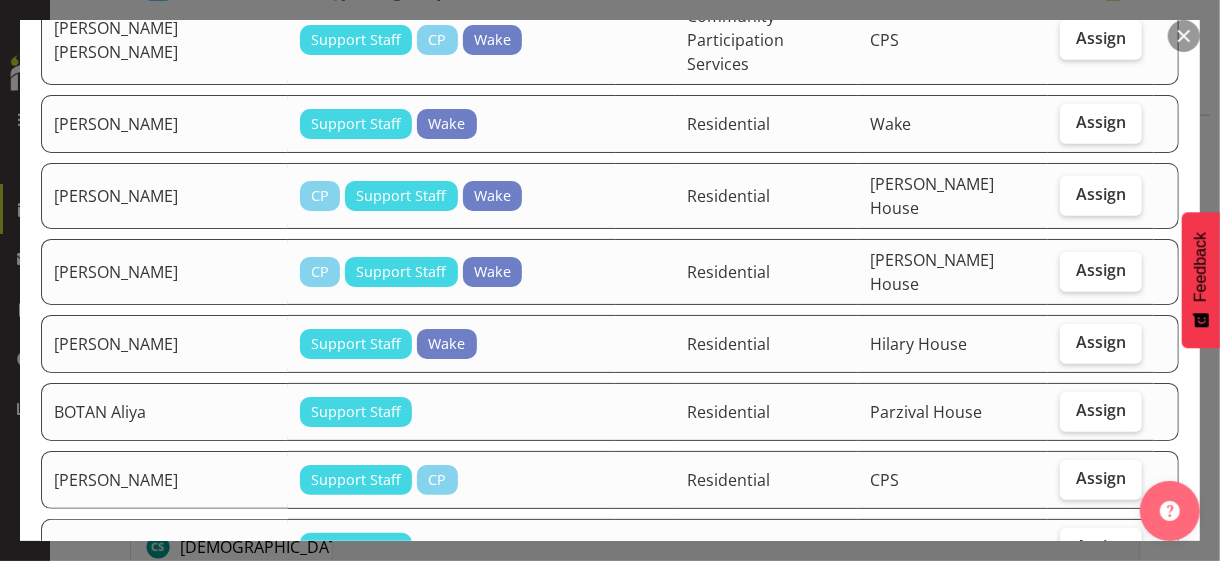 scroll, scrollTop: 500, scrollLeft: 0, axis: vertical 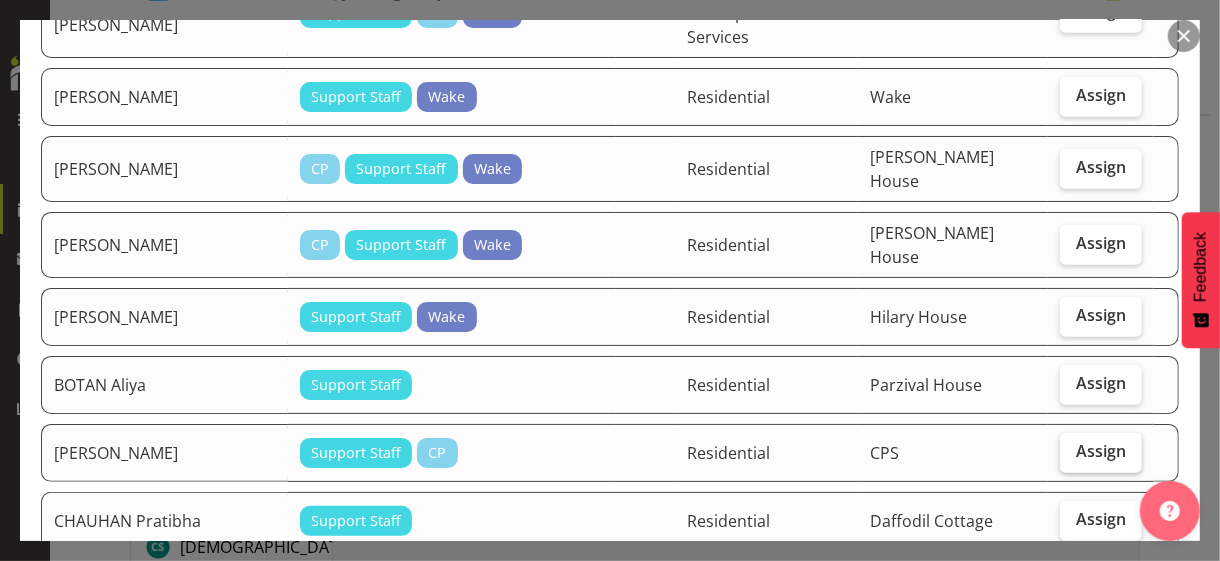 click on "Assign" at bounding box center (1101, 451) 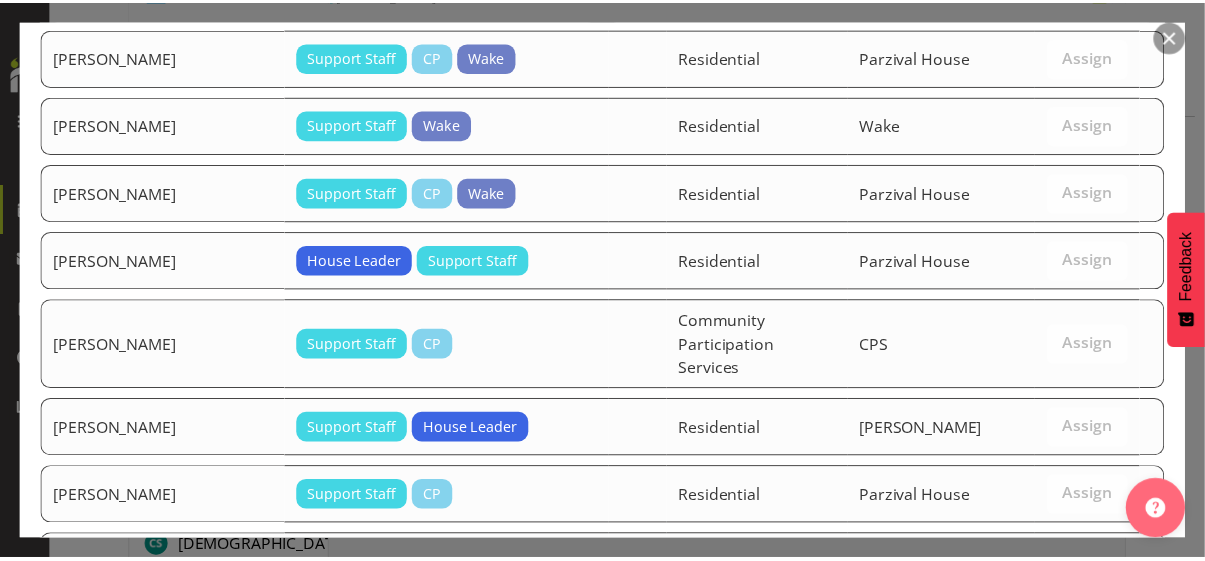 scroll, scrollTop: 3246, scrollLeft: 0, axis: vertical 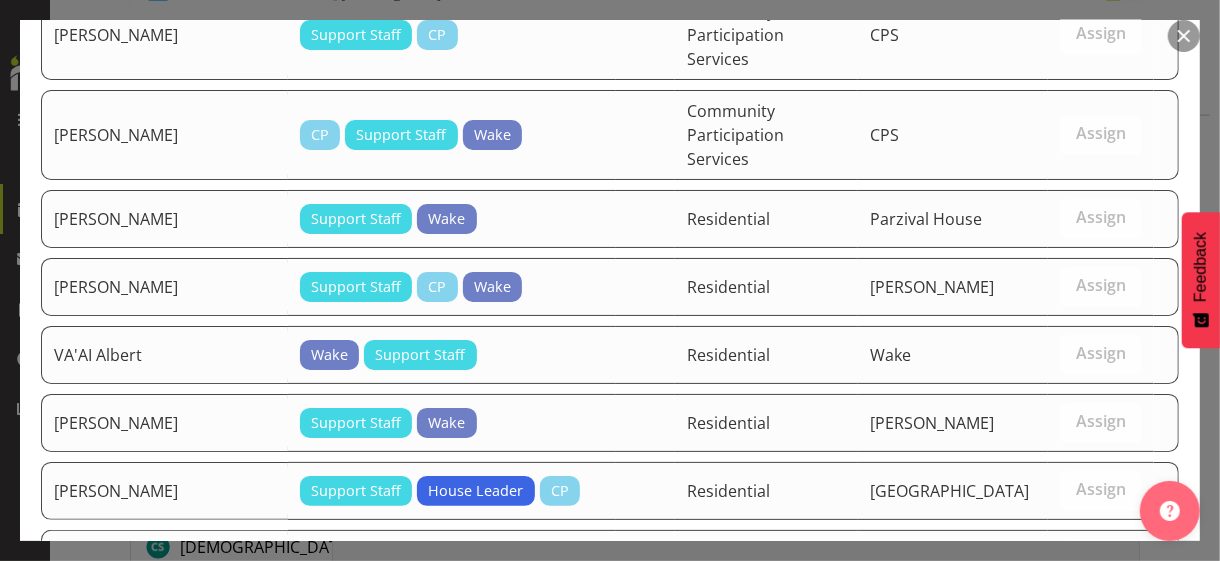click on "Assign [PERSON_NAME]" at bounding box center [1066, 729] 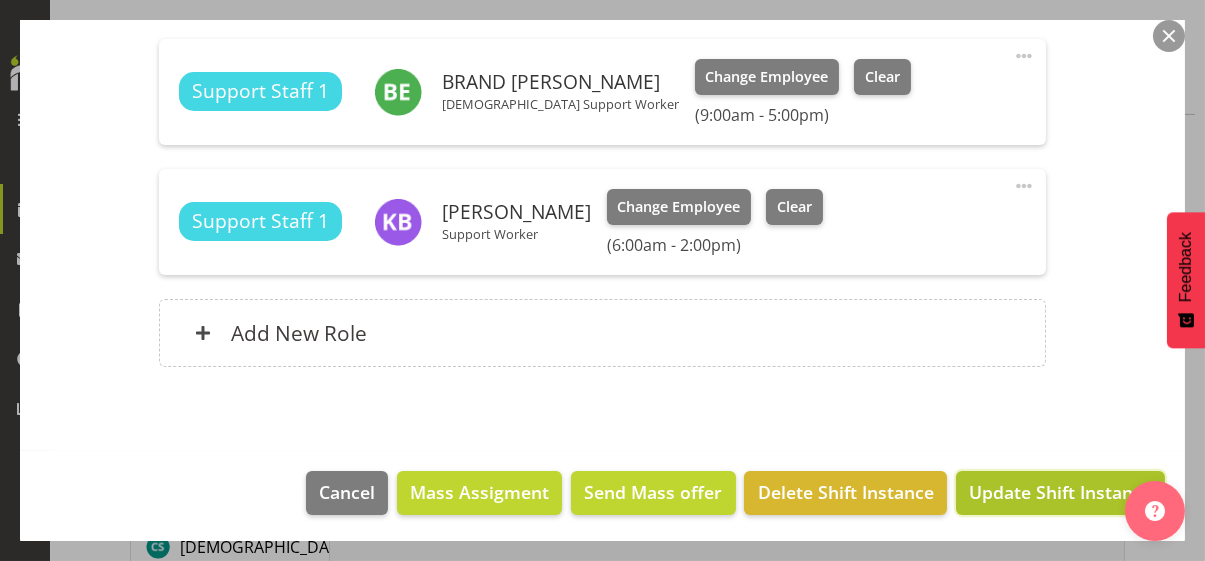 click on "Update Shift Instance" at bounding box center (1060, 492) 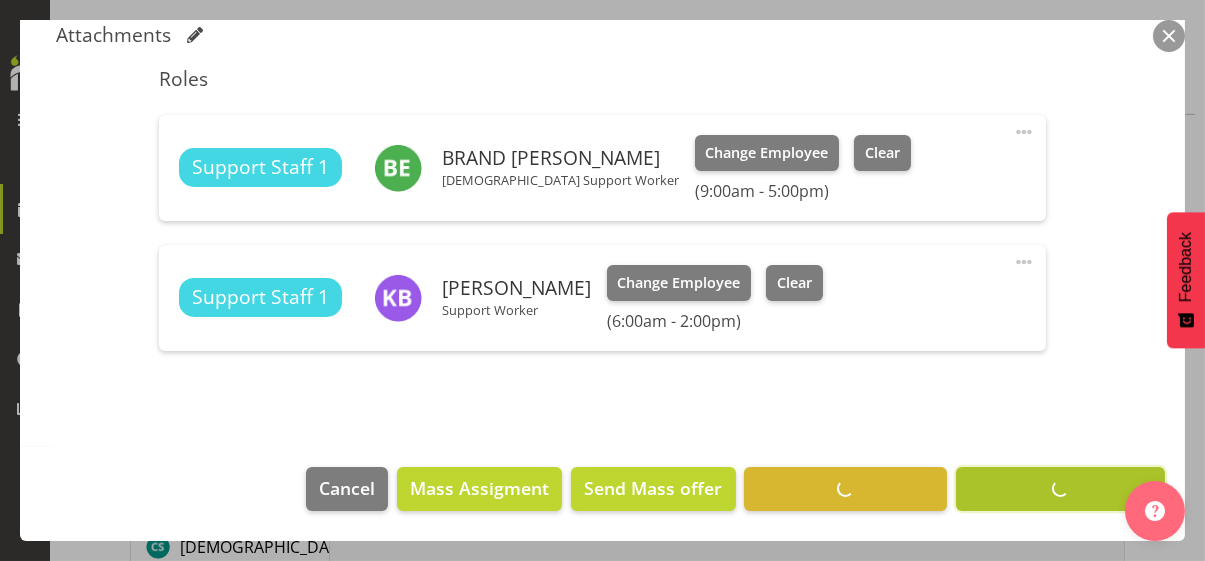 scroll, scrollTop: 532, scrollLeft: 0, axis: vertical 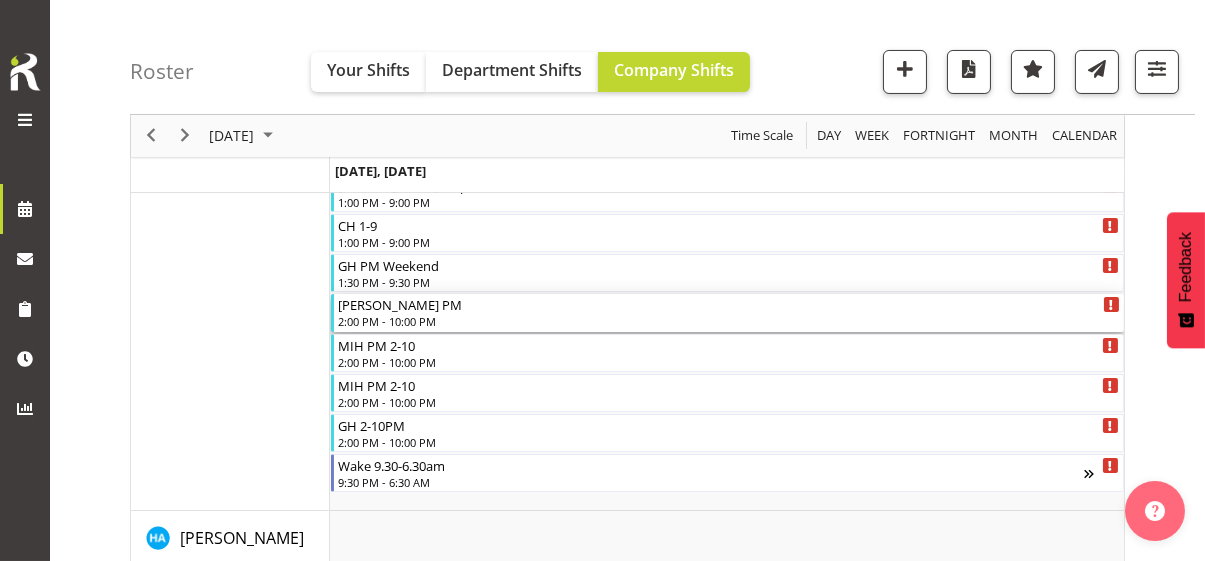 click on "2:00 PM - 10:00 PM" at bounding box center [729, 321] 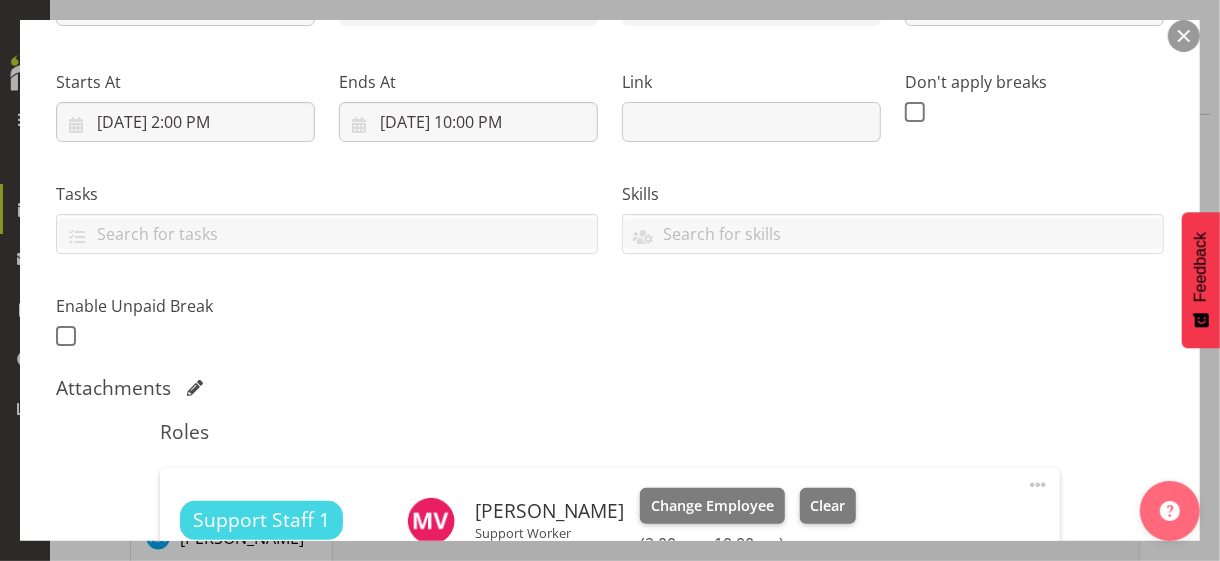 scroll, scrollTop: 600, scrollLeft: 0, axis: vertical 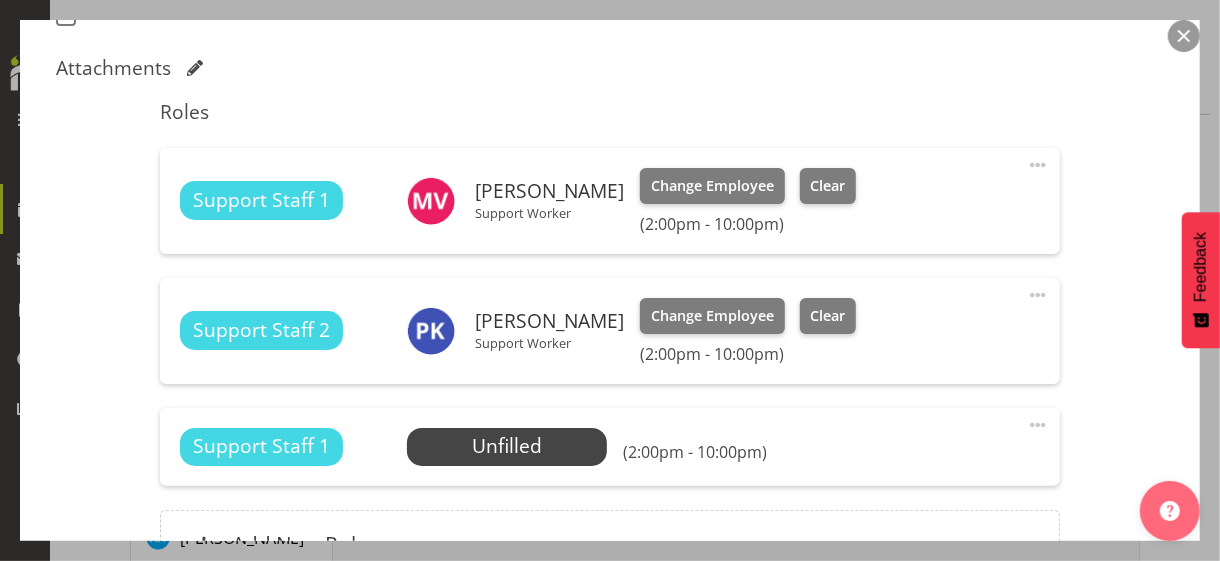 click at bounding box center [1038, 425] 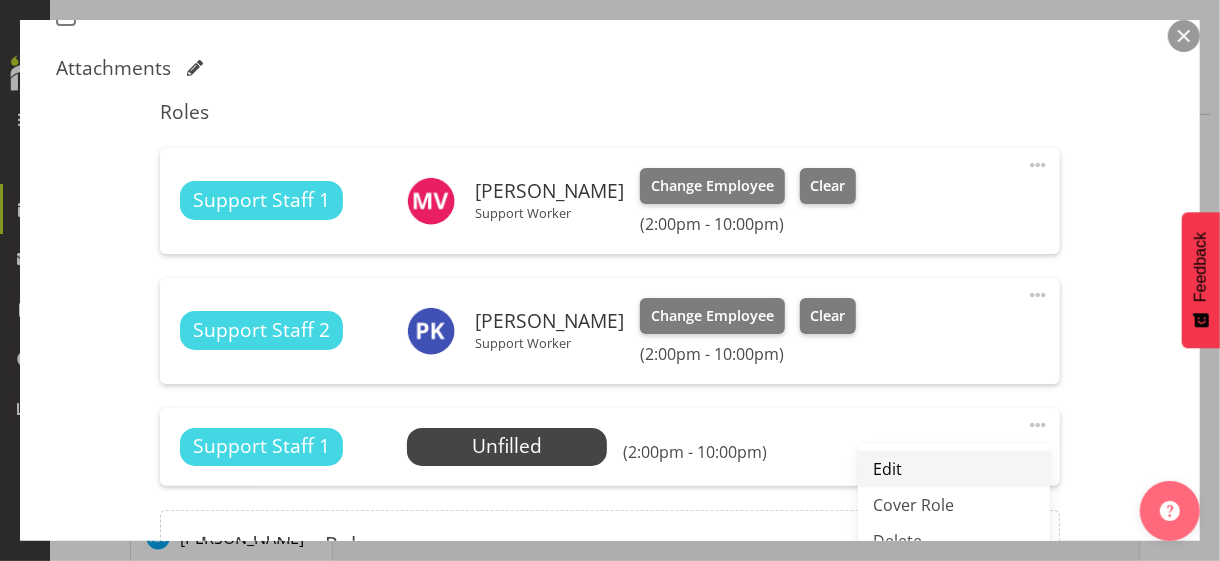 click on "Edit" at bounding box center [954, 469] 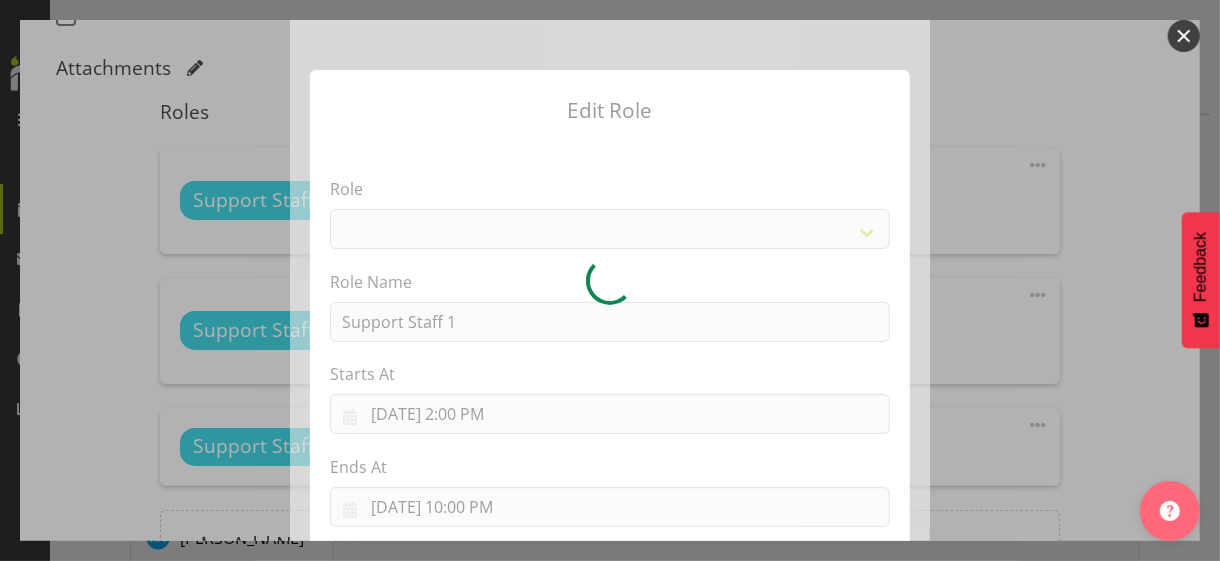select on "1091" 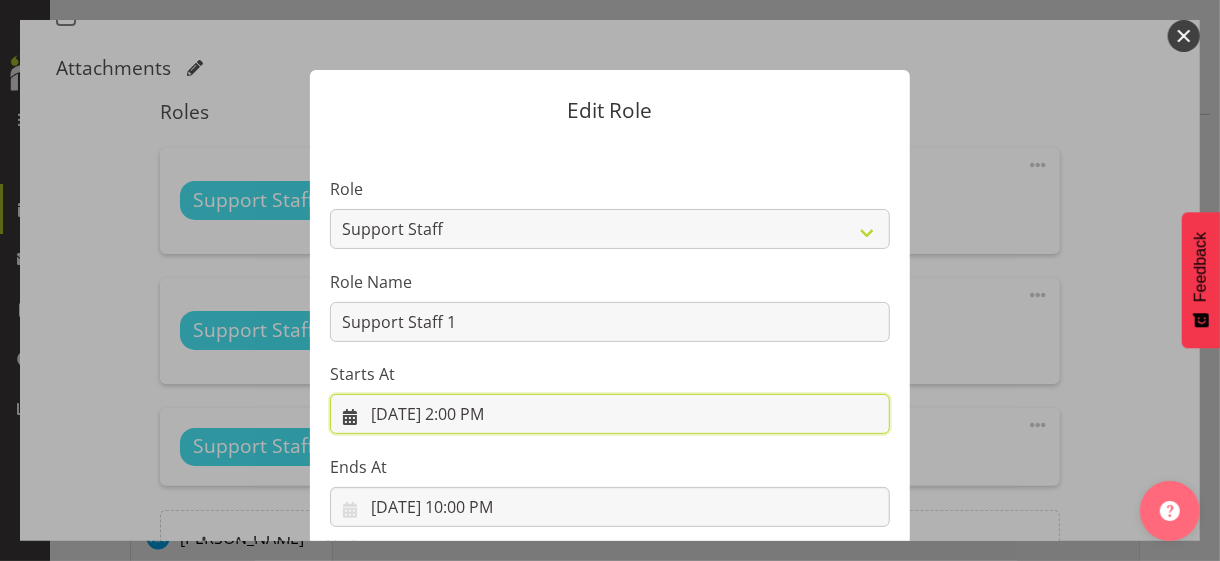 click on "[DATE] 2:00 PM" at bounding box center [610, 414] 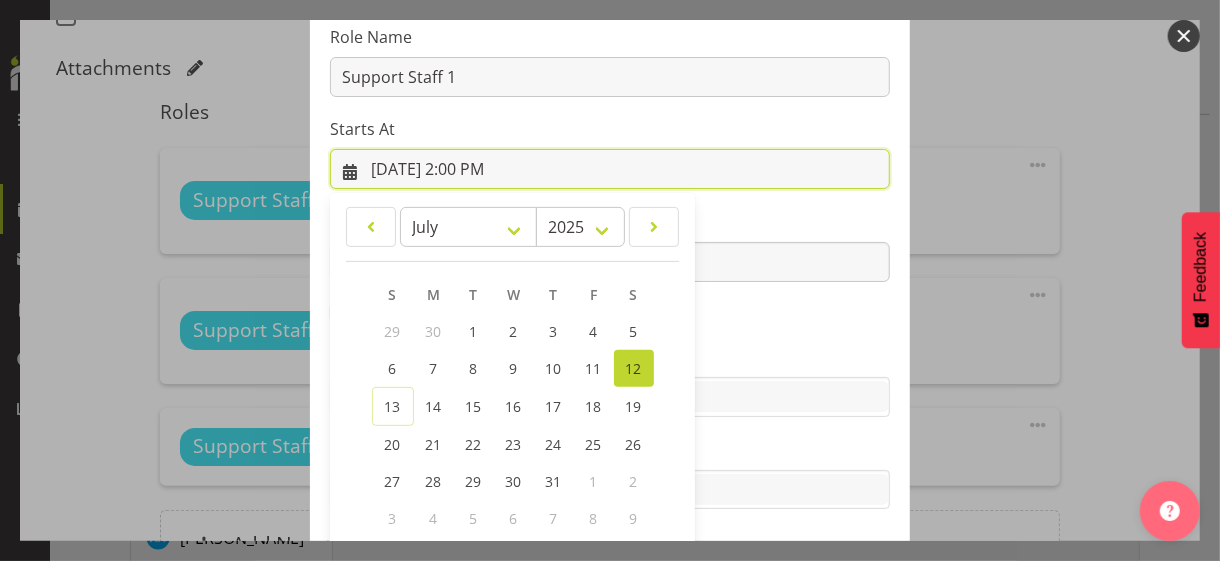scroll, scrollTop: 347, scrollLeft: 0, axis: vertical 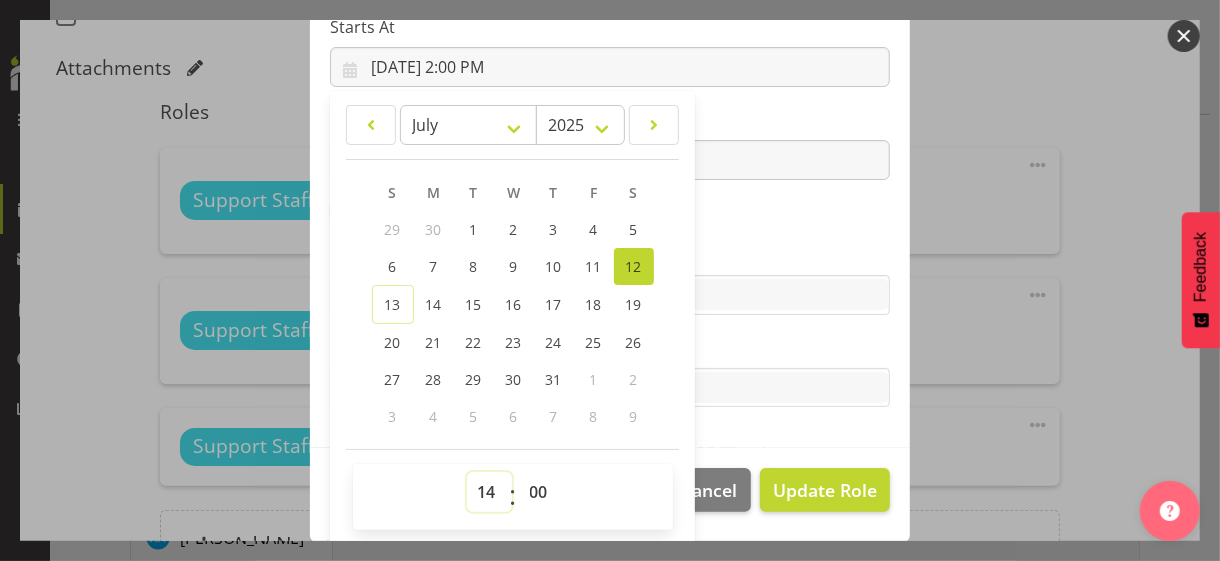 drag, startPoint x: 474, startPoint y: 484, endPoint x: 483, endPoint y: 478, distance: 10.816654 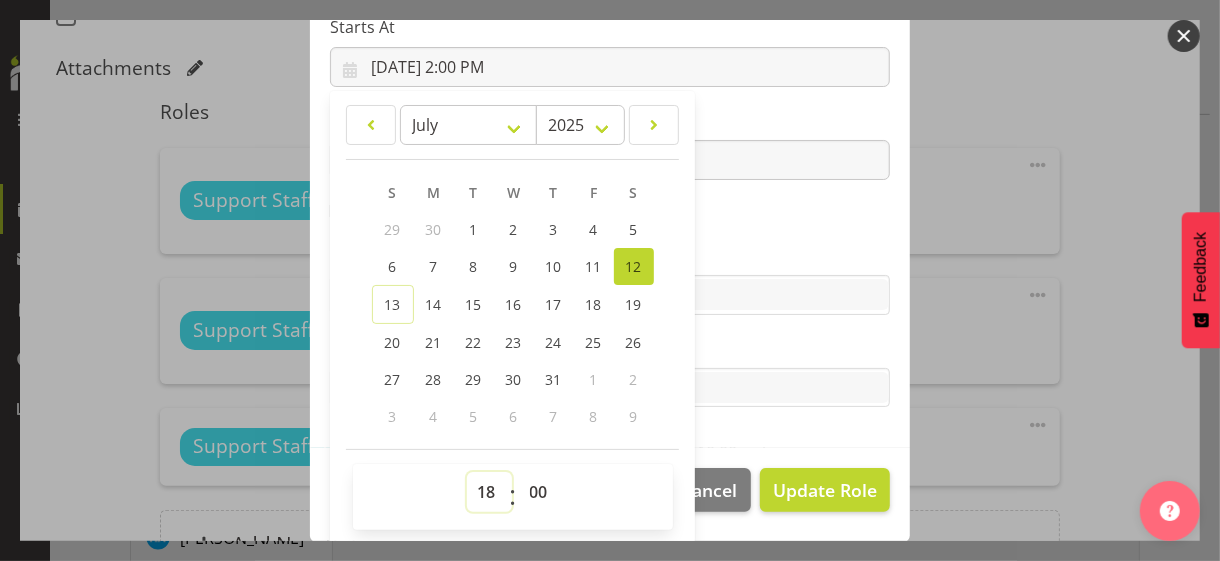 click on "00   01   02   03   04   05   06   07   08   09   10   11   12   13   14   15   16   17   18   19   20   21   22   23" at bounding box center [489, 492] 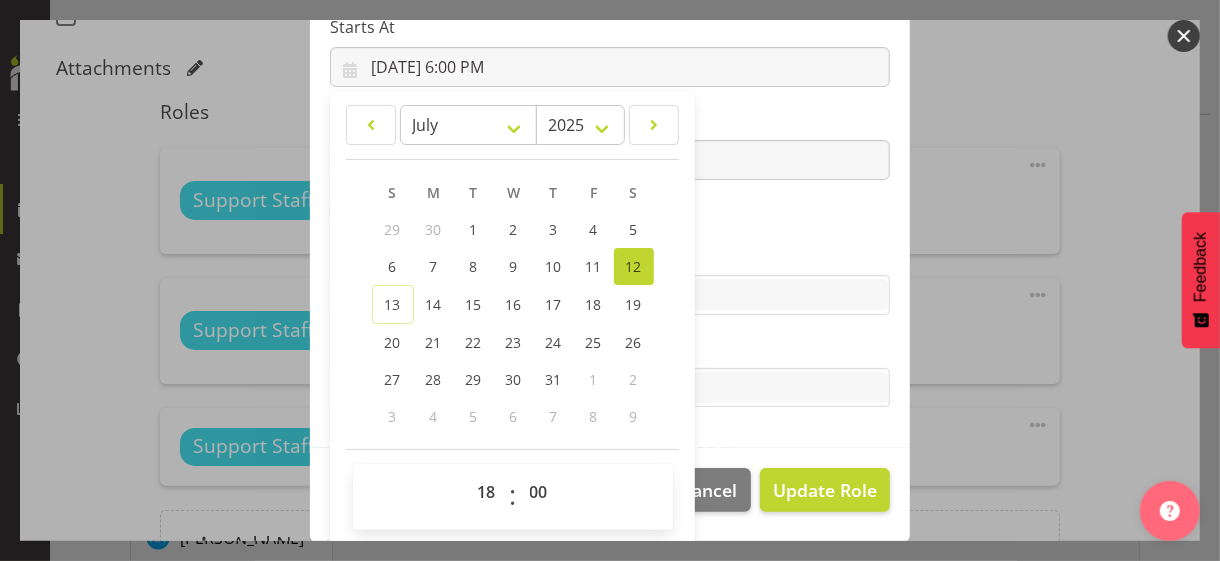 click on "Skills" at bounding box center [610, 255] 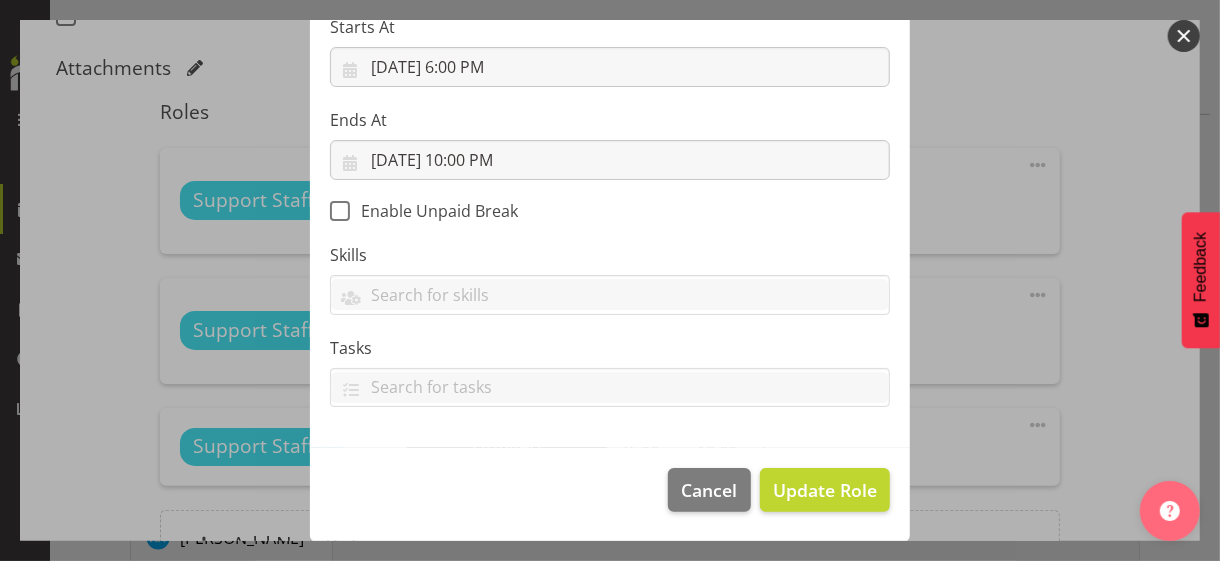 scroll, scrollTop: 346, scrollLeft: 0, axis: vertical 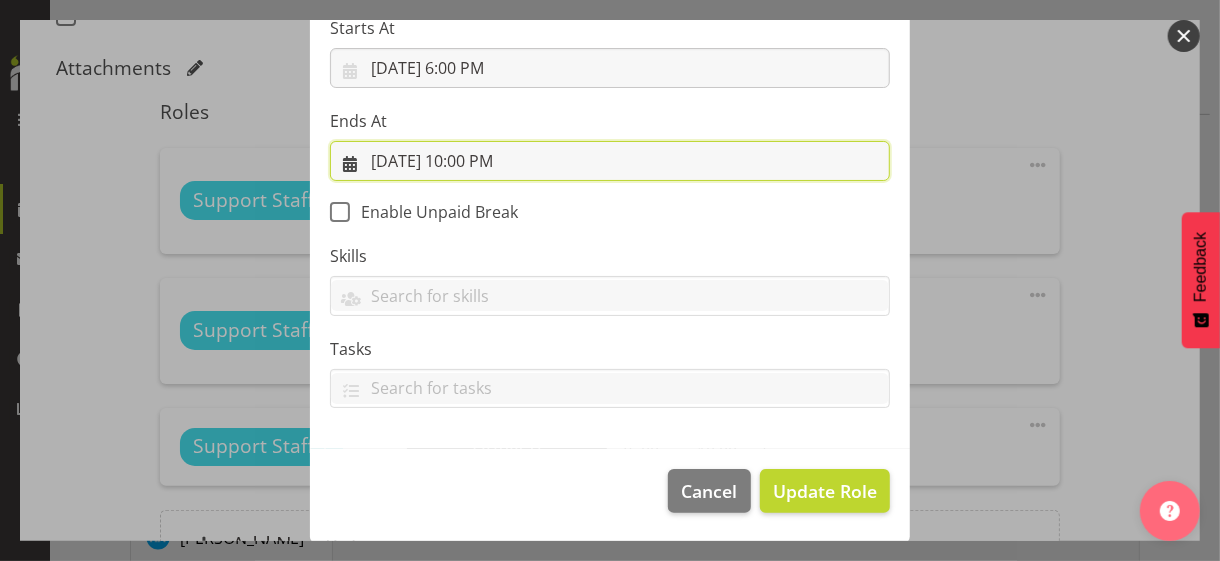 click on "[DATE] 10:00 PM" at bounding box center [610, 161] 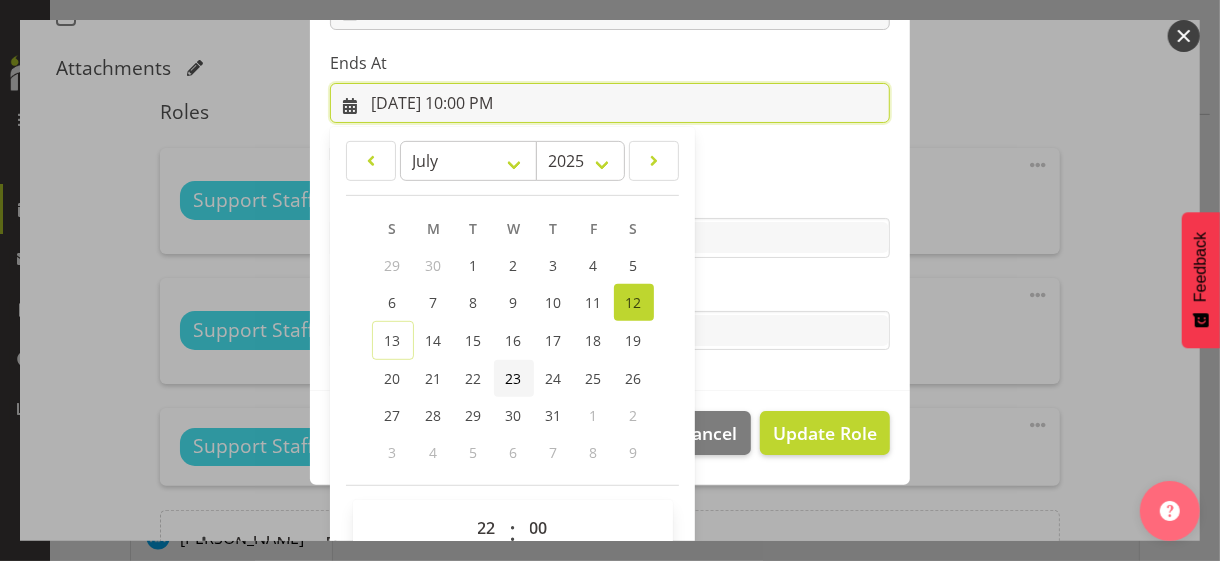 scroll, scrollTop: 441, scrollLeft: 0, axis: vertical 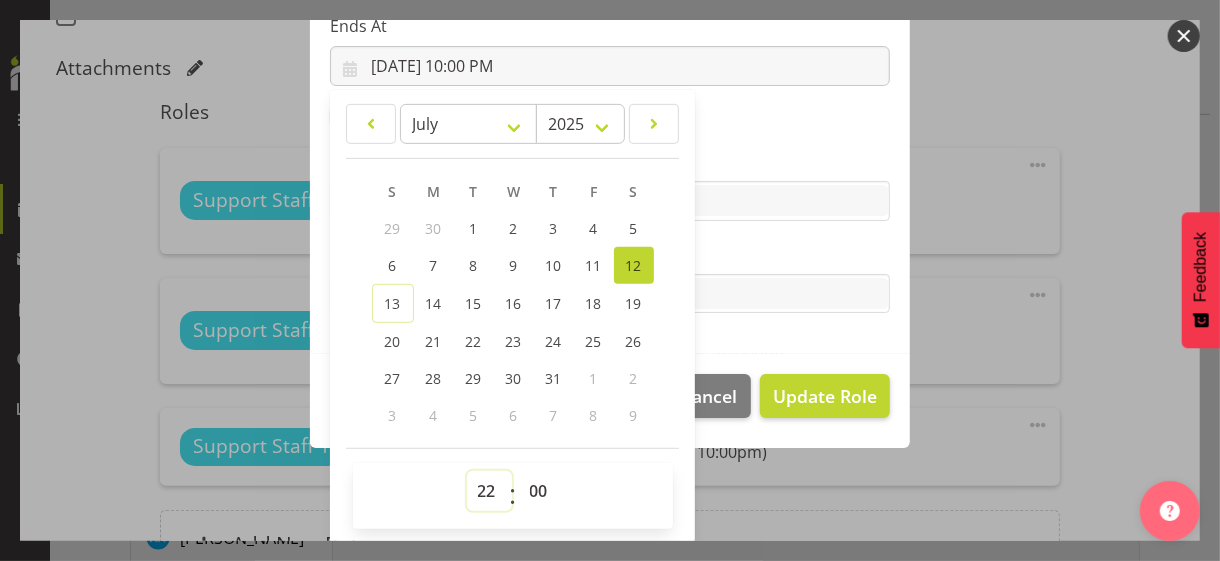 click on "00   01   02   03   04   05   06   07   08   09   10   11   12   13   14   15   16   17   18   19   20   21   22   23" at bounding box center [489, 491] 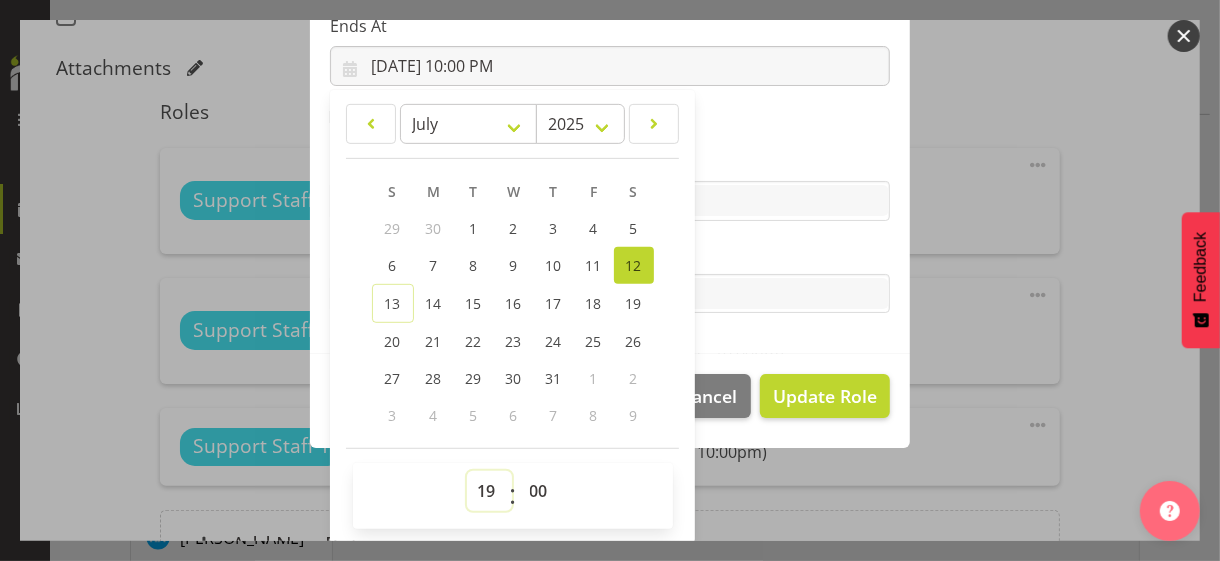 click on "00   01   02   03   04   05   06   07   08   09   10   11   12   13   14   15   16   17   18   19   20   21   22   23" at bounding box center (489, 491) 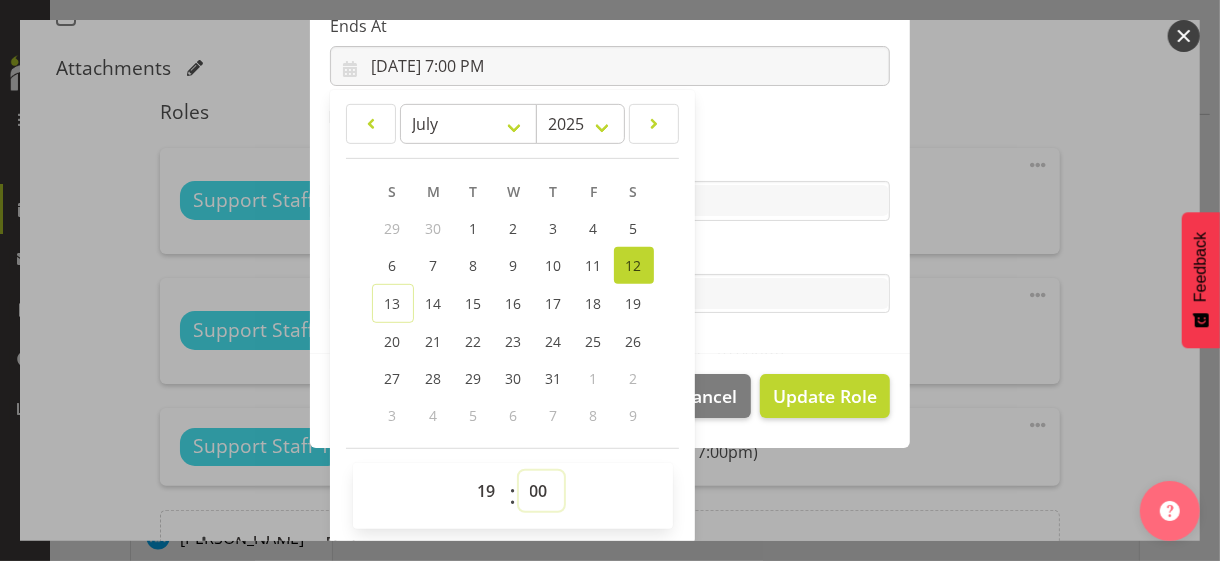 drag, startPoint x: 522, startPoint y: 488, endPoint x: 532, endPoint y: 471, distance: 19.723083 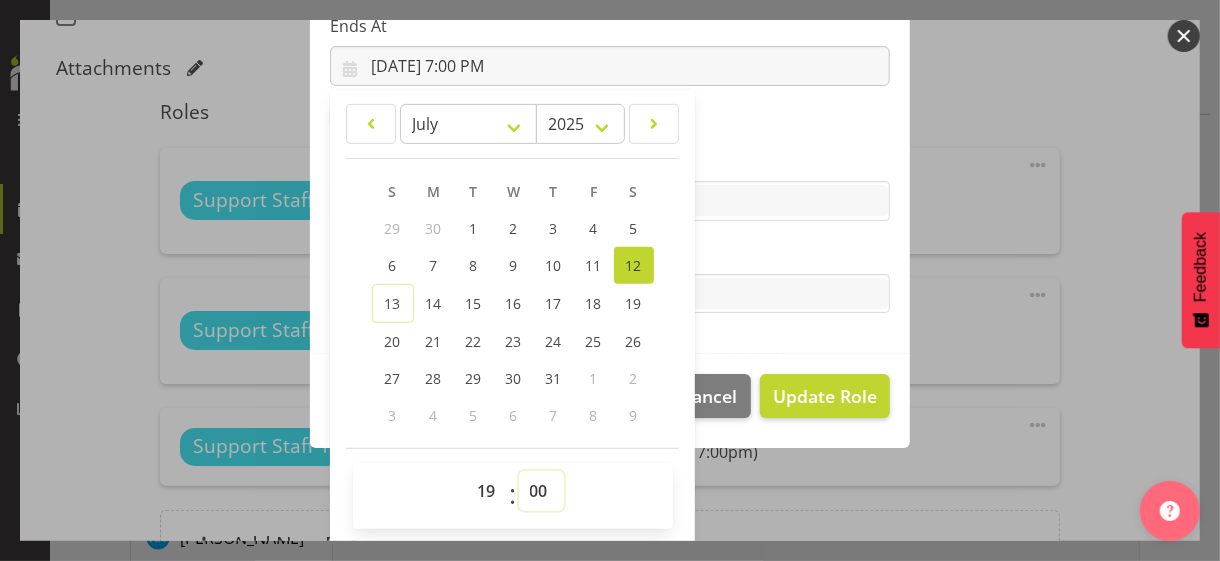 select on "30" 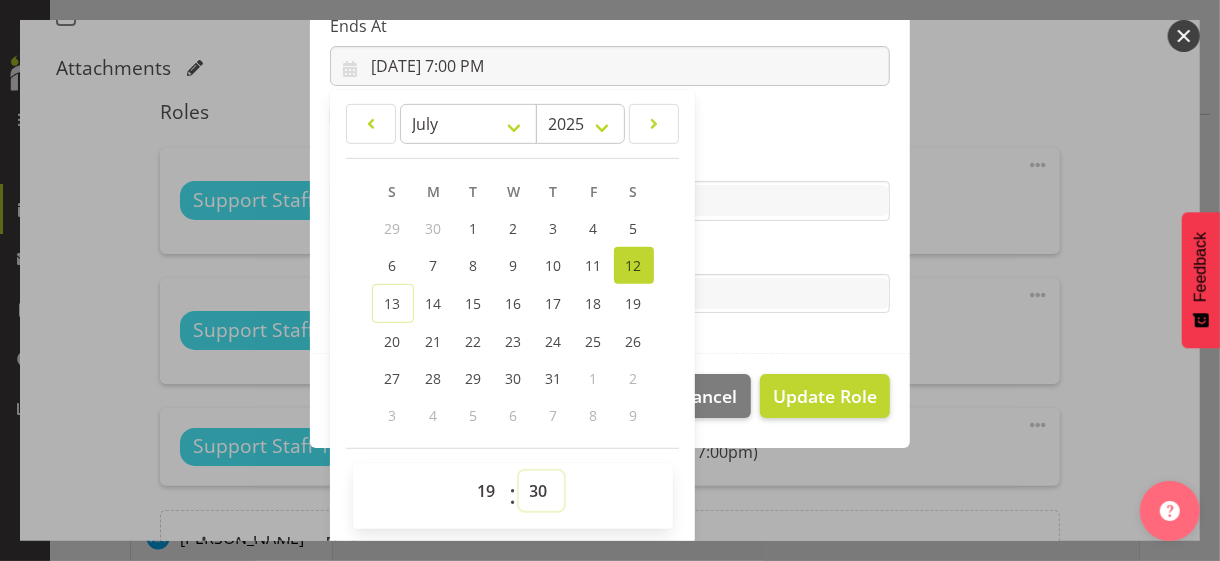 click on "00   01   02   03   04   05   06   07   08   09   10   11   12   13   14   15   16   17   18   19   20   21   22   23   24   25   26   27   28   29   30   31   32   33   34   35   36   37   38   39   40   41   42   43   44   45   46   47   48   49   50   51   52   53   54   55   56   57   58   59" at bounding box center [541, 491] 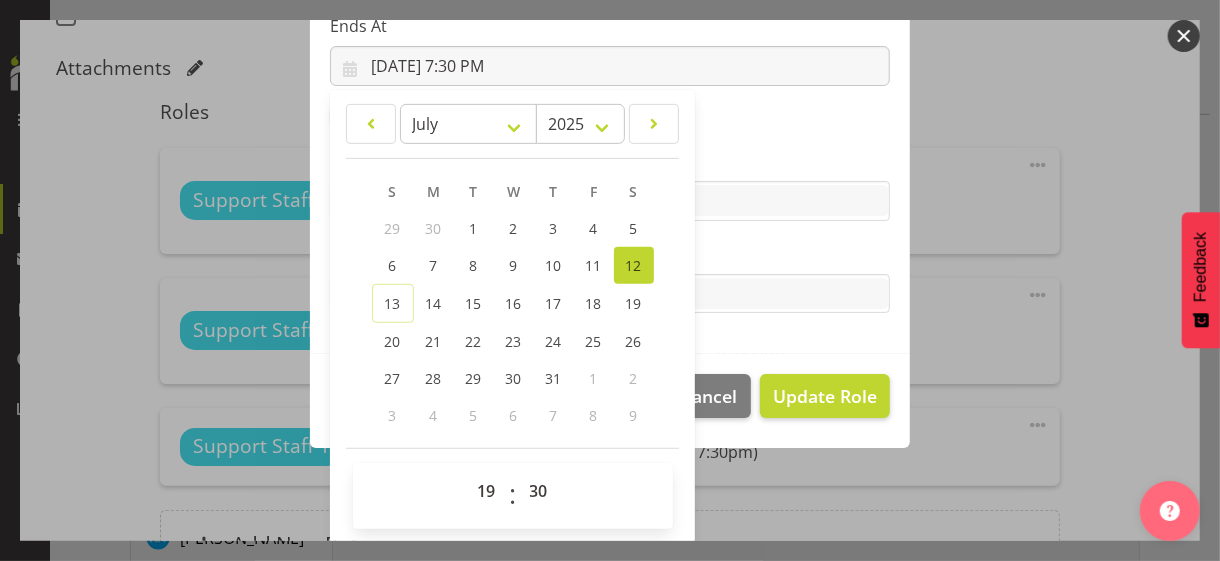 click on "Role CP House Leader Support Staff Wake   Role Name Support Staff 1
Starts At
[DATE] 6:00 PM  January   February   March   April   May   June   July   August   September   October   November   [DATE]   2034   2033   2032   2031   2030   2029   2028   2027   2026   2025   2024   2023   2022   2021   2020   2019   2018   2017   2016   2015   2014   2013   2012   2011   2010   2009   2008   2007   2006   2005   2004   2003   2002   2001   2000   1999   1998   1997   1996   1995   1994   1993   1992   1991   1990   1989   1988   1987   1986   1985   1984   1983   1982   1981   1980   1979   1978   1977   1976   1975   1974   1973   1972   1971   1970   1969   1968   1967   1966   1965   1964   1963   1962   1961   1960   1959   1958   1957   1956   1955   1954   1953   1952   1951   1950   1949   1948   1947   1946   1945   1944   1943   1942   1941   1940   1939   1938   1937   1936   1935   1934   1933   1932   1931   1930   1929   1928   1927   1926   1925  S M T W T F S 29 1" at bounding box center [610, 27] 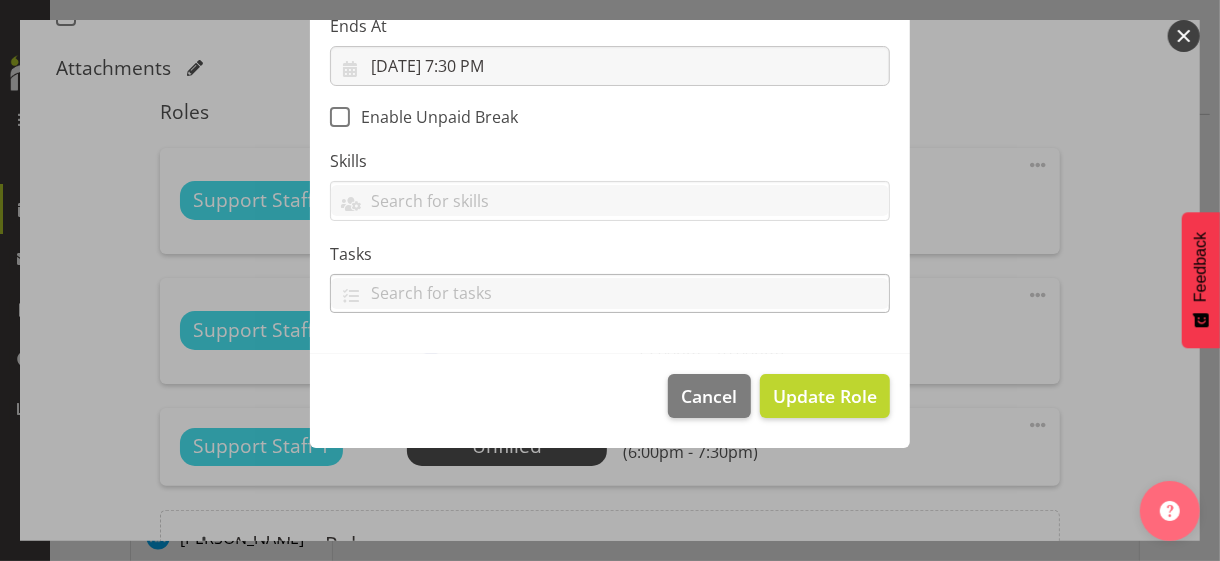 scroll, scrollTop: 346, scrollLeft: 0, axis: vertical 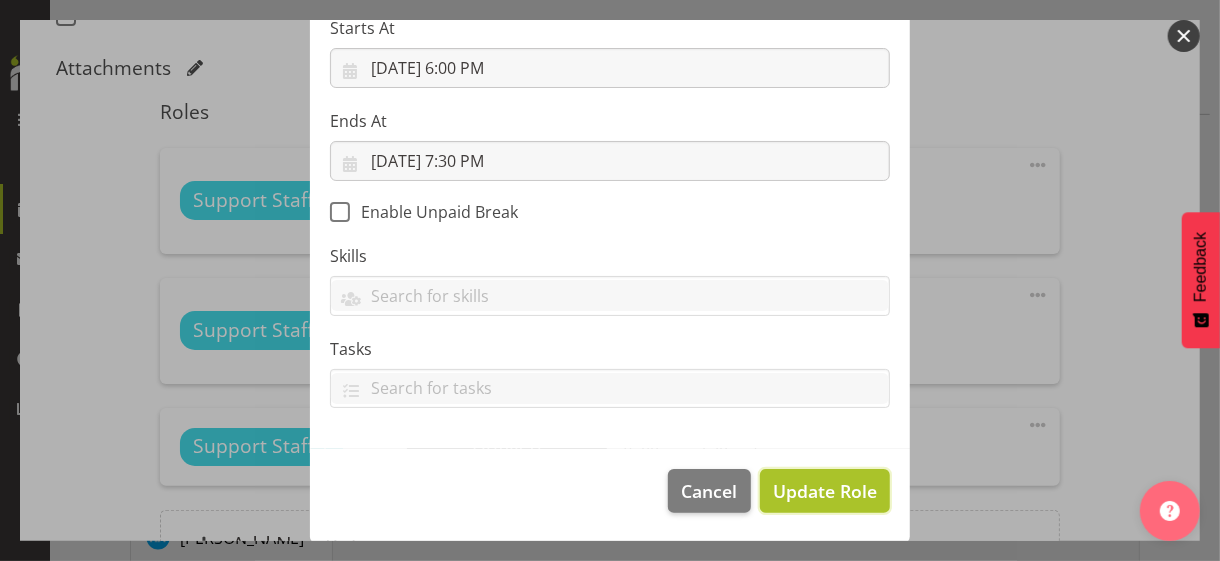 click on "Update Role" at bounding box center (825, 491) 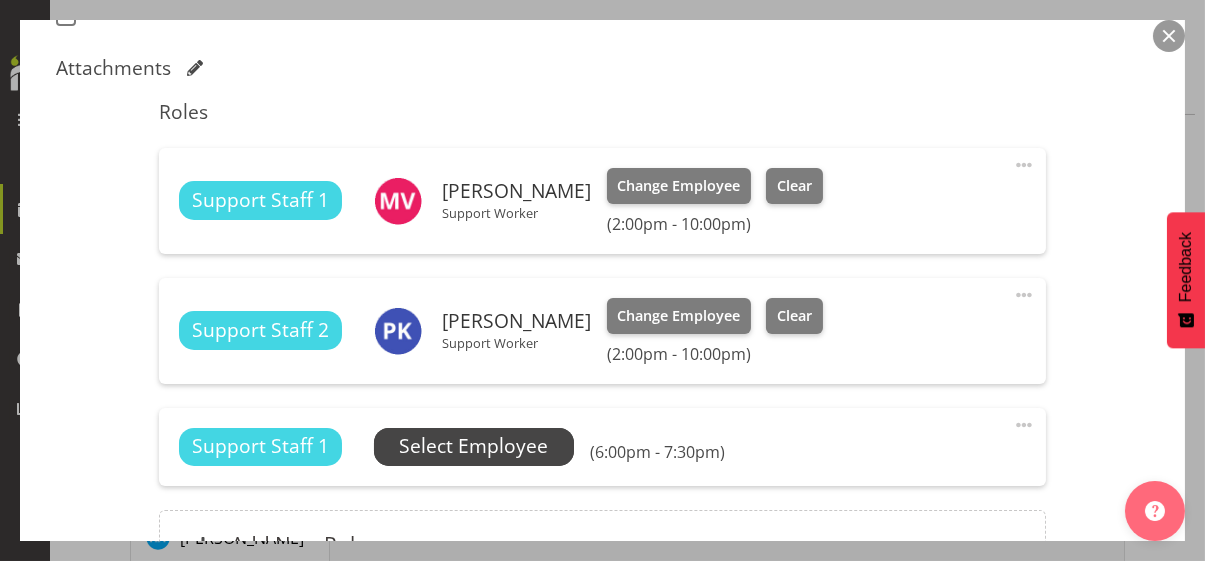 click on "Select Employee" at bounding box center (473, 446) 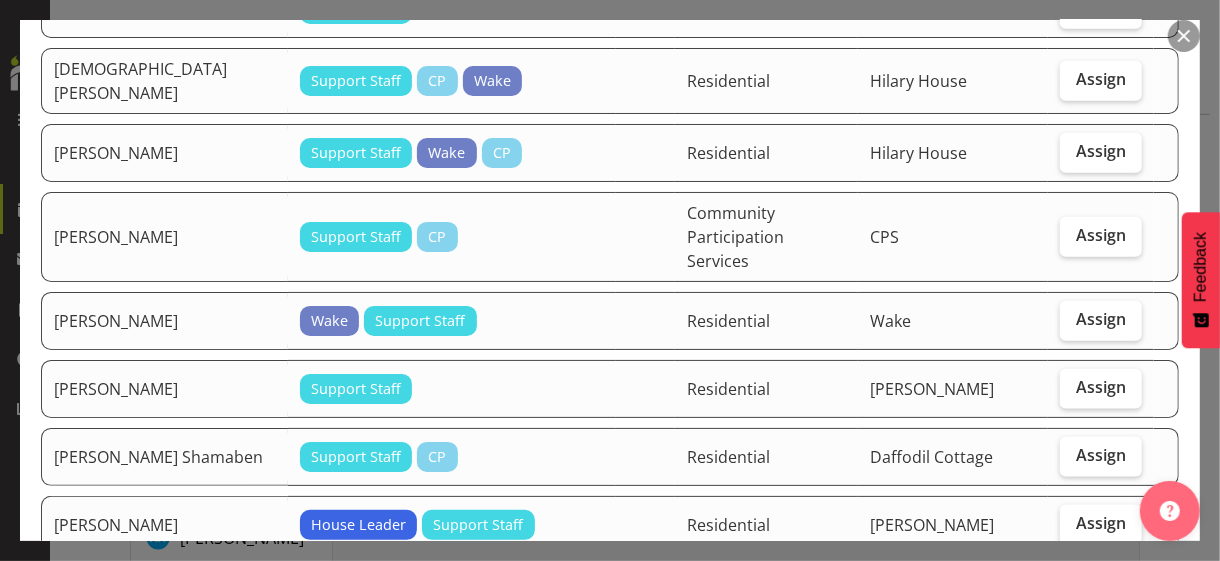 scroll, scrollTop: 1100, scrollLeft: 0, axis: vertical 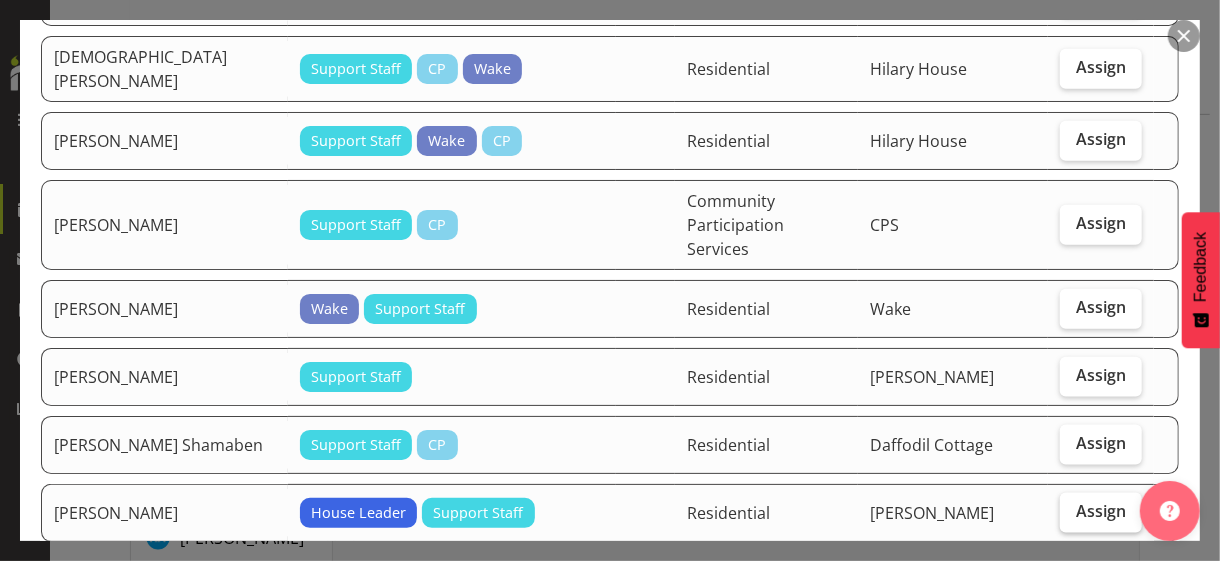 click on "Assign" at bounding box center [1101, 511] 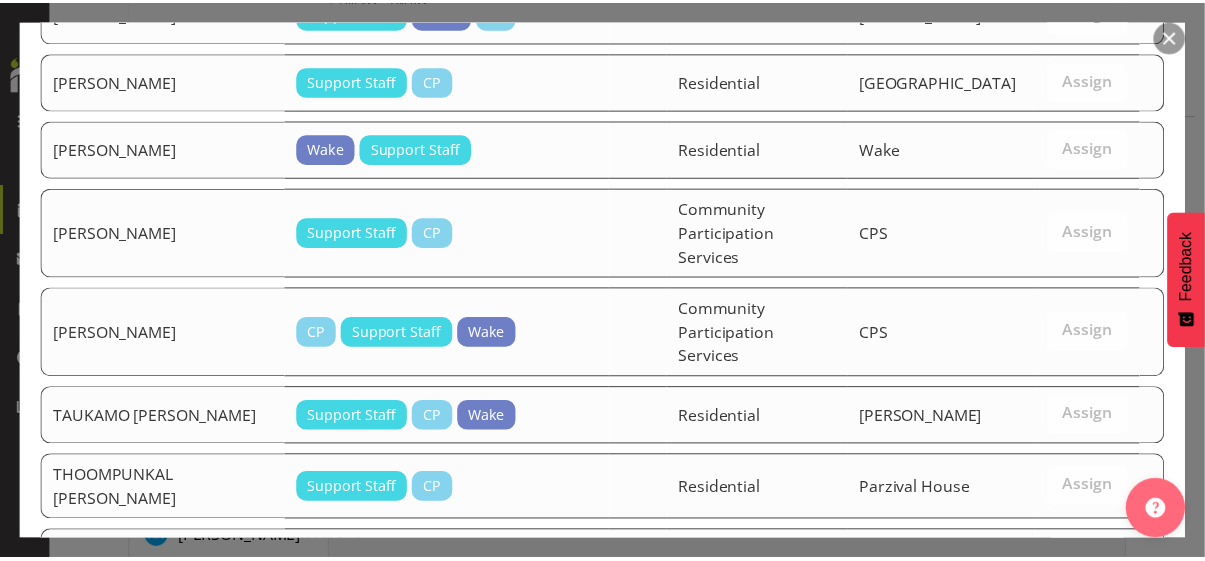 scroll, scrollTop: 3805, scrollLeft: 0, axis: vertical 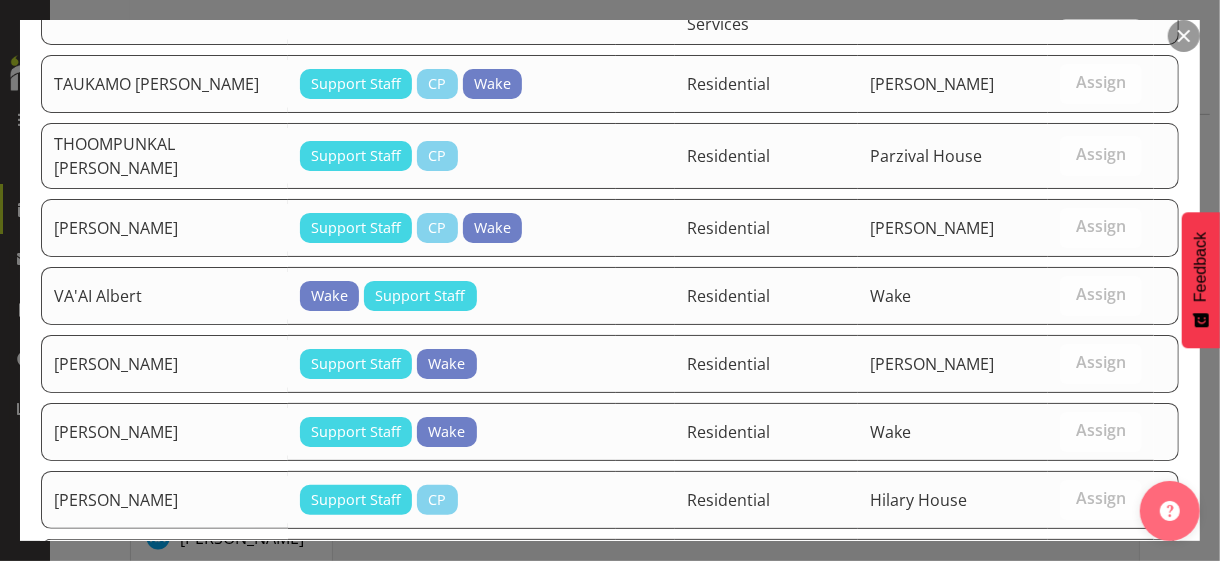 click on "Assign [PERSON_NAME]" at bounding box center (1066, 738) 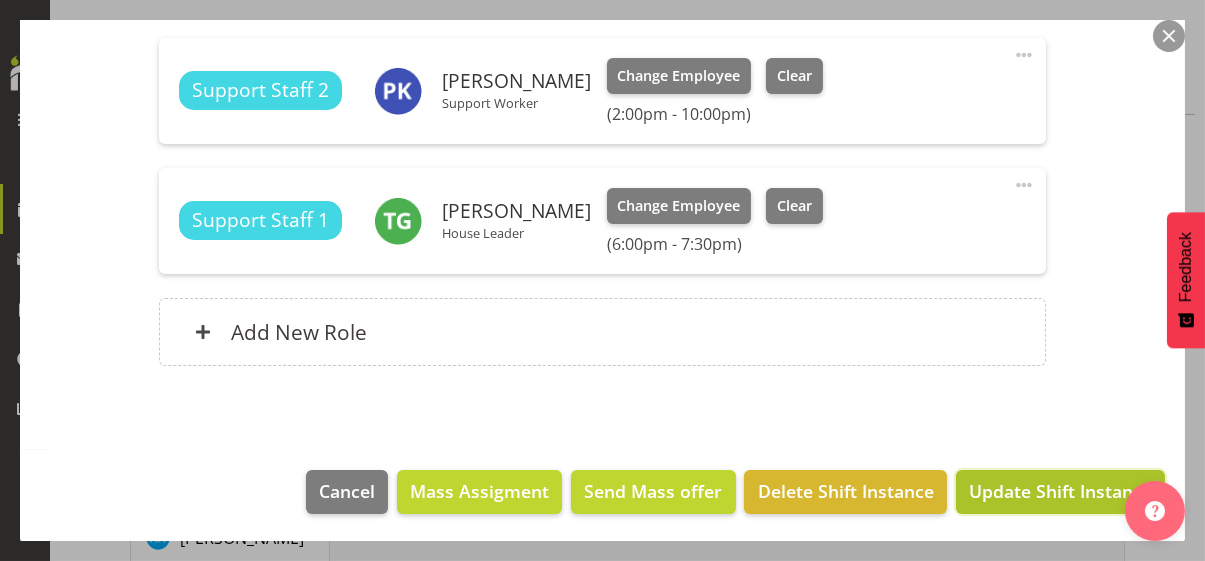 click on "Update Shift Instance" at bounding box center (1060, 491) 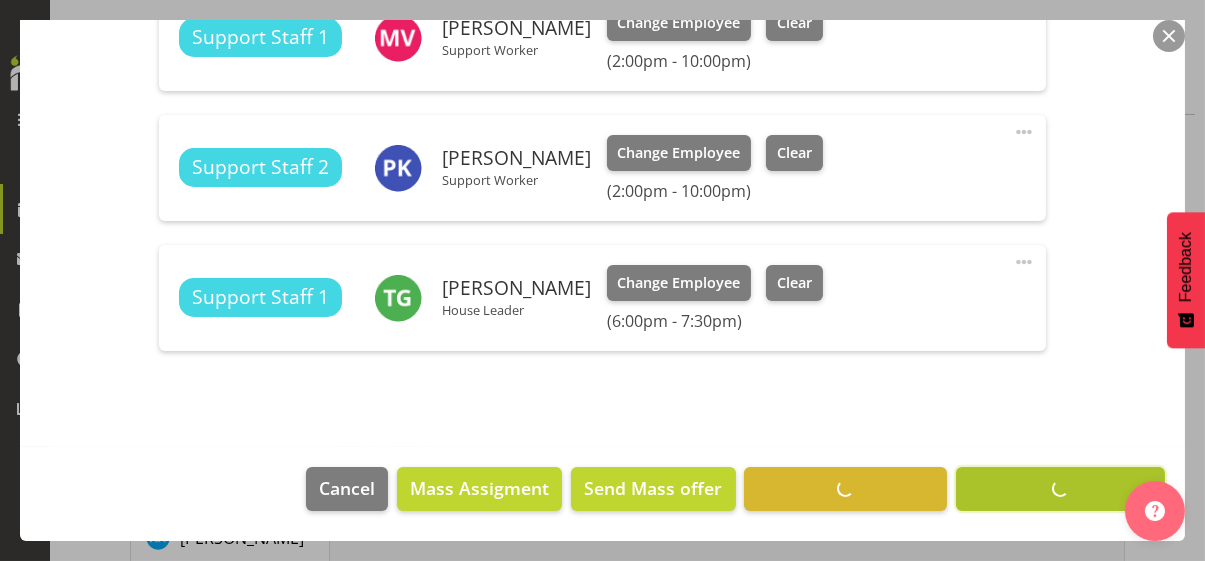 scroll, scrollTop: 760, scrollLeft: 0, axis: vertical 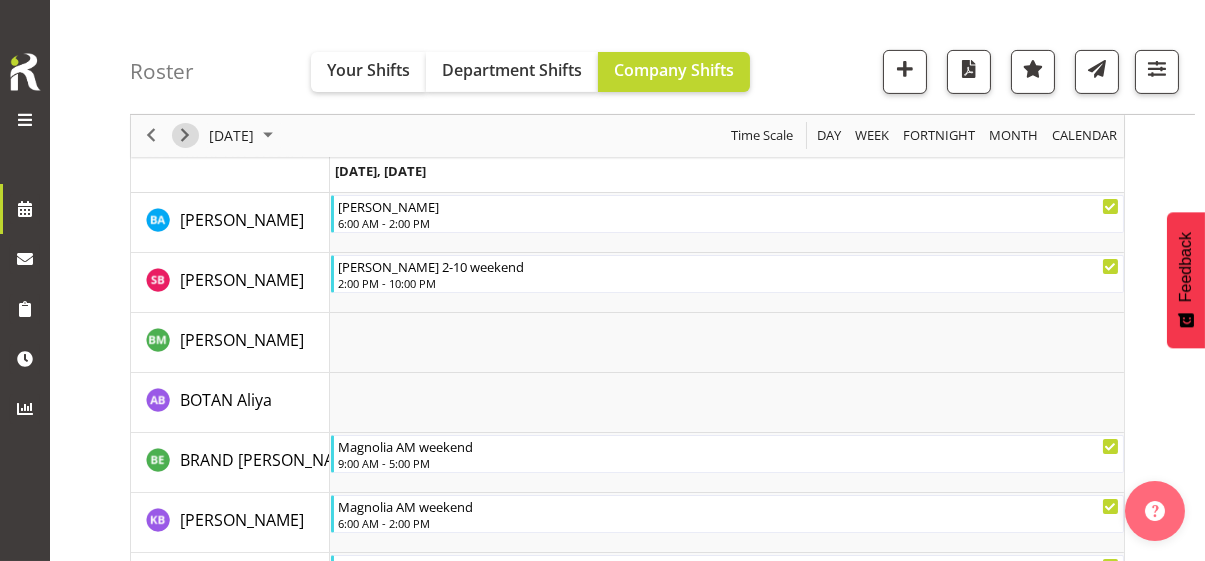 click at bounding box center (185, 136) 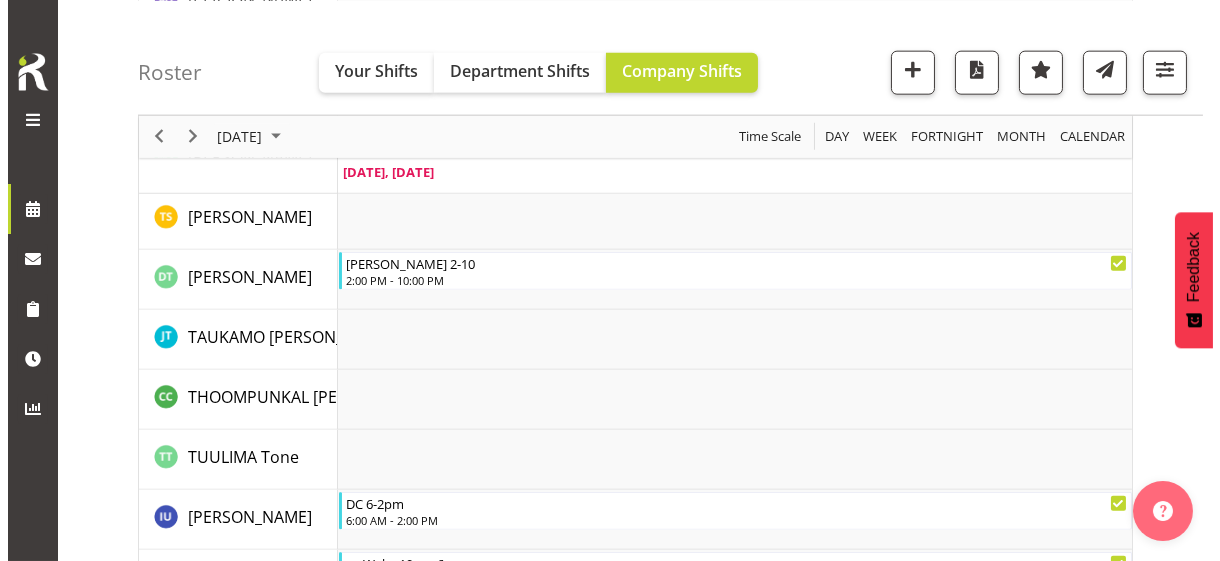 scroll, scrollTop: 5286, scrollLeft: 0, axis: vertical 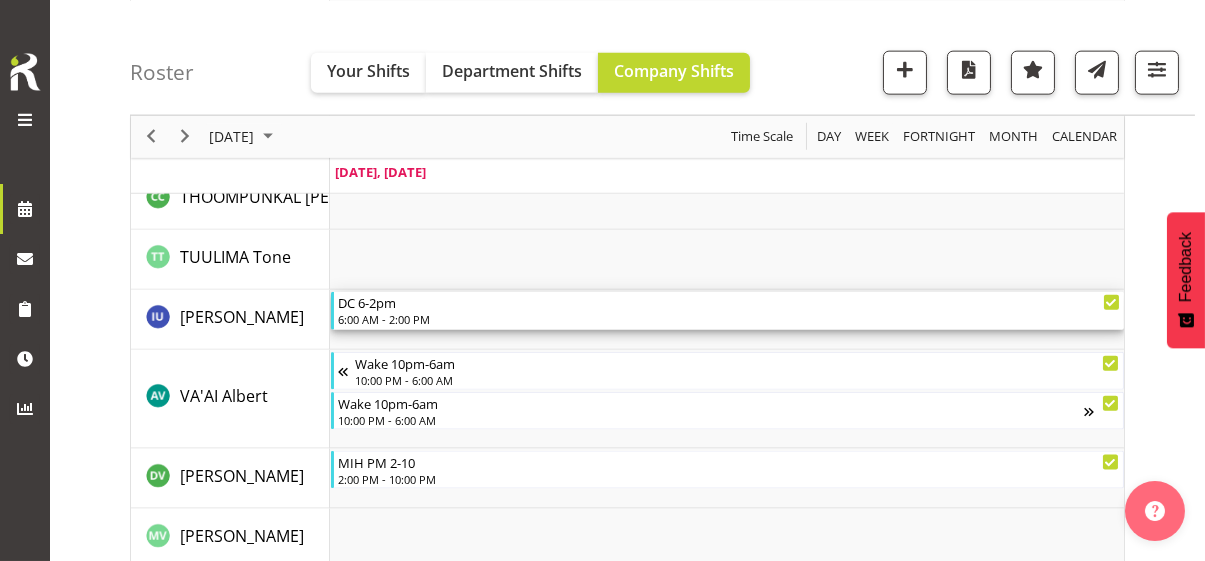 click on "6:00 AM - 2:00 PM" at bounding box center [729, 319] 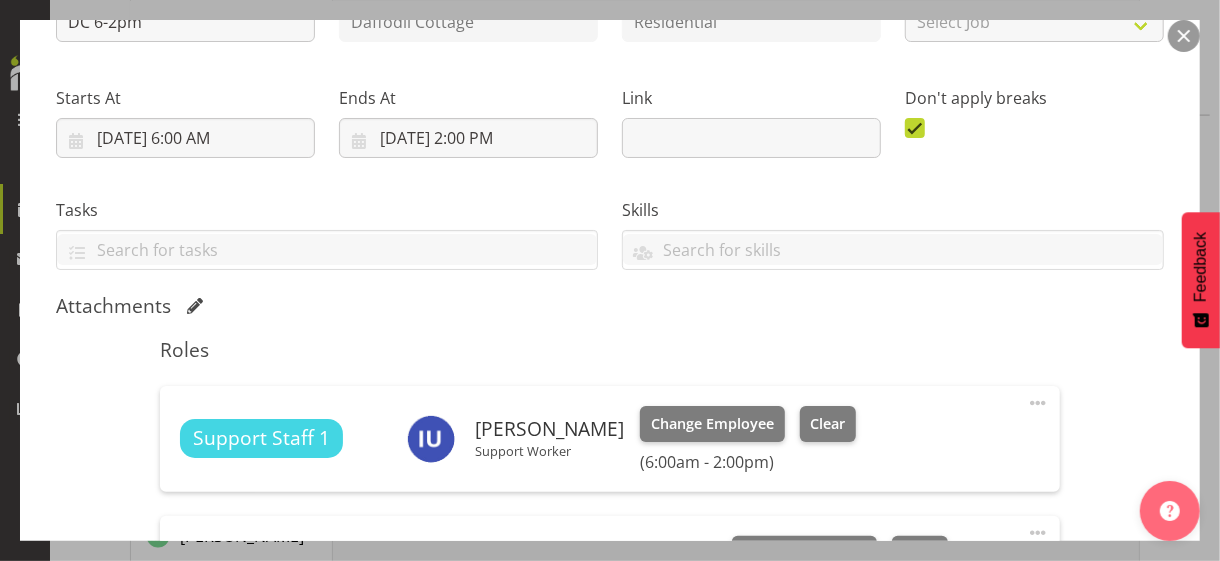 scroll, scrollTop: 500, scrollLeft: 0, axis: vertical 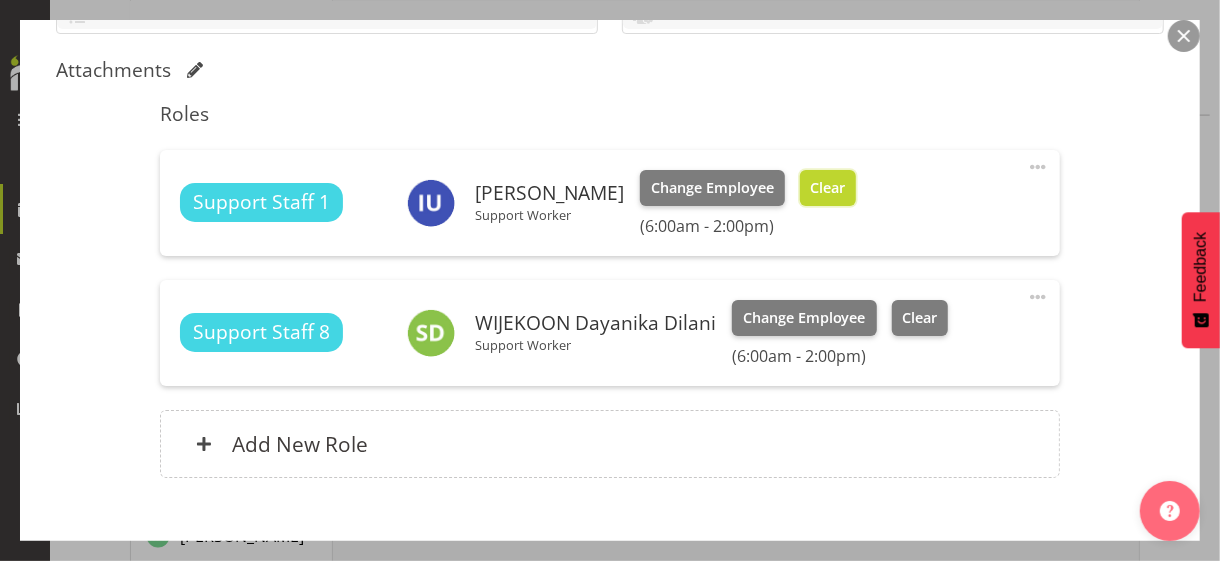 click on "Clear" at bounding box center [828, 188] 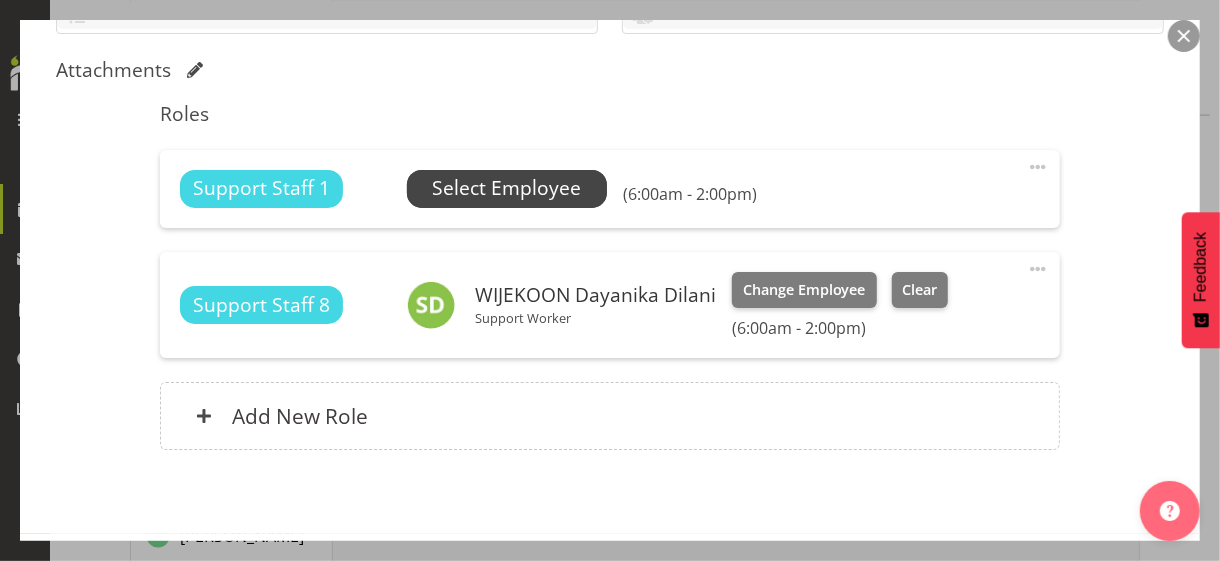 click on "Select Employee" at bounding box center [506, 188] 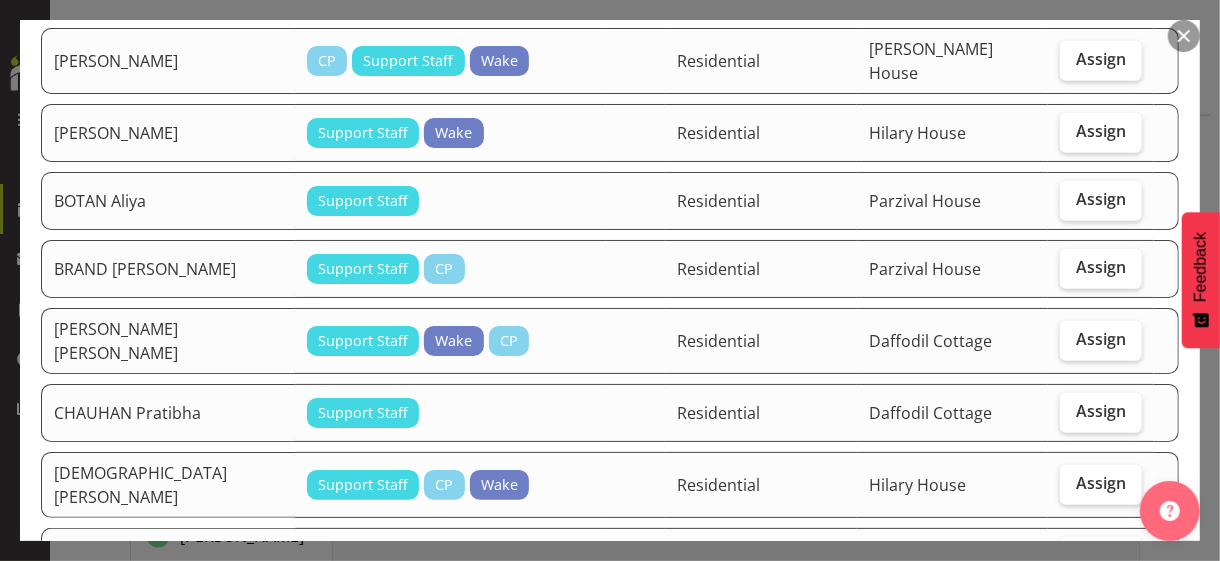scroll, scrollTop: 600, scrollLeft: 0, axis: vertical 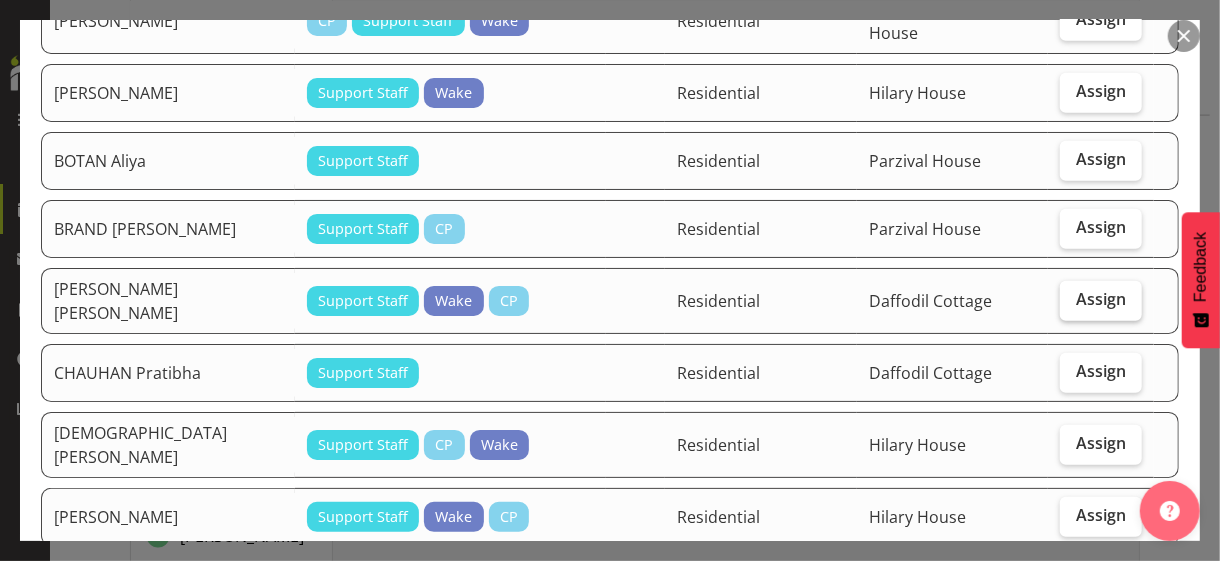 click on "Assign" at bounding box center [1101, 299] 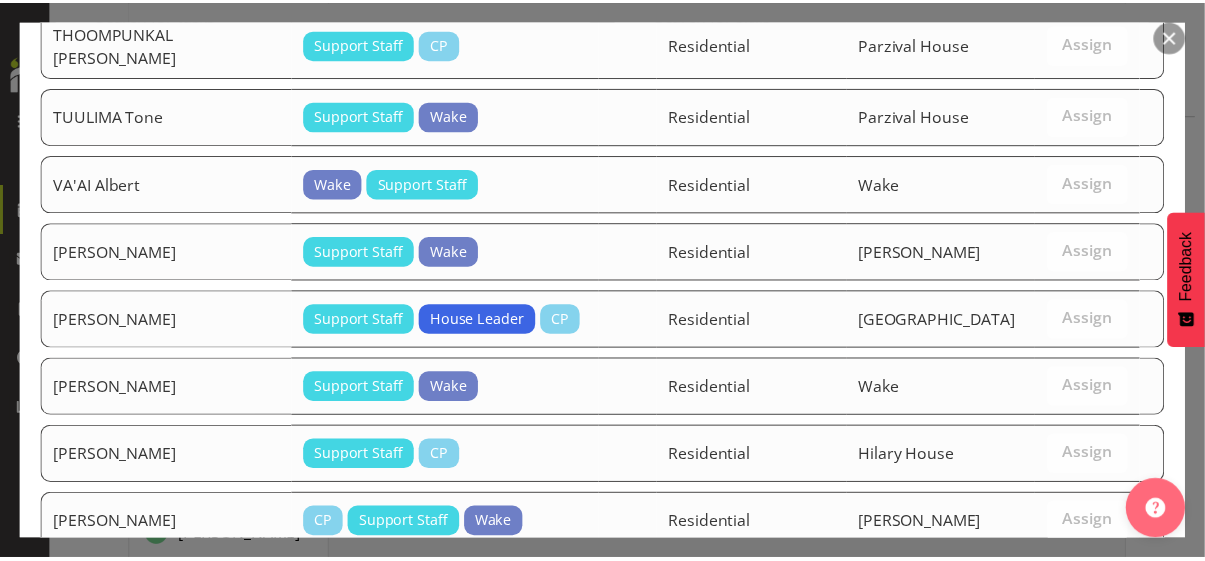 scroll, scrollTop: 3356, scrollLeft: 0, axis: vertical 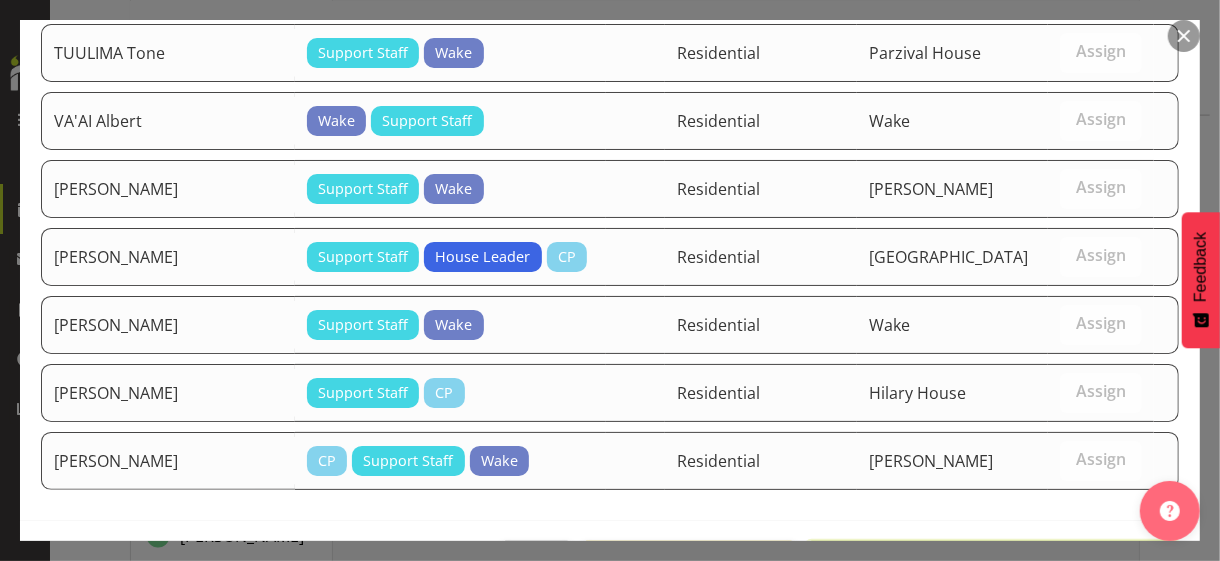 click on "Assign [PERSON_NAME] [PERSON_NAME]" at bounding box center (993, 563) 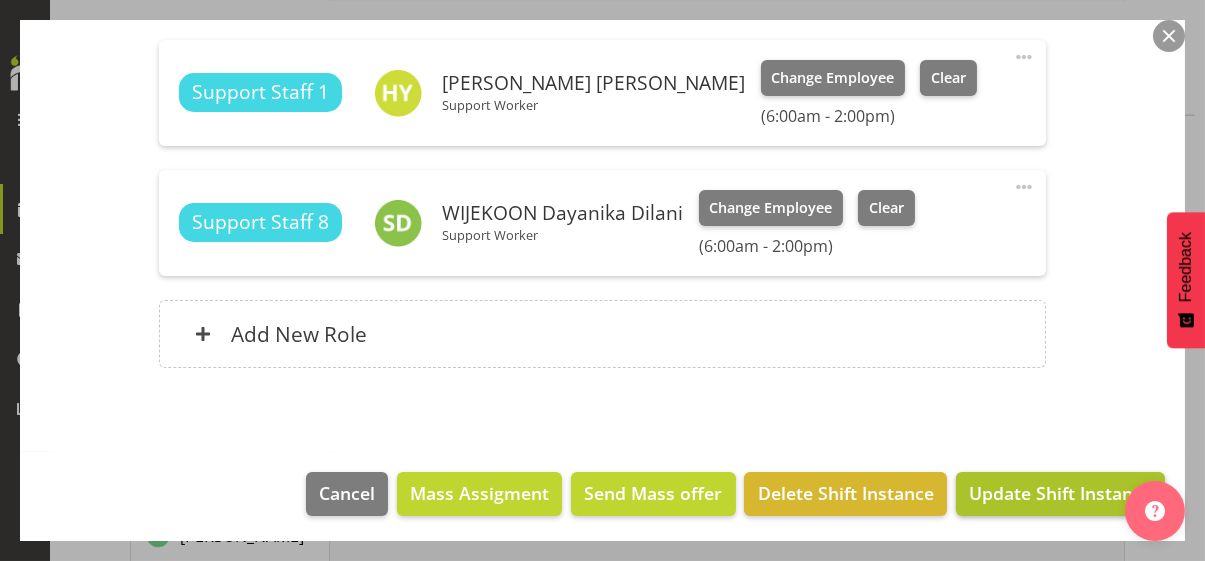 scroll, scrollTop: 611, scrollLeft: 0, axis: vertical 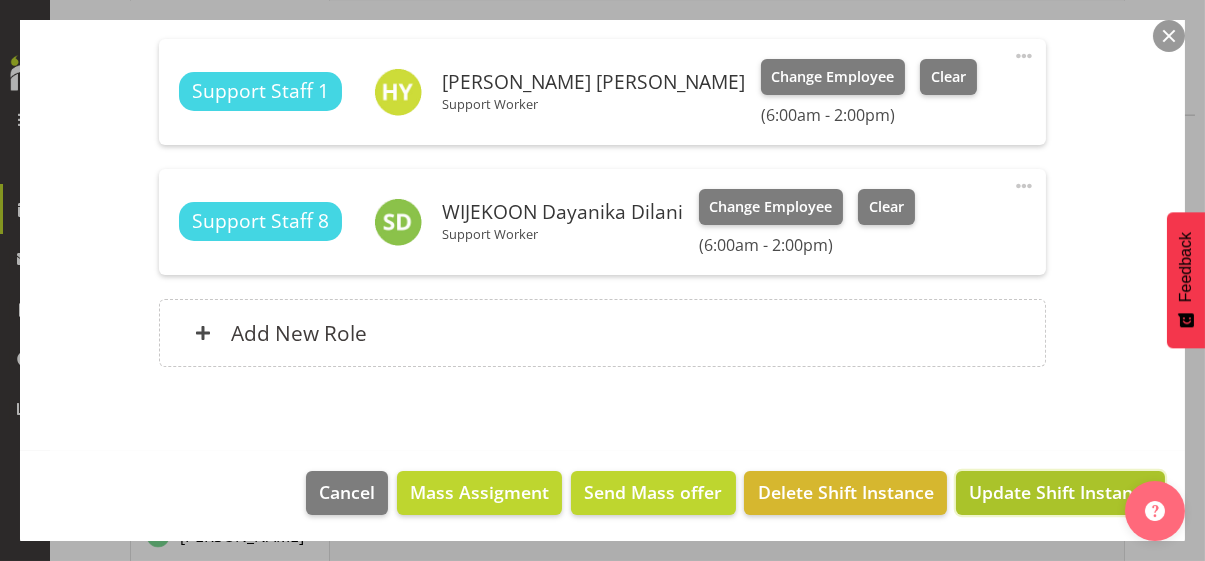 click on "Update Shift Instance" at bounding box center (1060, 492) 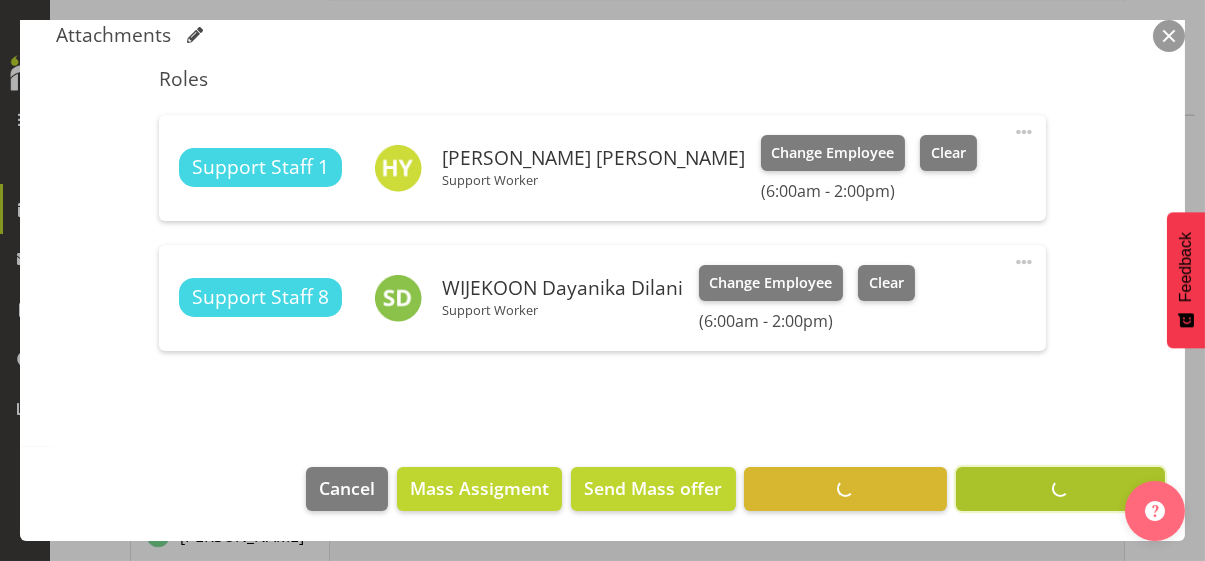 scroll, scrollTop: 532, scrollLeft: 0, axis: vertical 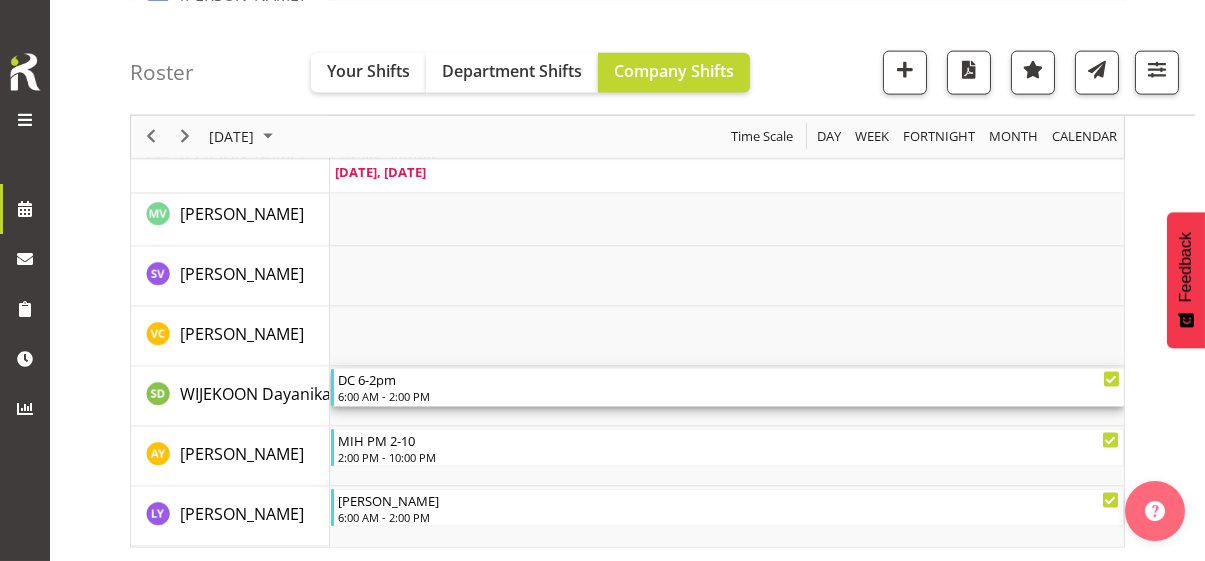 click on "6:00 AM - 2:00 PM" at bounding box center (729, 396) 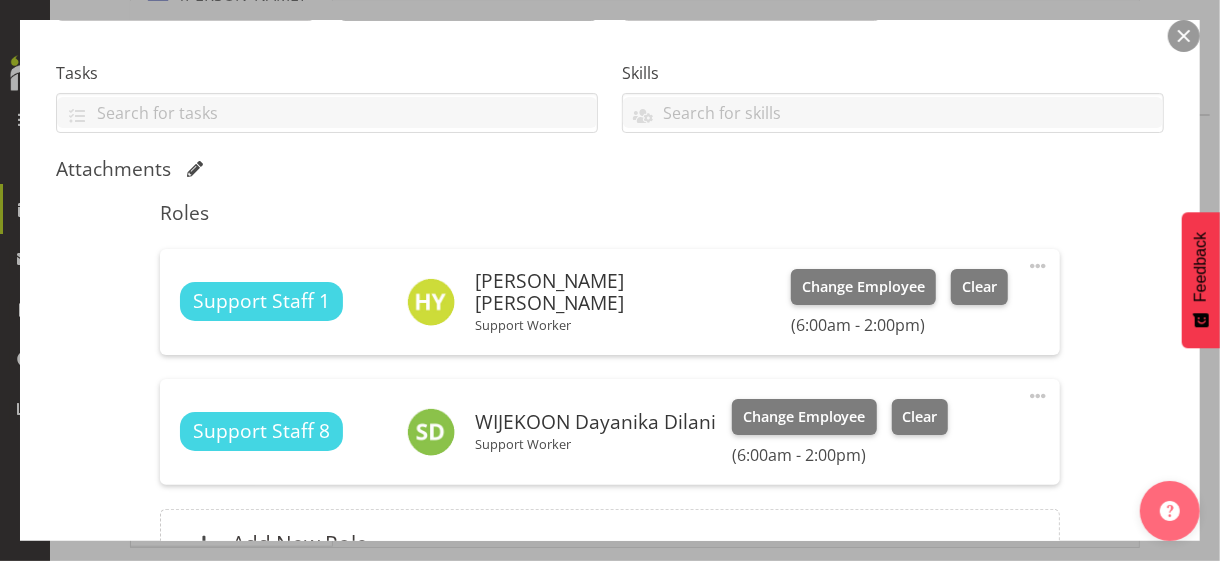 scroll, scrollTop: 600, scrollLeft: 0, axis: vertical 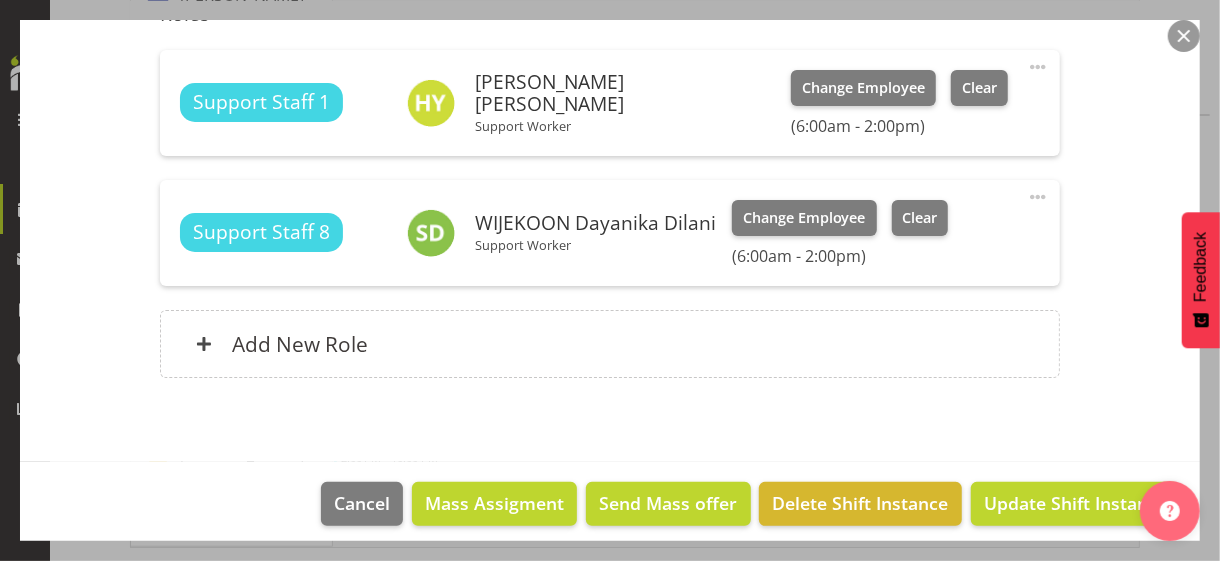 click at bounding box center (1038, 197) 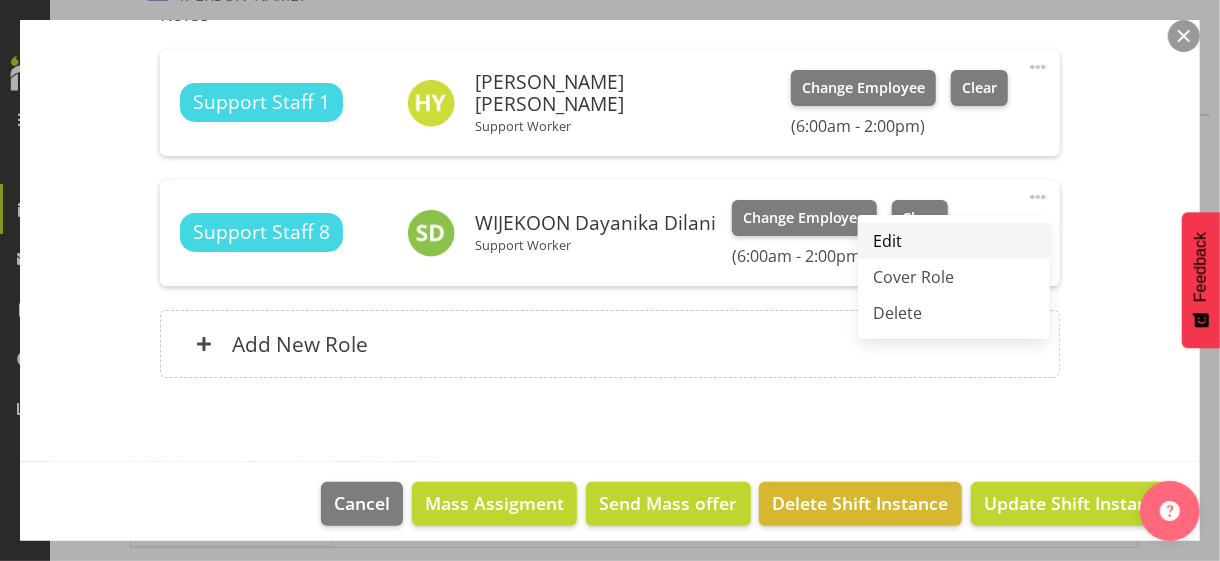 click on "Edit" at bounding box center [954, 241] 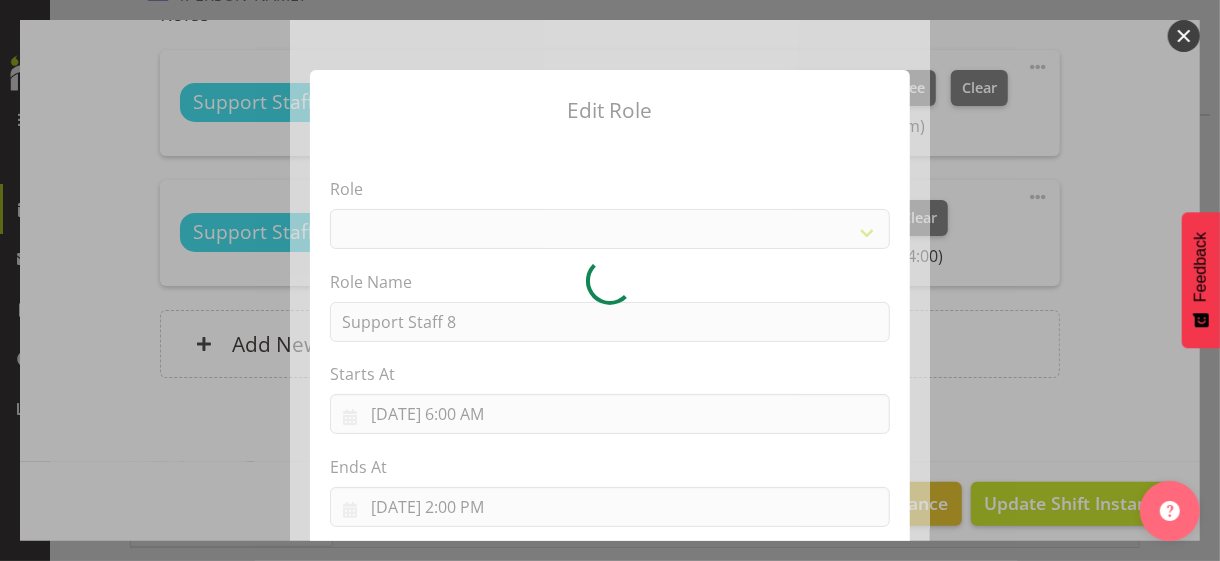 select on "1091" 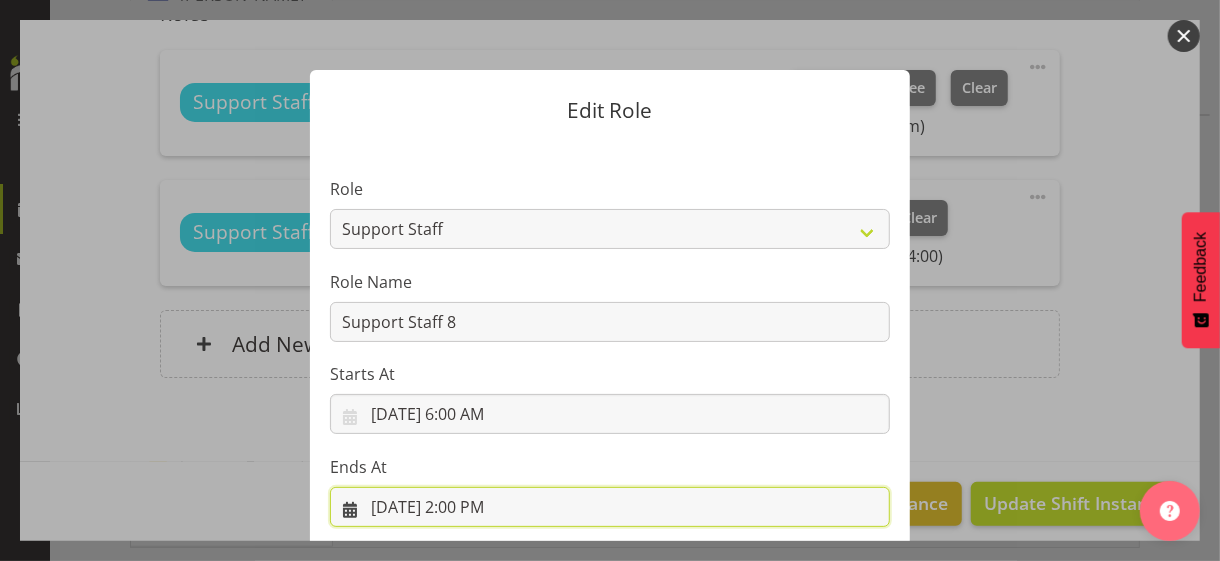 click on "[DATE] 2:00 PM" at bounding box center (610, 507) 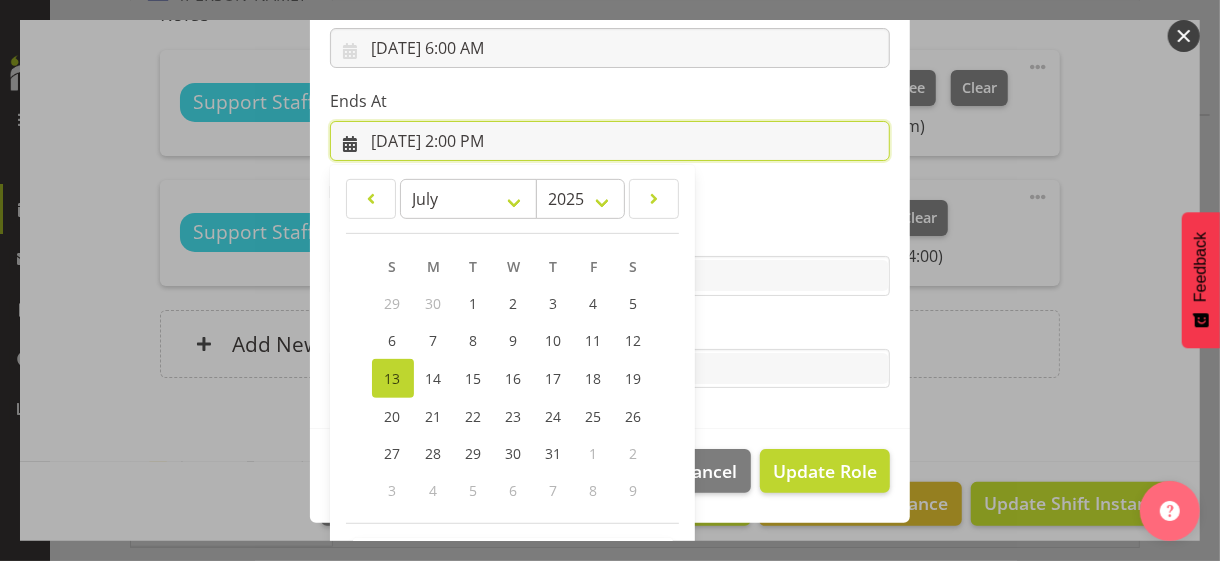 scroll, scrollTop: 441, scrollLeft: 0, axis: vertical 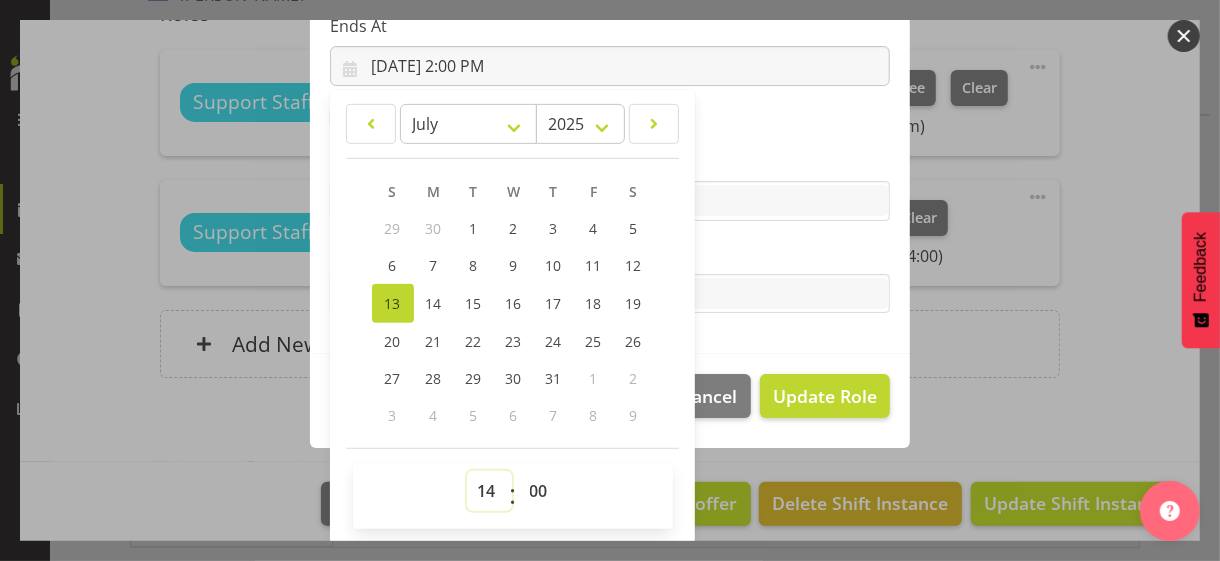 click on "00   01   02   03   04   05   06   07   08   09   10   11   12   13   14   15   16   17   18   19   20   21   22   23" at bounding box center (489, 491) 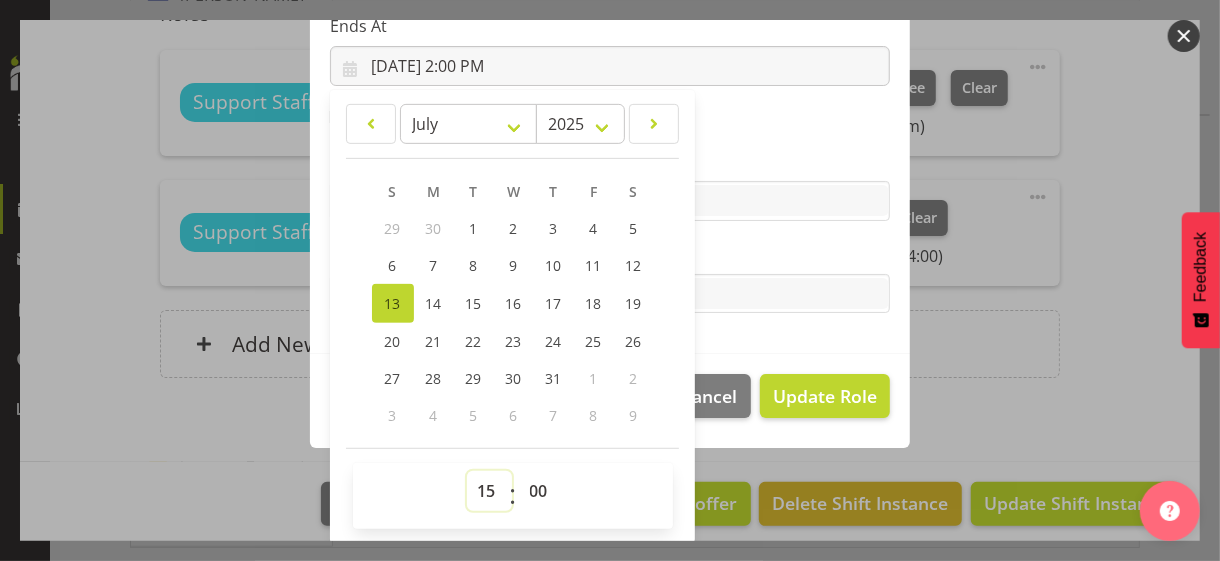 click on "00   01   02   03   04   05   06   07   08   09   10   11   12   13   14   15   16   17   18   19   20   21   22   23" at bounding box center [489, 491] 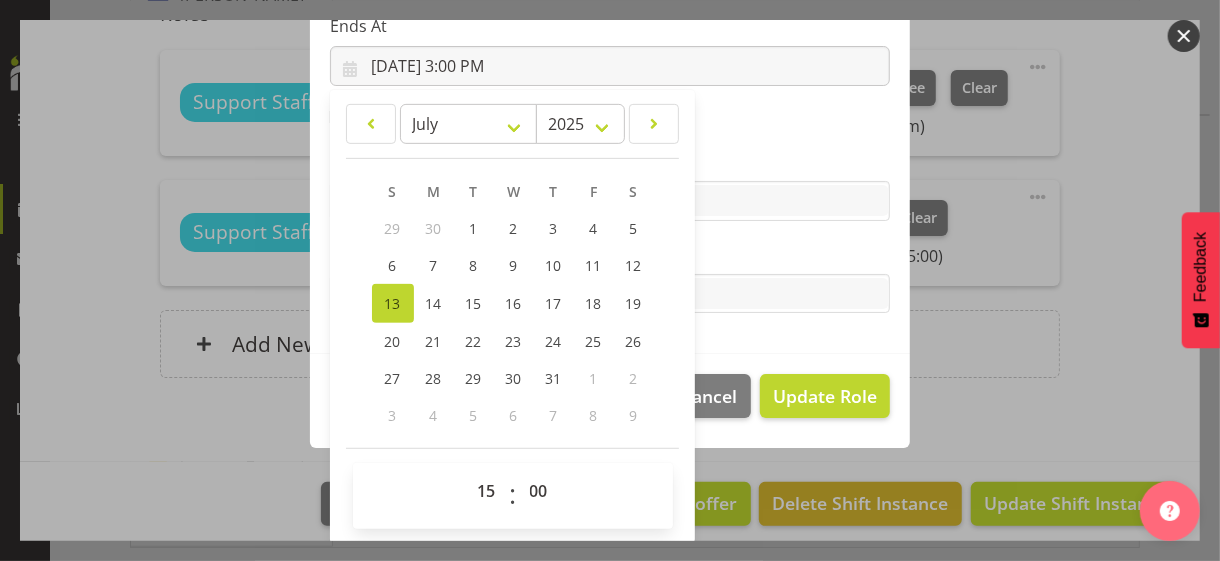 click on "Tasks" at bounding box center (610, 254) 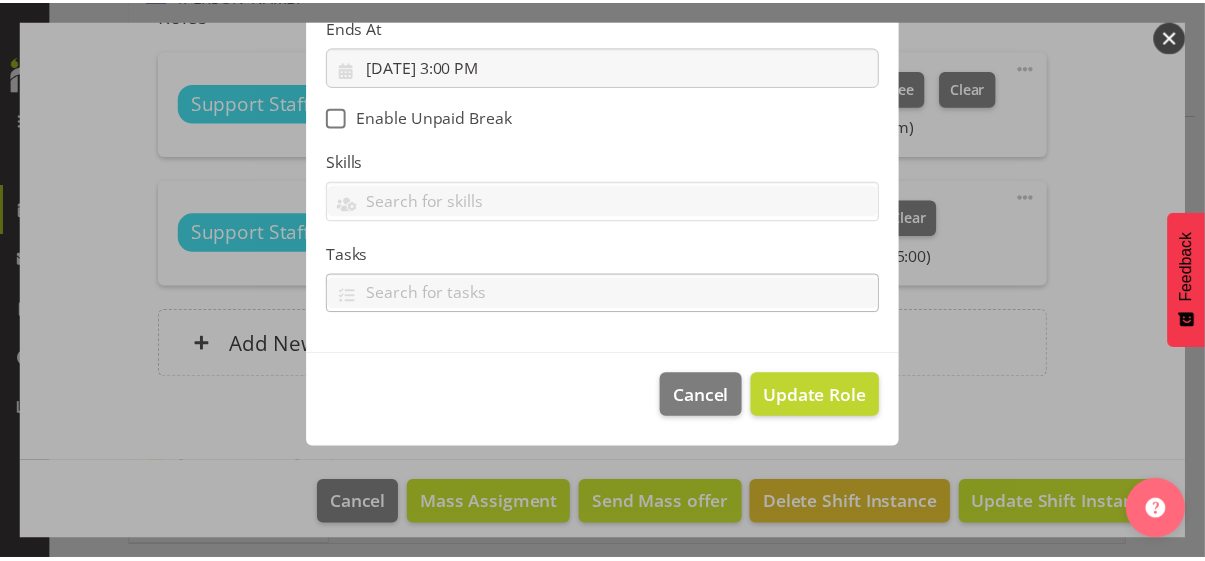 scroll, scrollTop: 346, scrollLeft: 0, axis: vertical 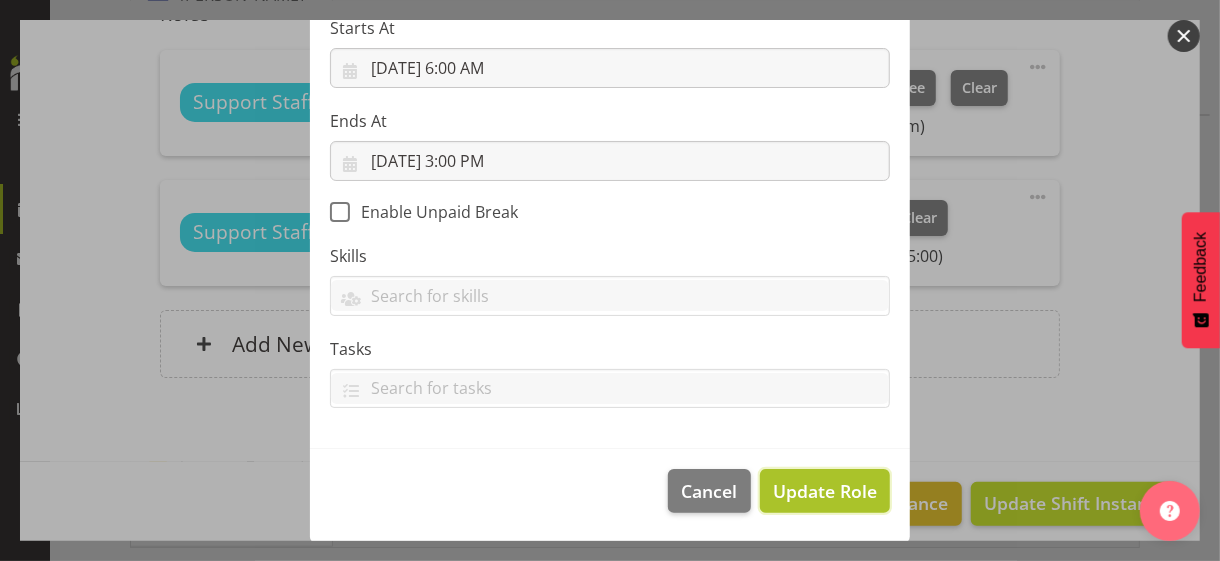 click on "Update Role" at bounding box center (825, 491) 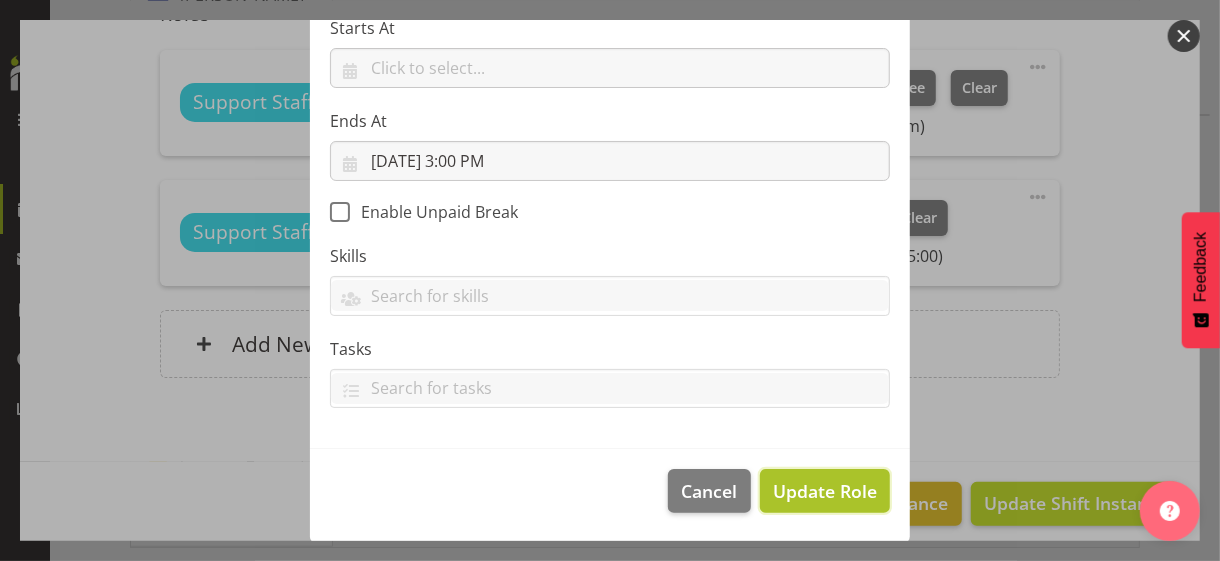 type 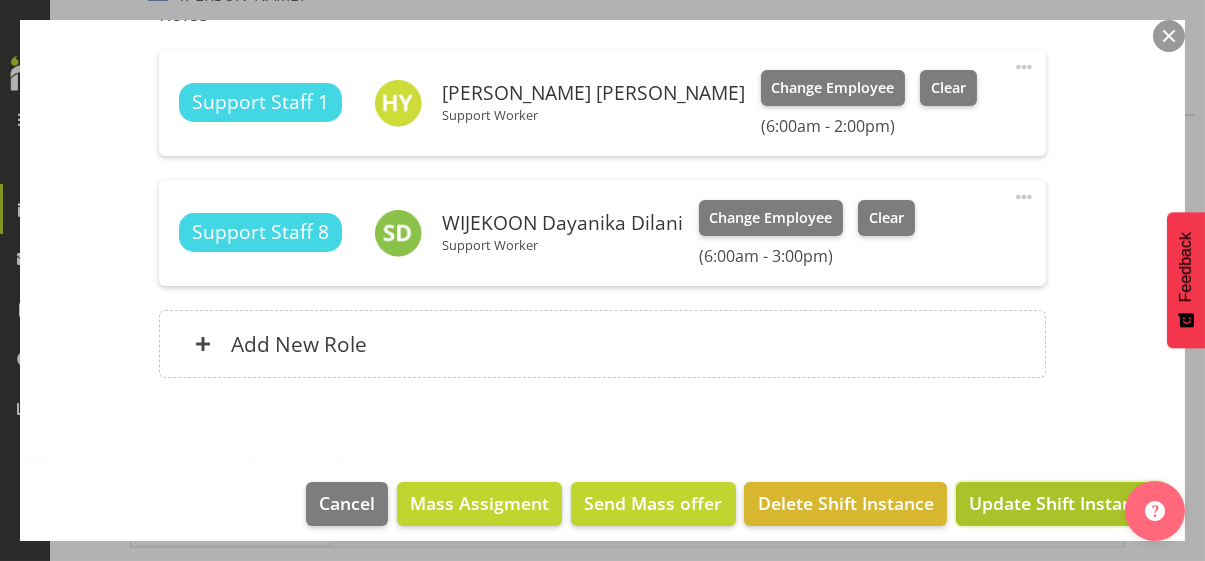 click on "Update Shift Instance" at bounding box center [1060, 503] 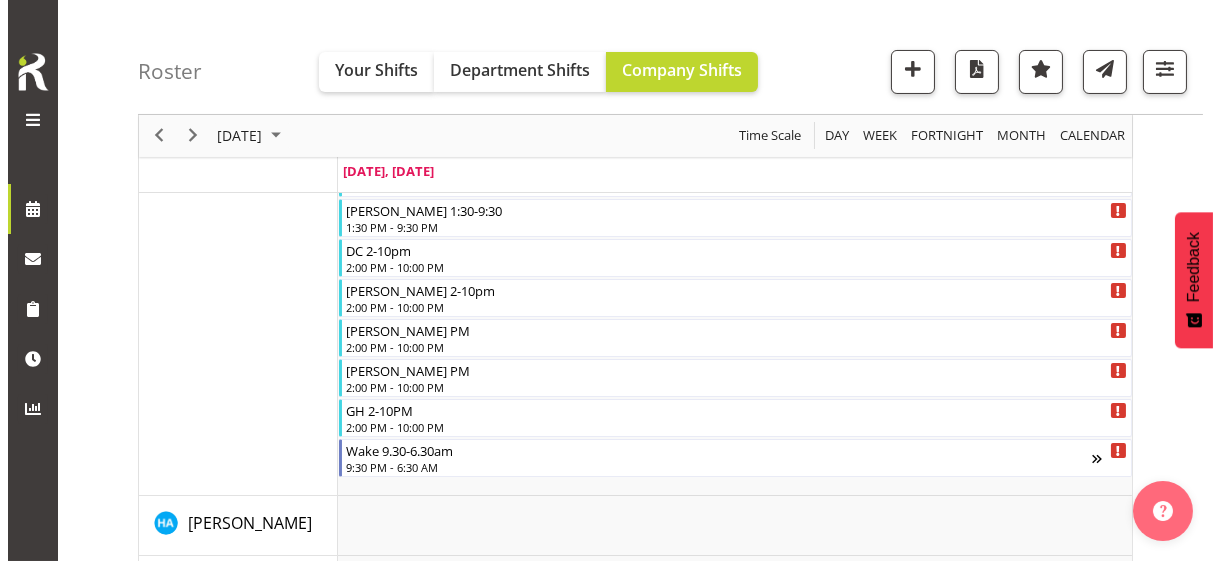 scroll, scrollTop: 308, scrollLeft: 0, axis: vertical 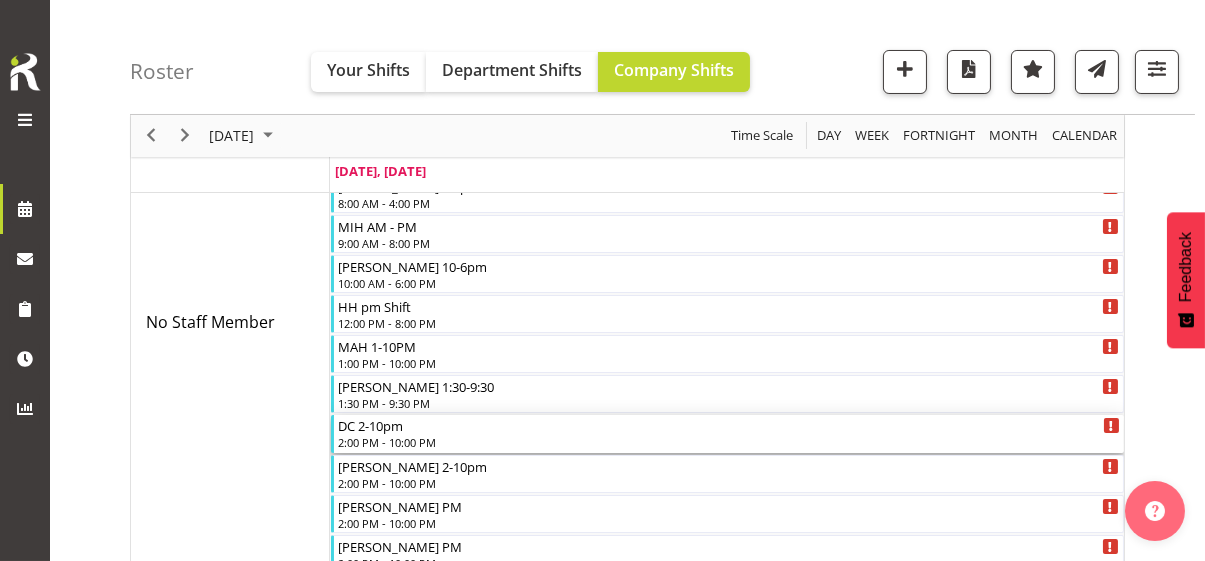 click on "DC 2-10pm" at bounding box center (729, 425) 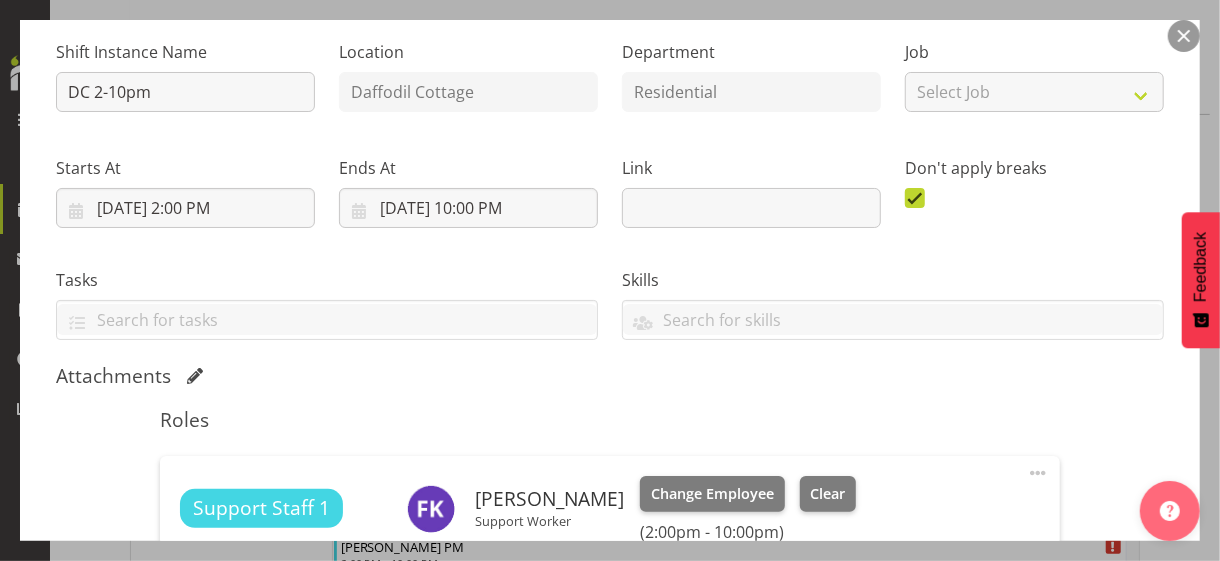 scroll, scrollTop: 500, scrollLeft: 0, axis: vertical 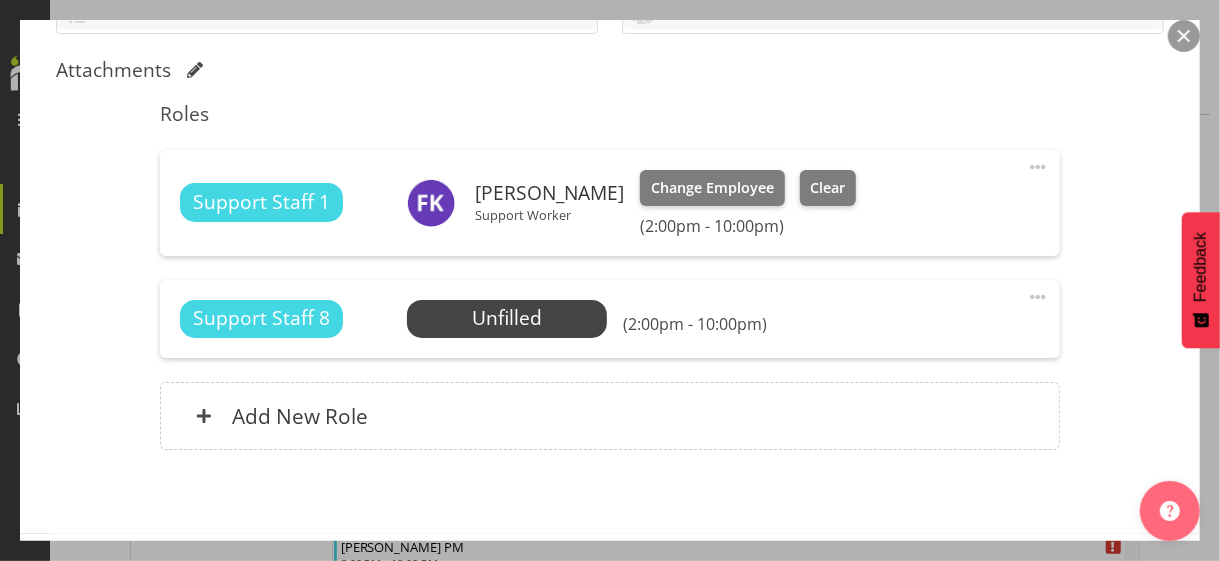 click at bounding box center [1038, 297] 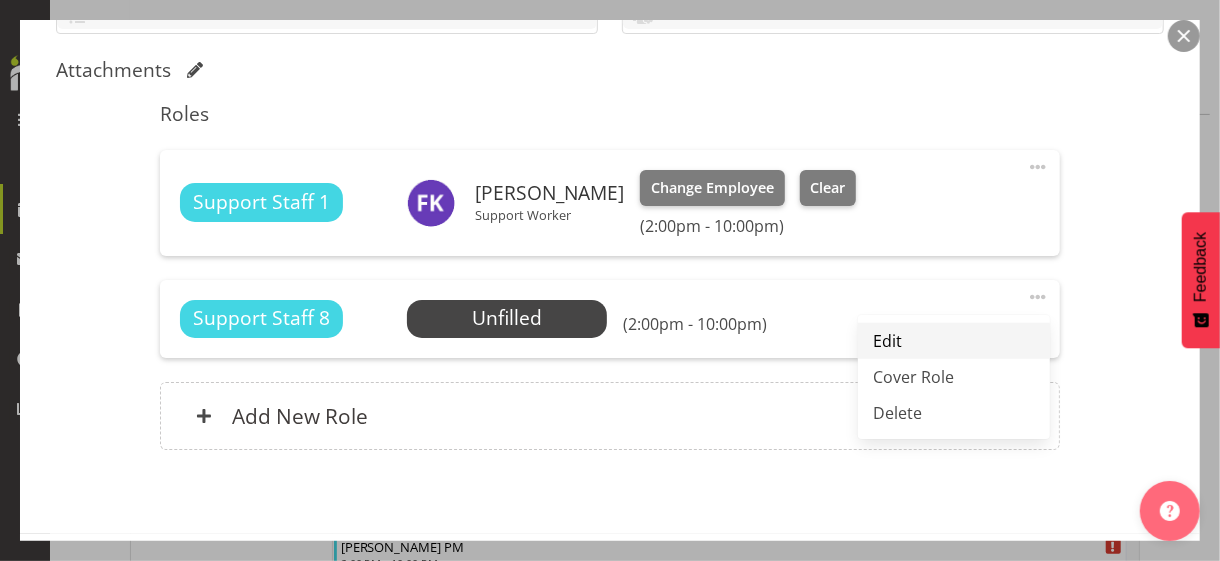 click on "Edit" at bounding box center [954, 341] 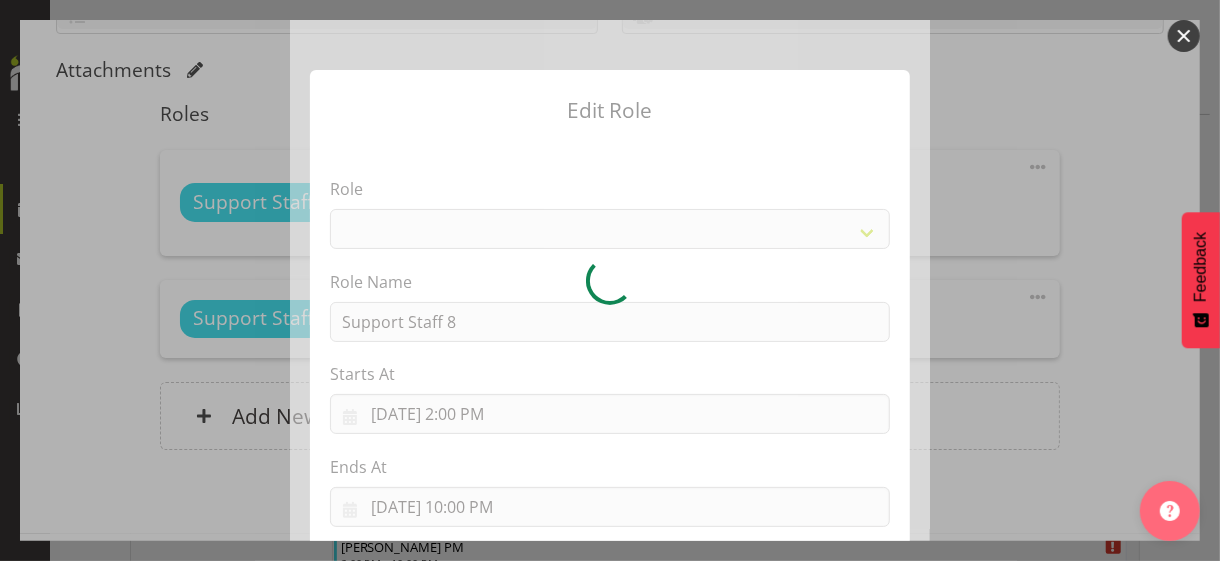 select on "1091" 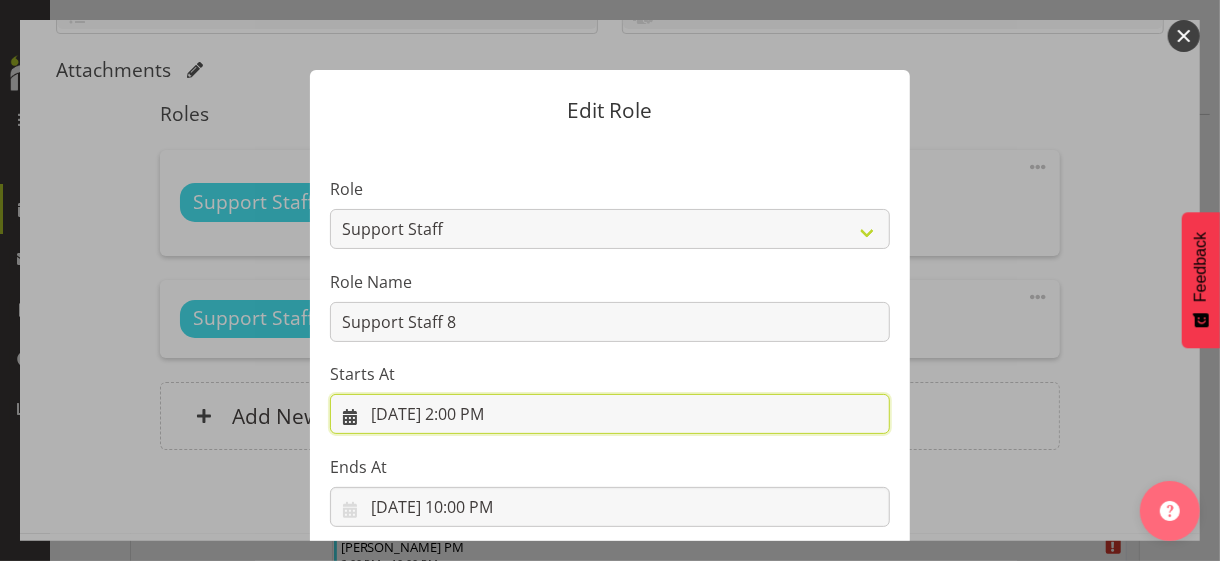 click on "[DATE] 2:00 PM" at bounding box center (610, 414) 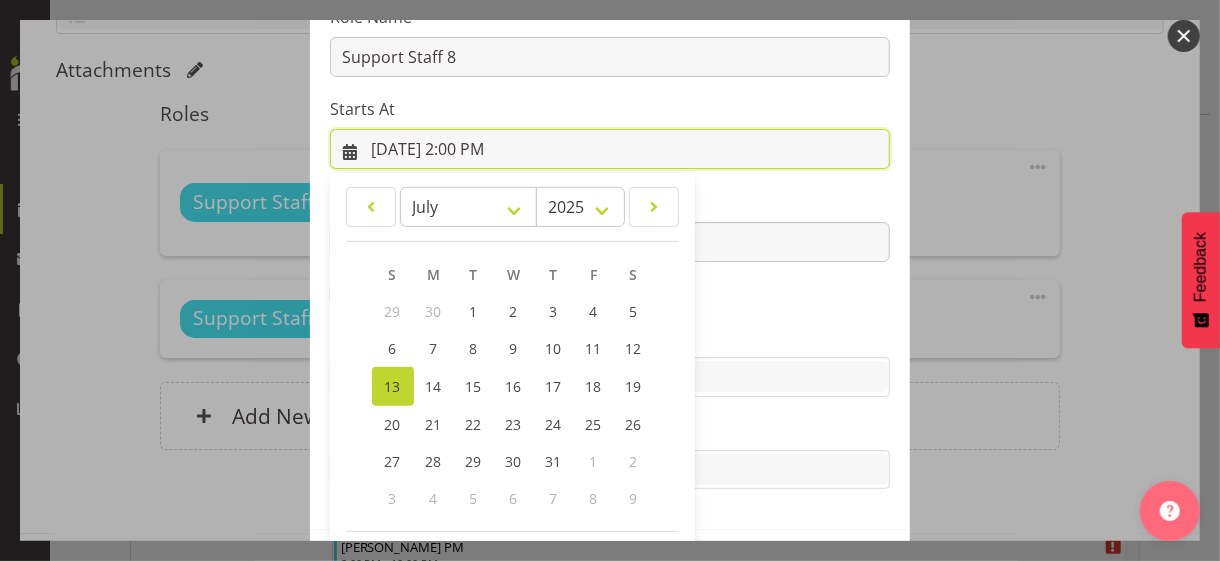 scroll, scrollTop: 347, scrollLeft: 0, axis: vertical 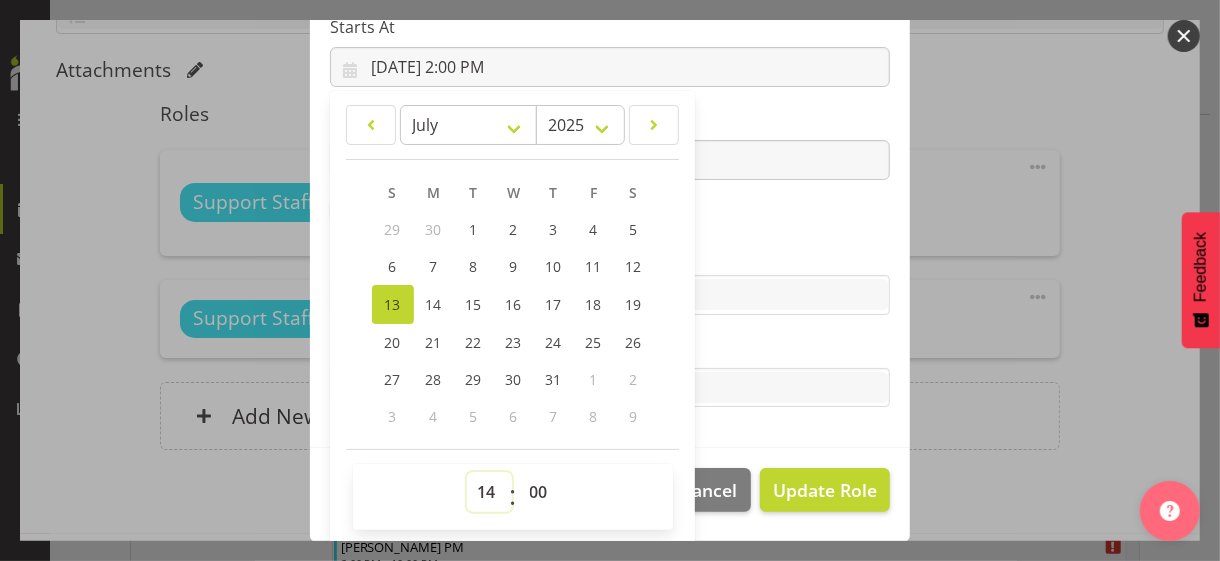 drag, startPoint x: 476, startPoint y: 489, endPoint x: 481, endPoint y: 470, distance: 19.646883 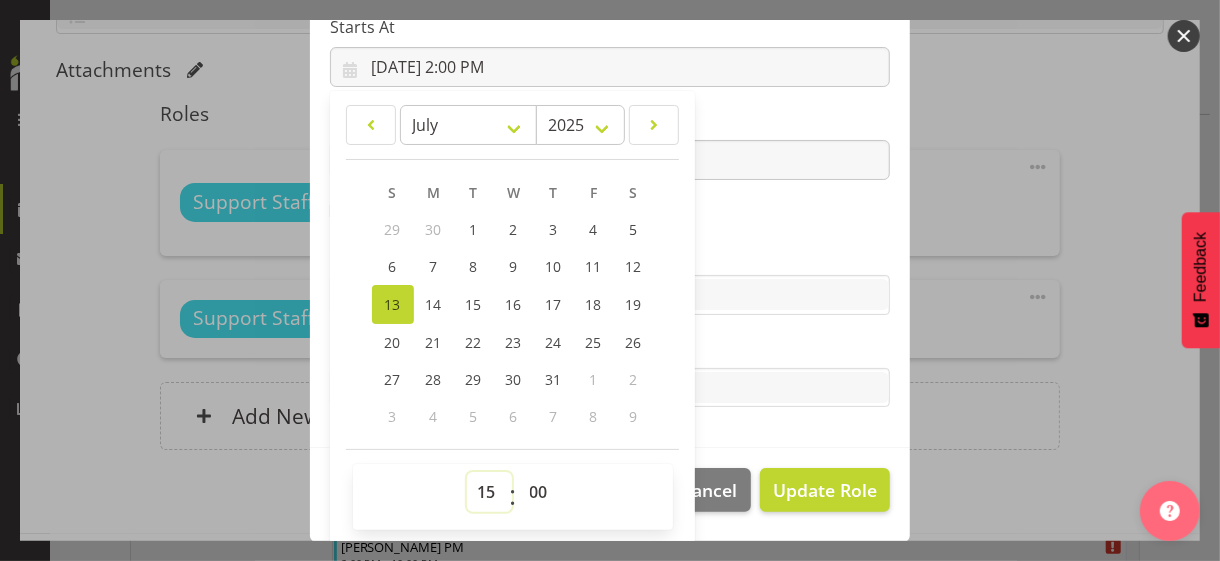 click on "00   01   02   03   04   05   06   07   08   09   10   11   12   13   14   15   16   17   18   19   20   21   22   23" at bounding box center [489, 492] 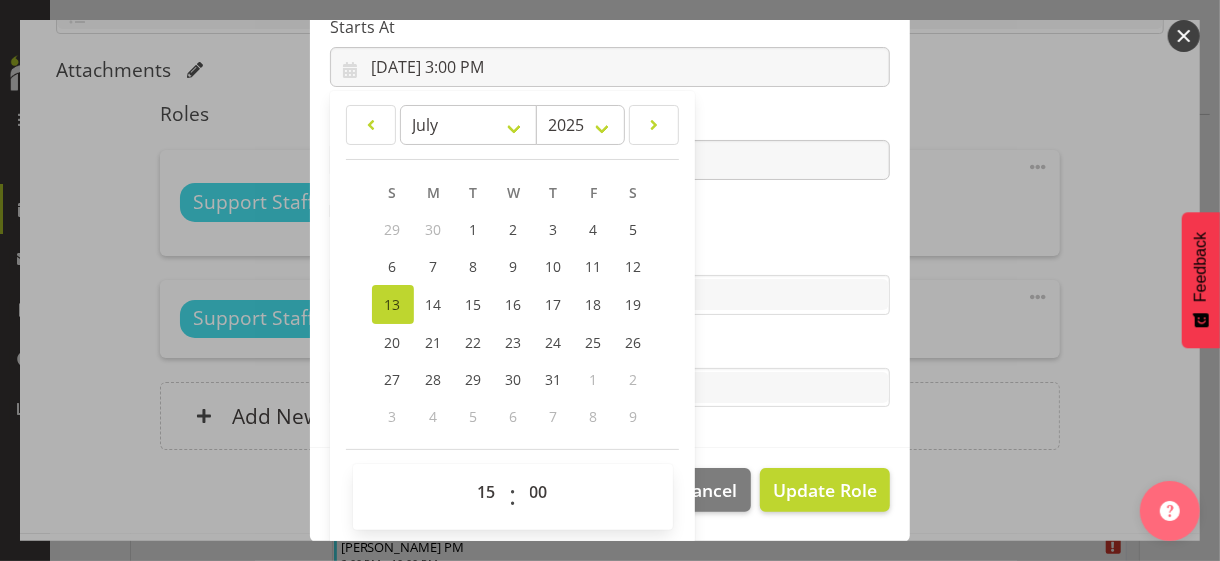click on "Skills" at bounding box center (610, 255) 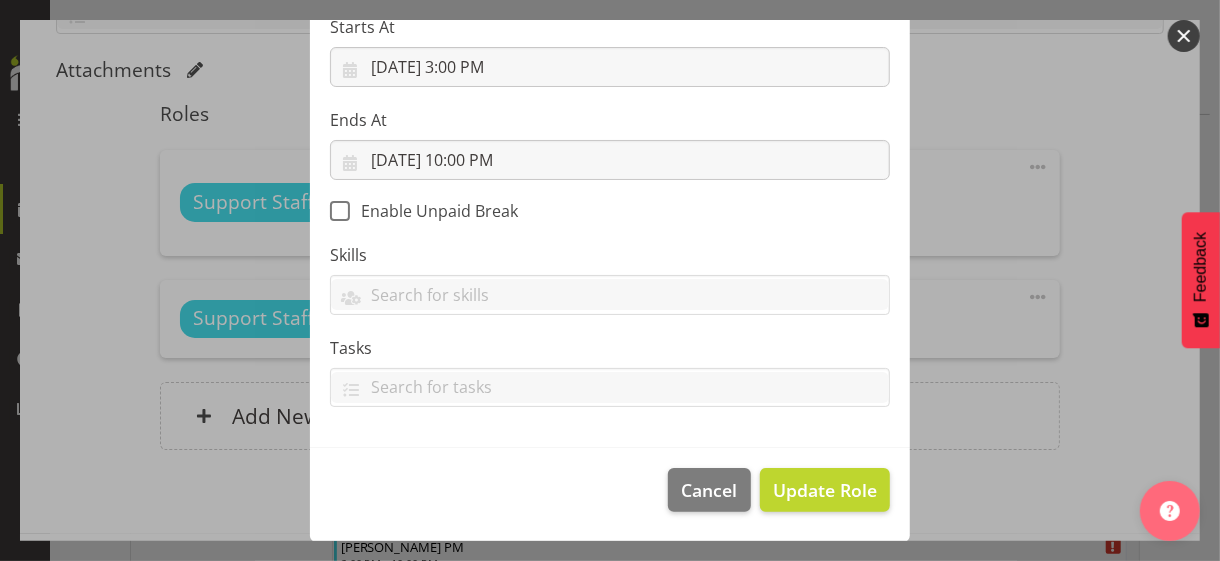 scroll, scrollTop: 346, scrollLeft: 0, axis: vertical 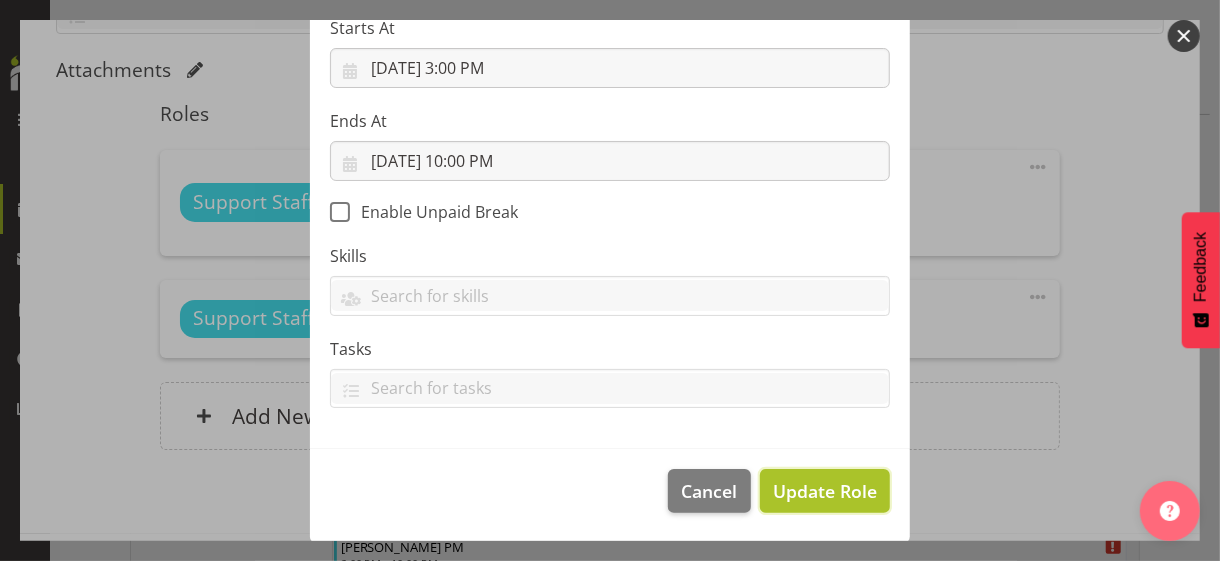 click on "Update Role" at bounding box center (825, 491) 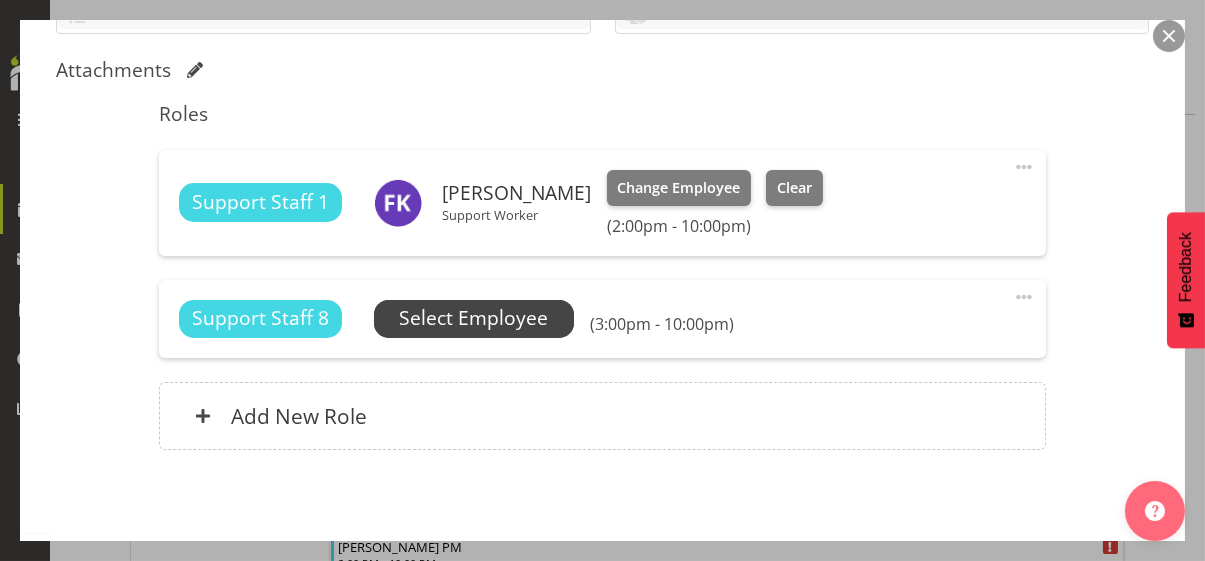 click on "Select Employee" at bounding box center (473, 318) 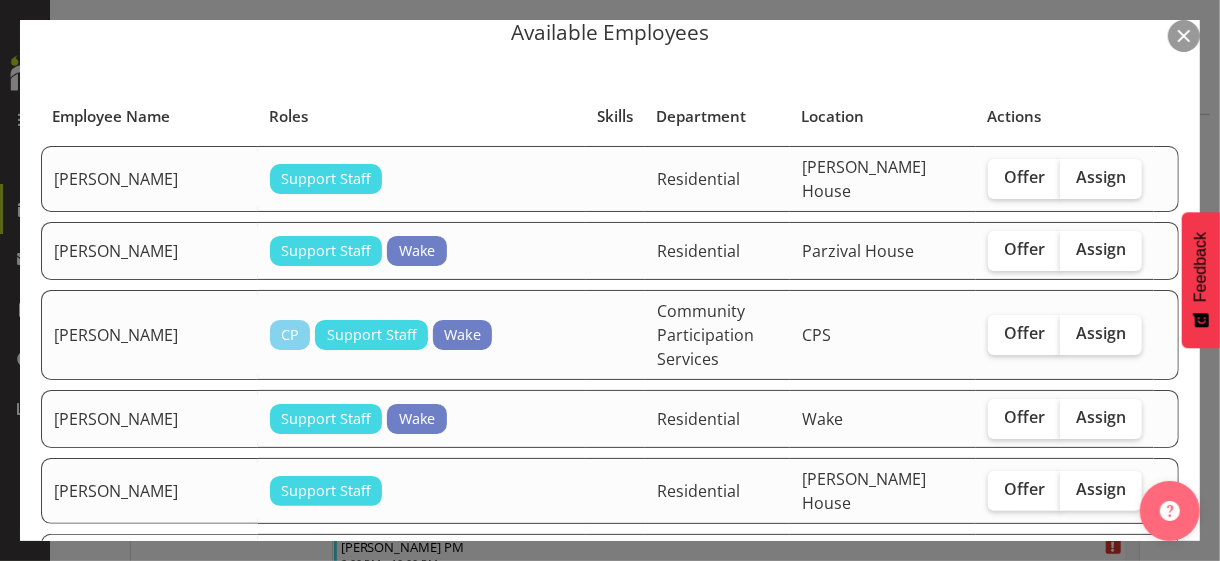 scroll, scrollTop: 100, scrollLeft: 0, axis: vertical 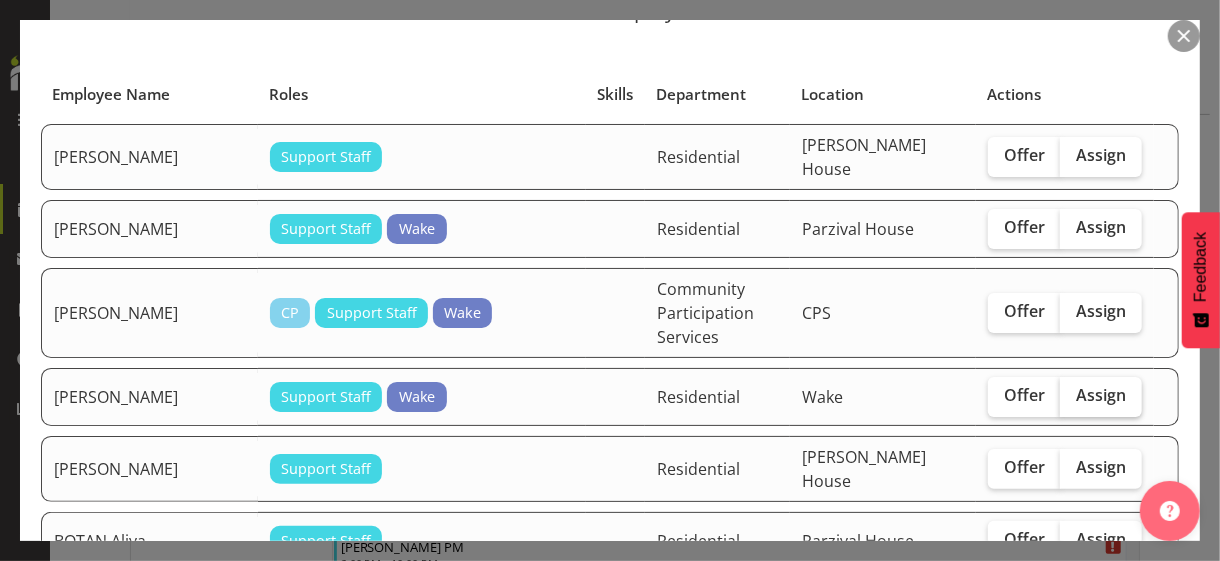 drag, startPoint x: 1096, startPoint y: 394, endPoint x: 1085, endPoint y: 392, distance: 11.18034 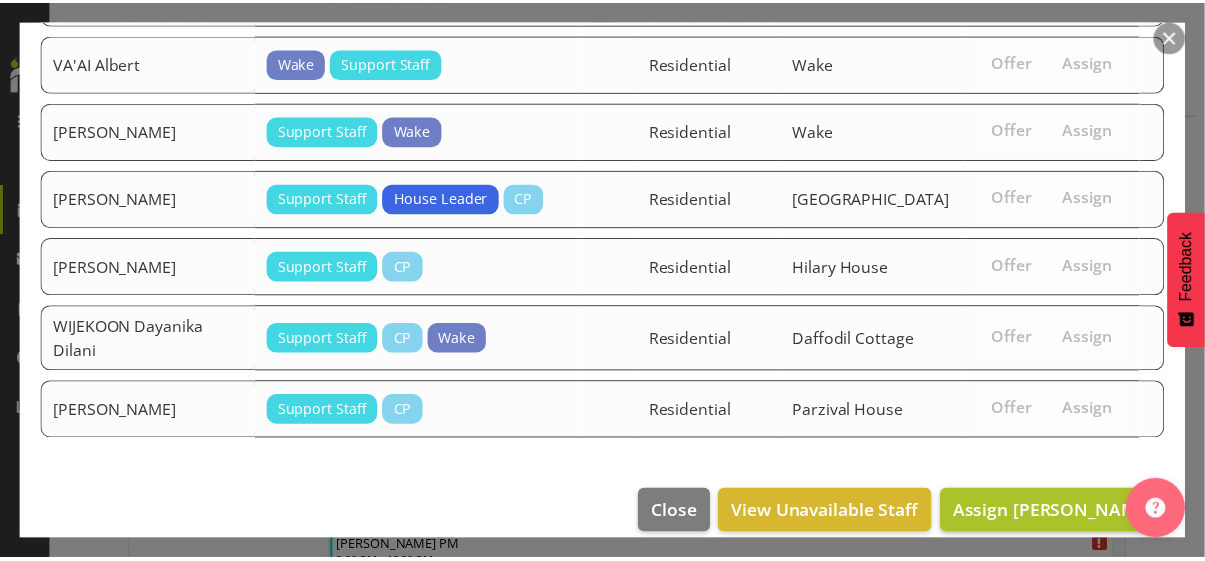 scroll, scrollTop: 3449, scrollLeft: 0, axis: vertical 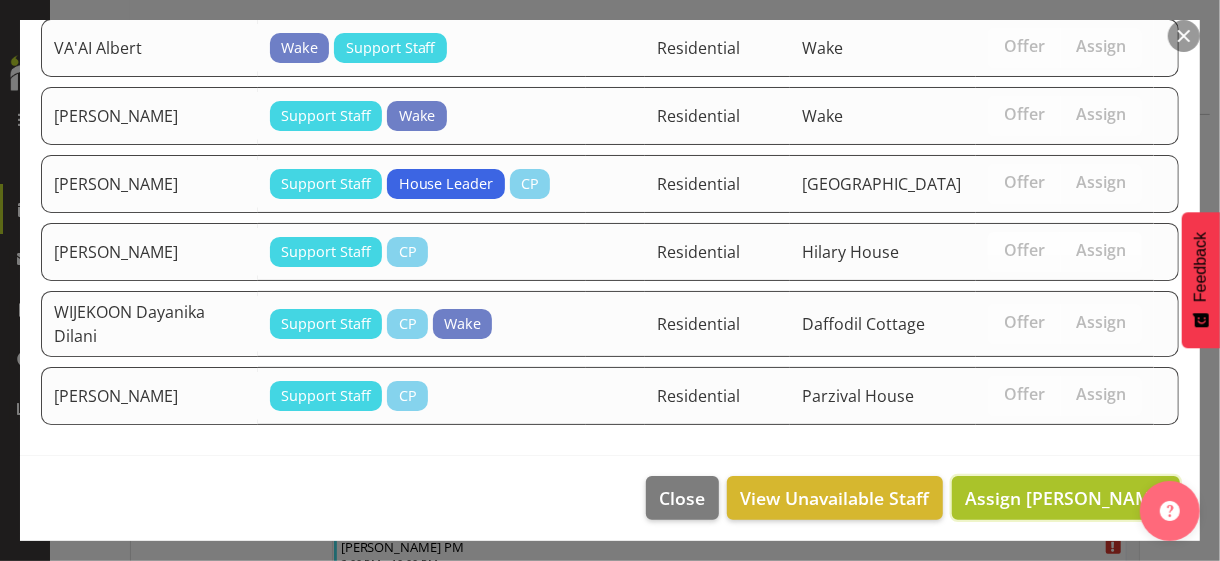 click on "Assign [PERSON_NAME]" at bounding box center (1066, 498) 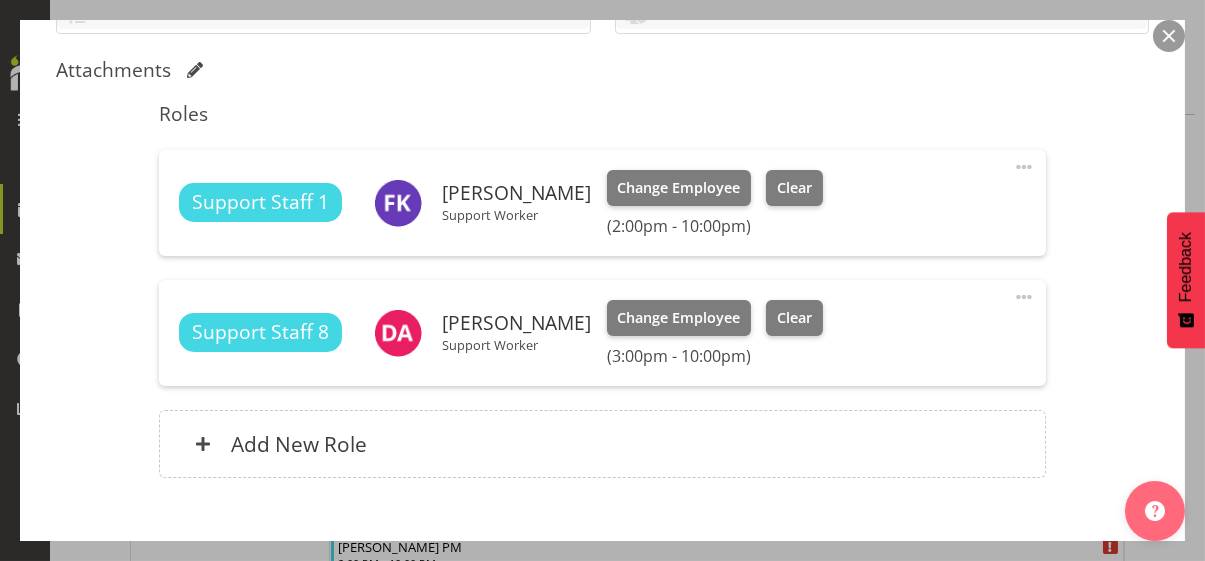 scroll, scrollTop: 611, scrollLeft: 0, axis: vertical 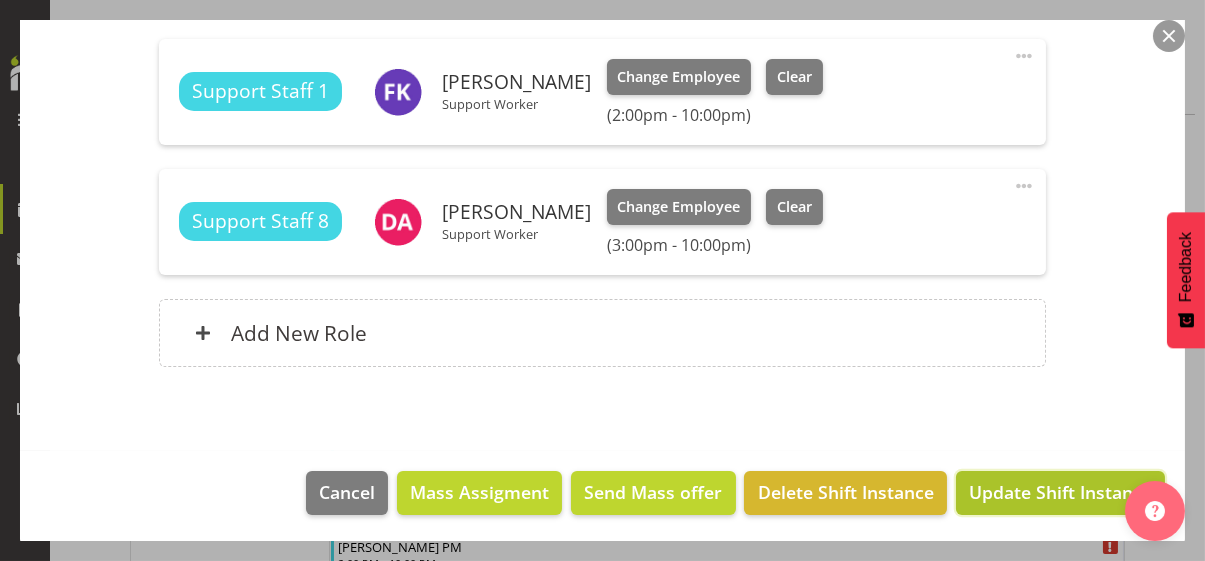 click on "Update Shift Instance" at bounding box center [1060, 492] 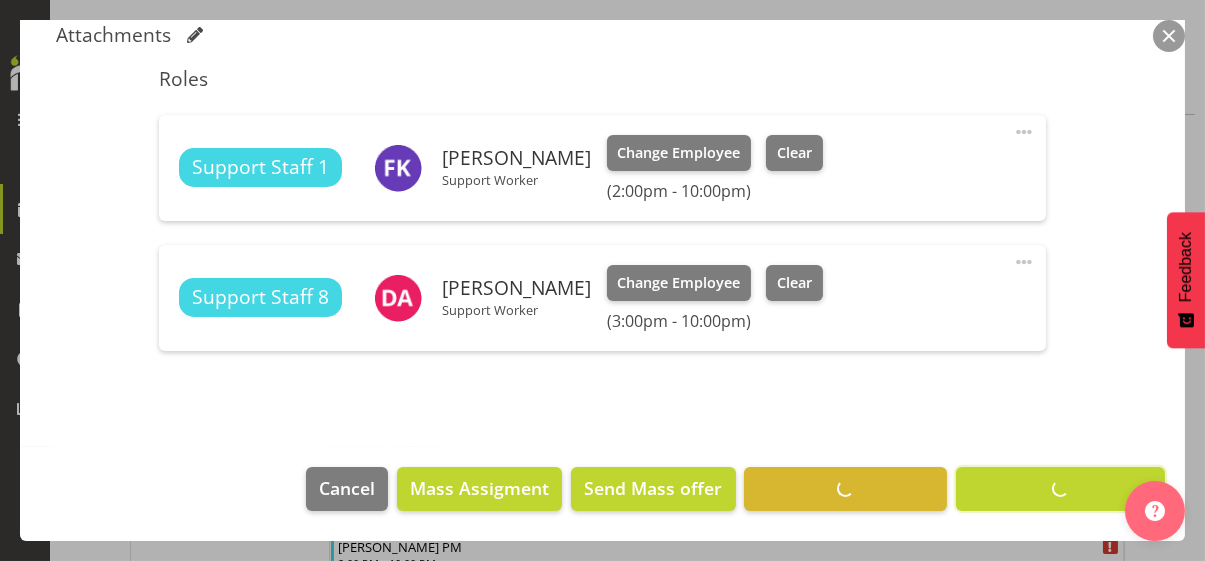 scroll, scrollTop: 532, scrollLeft: 0, axis: vertical 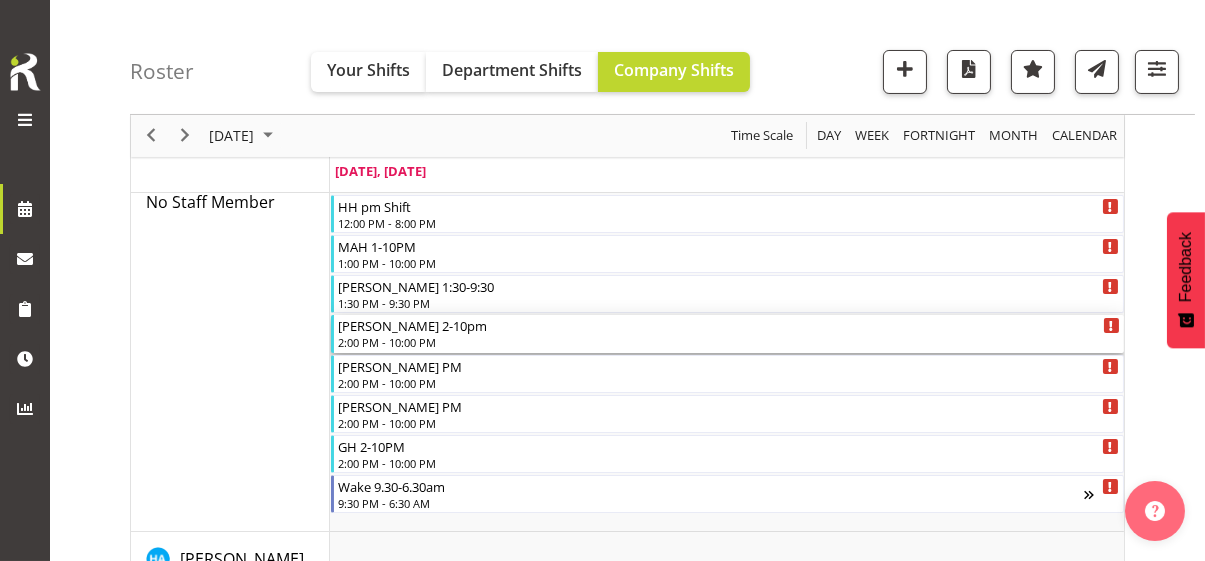 click on "2:00 PM - 10:00 PM" at bounding box center [729, 342] 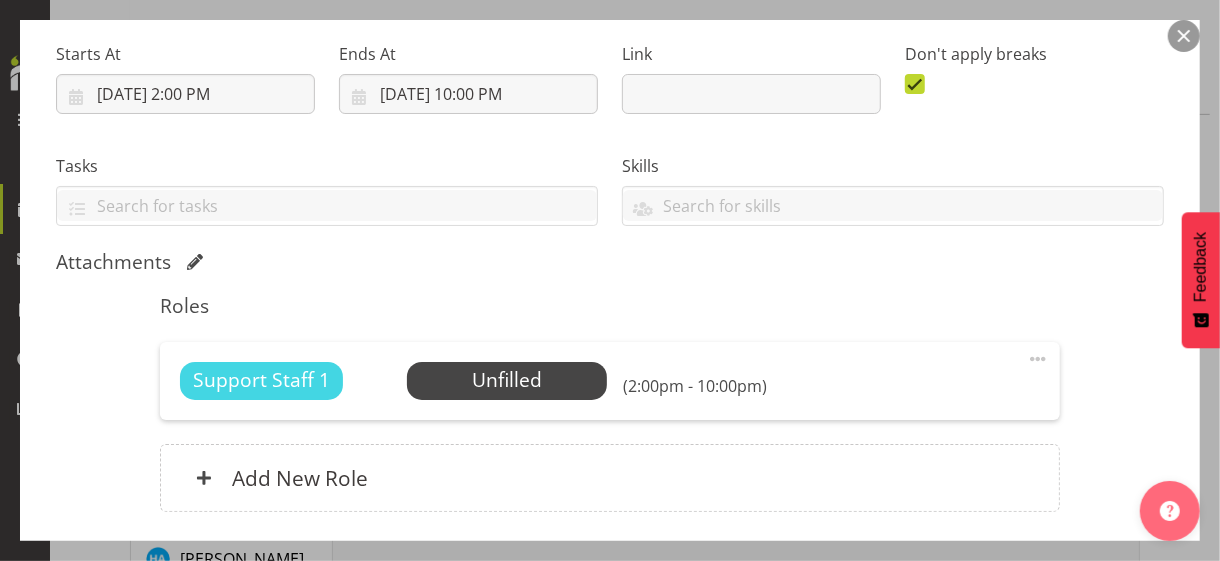 scroll, scrollTop: 453, scrollLeft: 0, axis: vertical 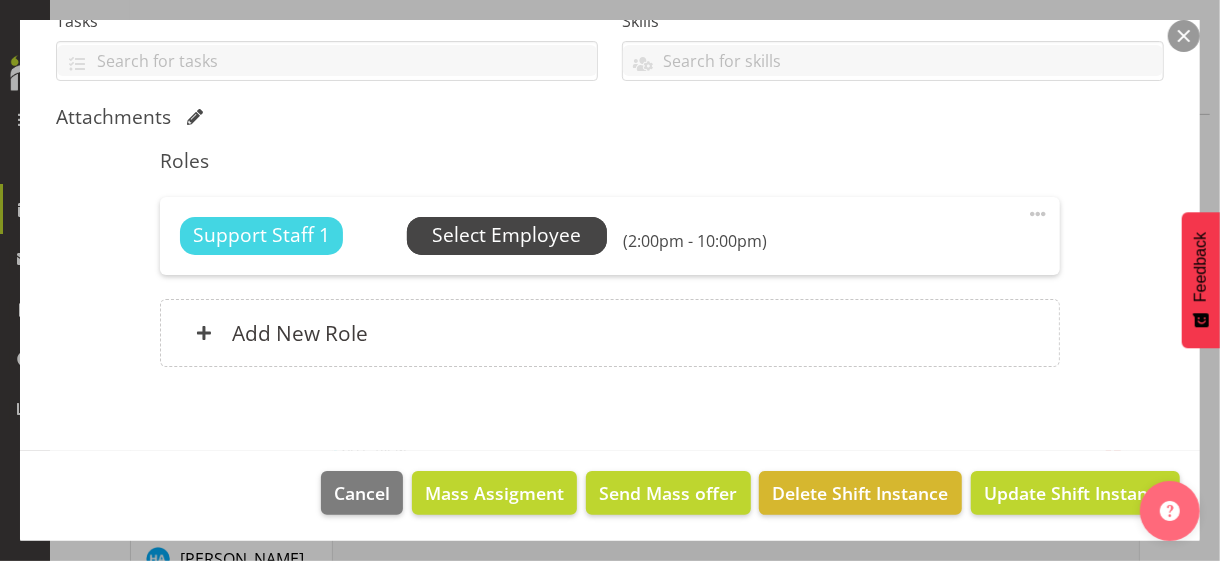 click on "Select Employee" at bounding box center (506, 235) 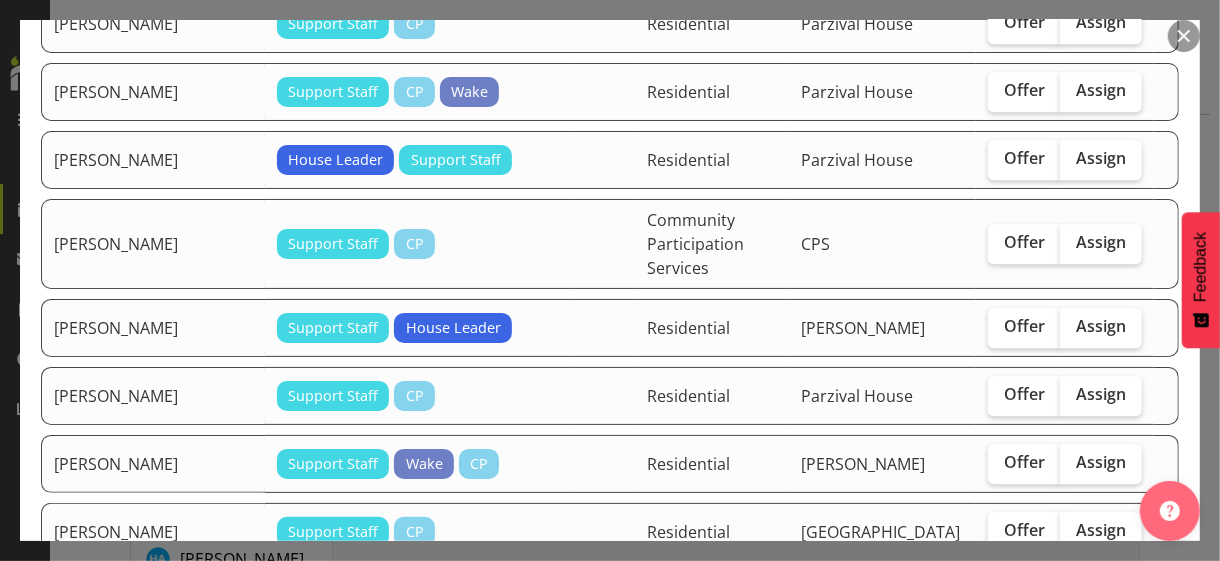 scroll, scrollTop: 2900, scrollLeft: 0, axis: vertical 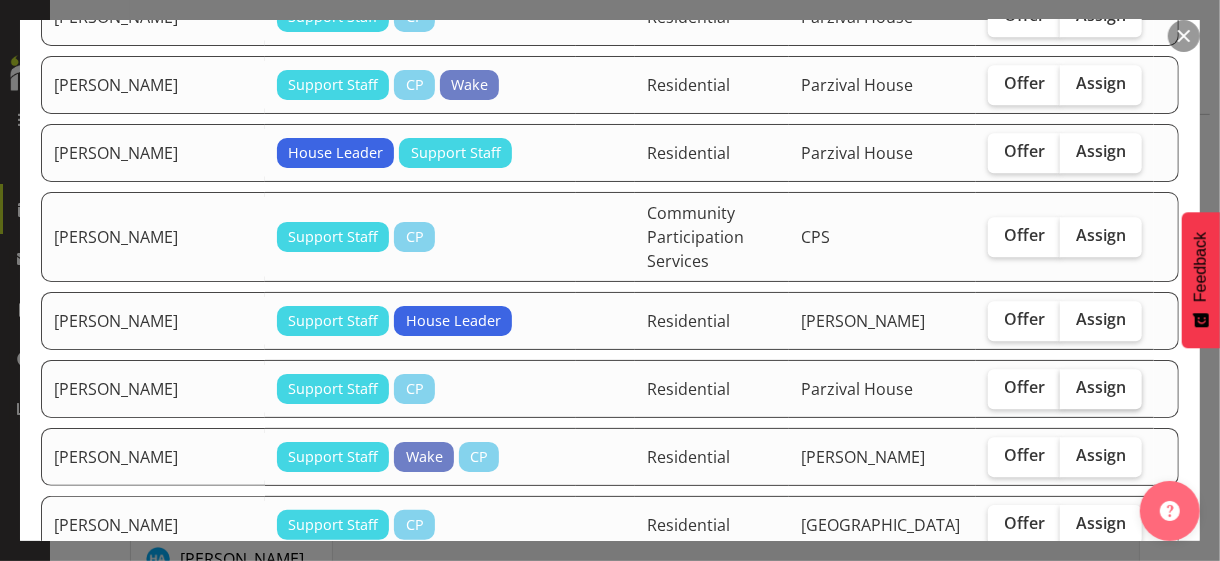 click on "Assign" at bounding box center [1101, 387] 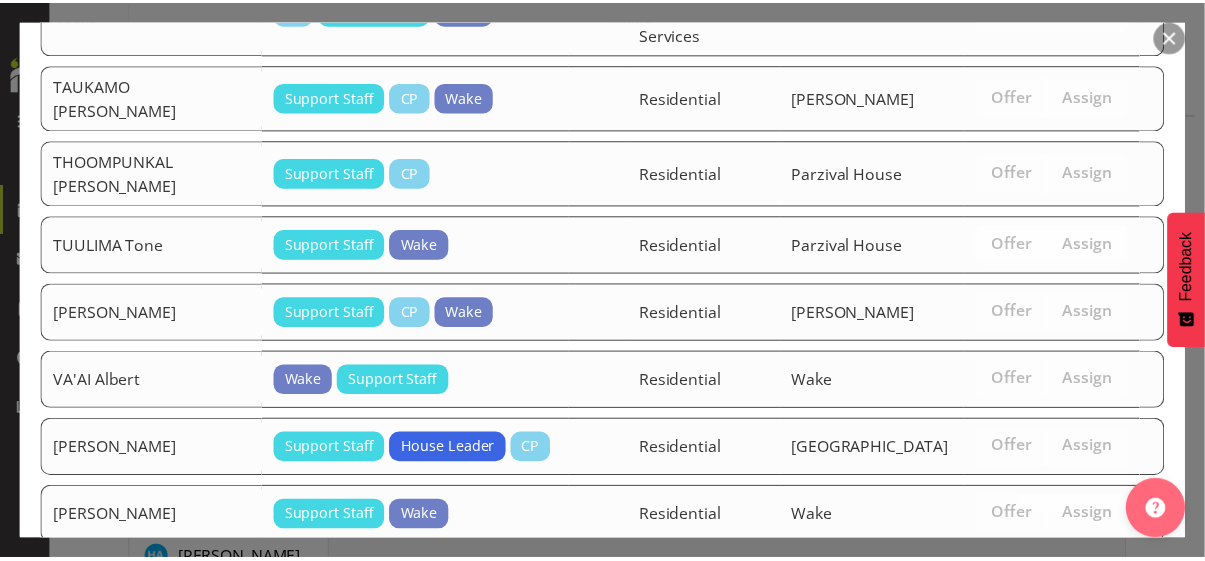 scroll, scrollTop: 3676, scrollLeft: 0, axis: vertical 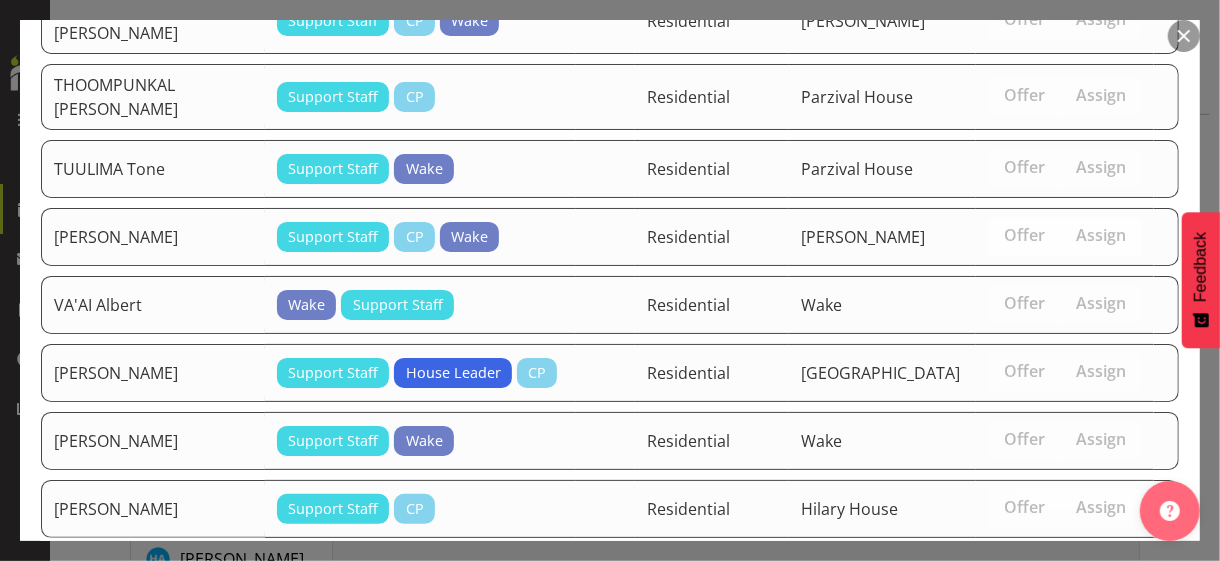 click on "Assign [PERSON_NAME]" at bounding box center [1066, 679] 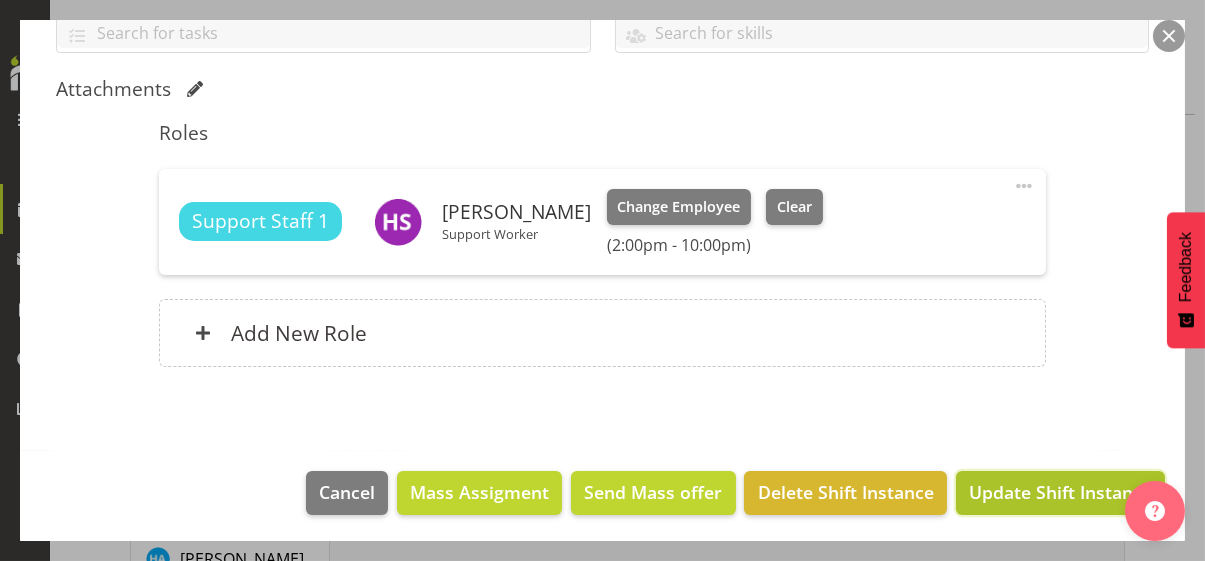 click on "Update Shift Instance" at bounding box center [1060, 492] 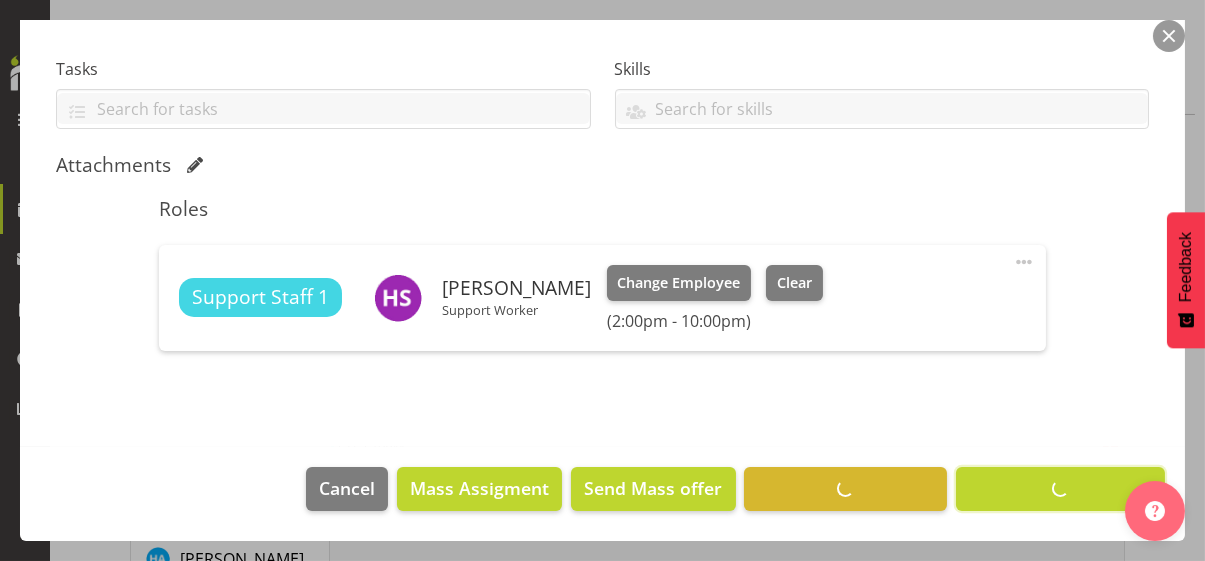 scroll, scrollTop: 402, scrollLeft: 0, axis: vertical 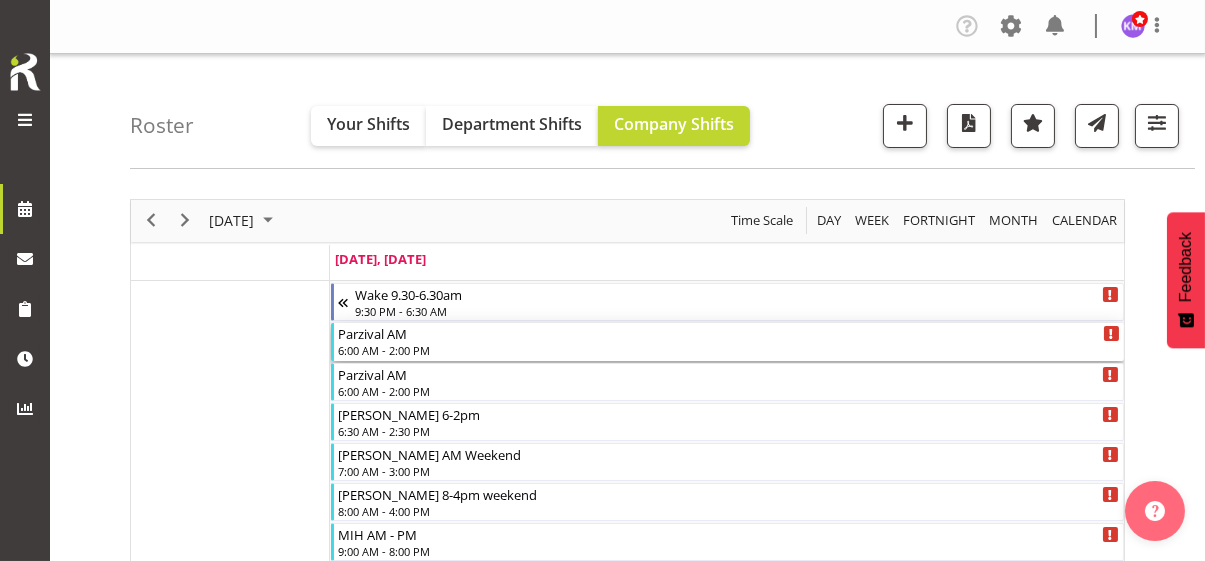 click on "6:00 AM - 2:00 PM" at bounding box center (729, 350) 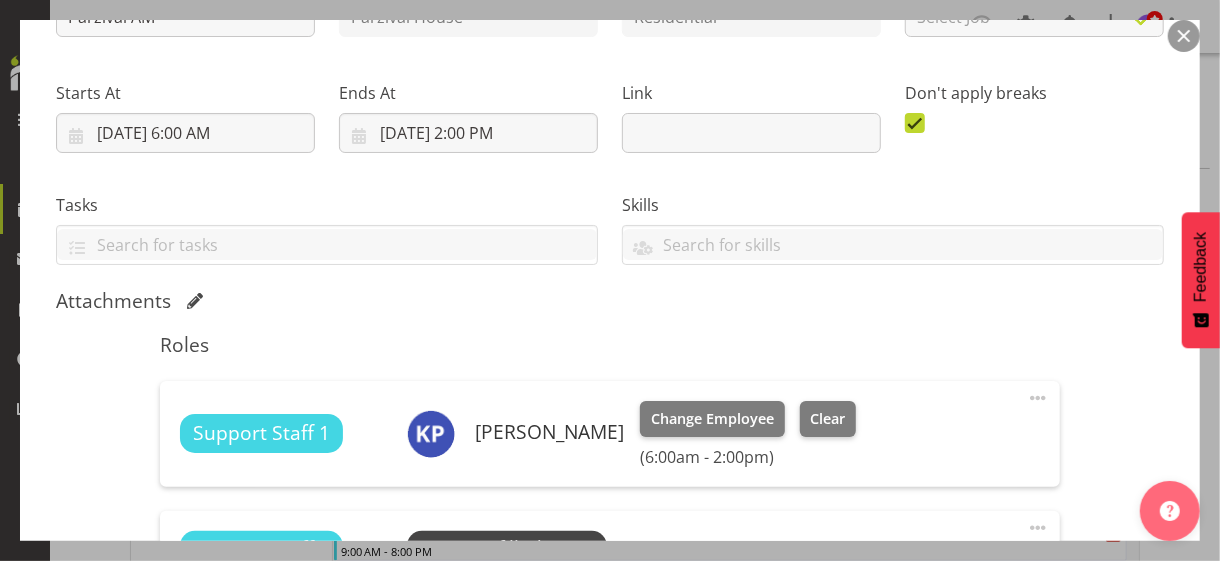 scroll, scrollTop: 400, scrollLeft: 0, axis: vertical 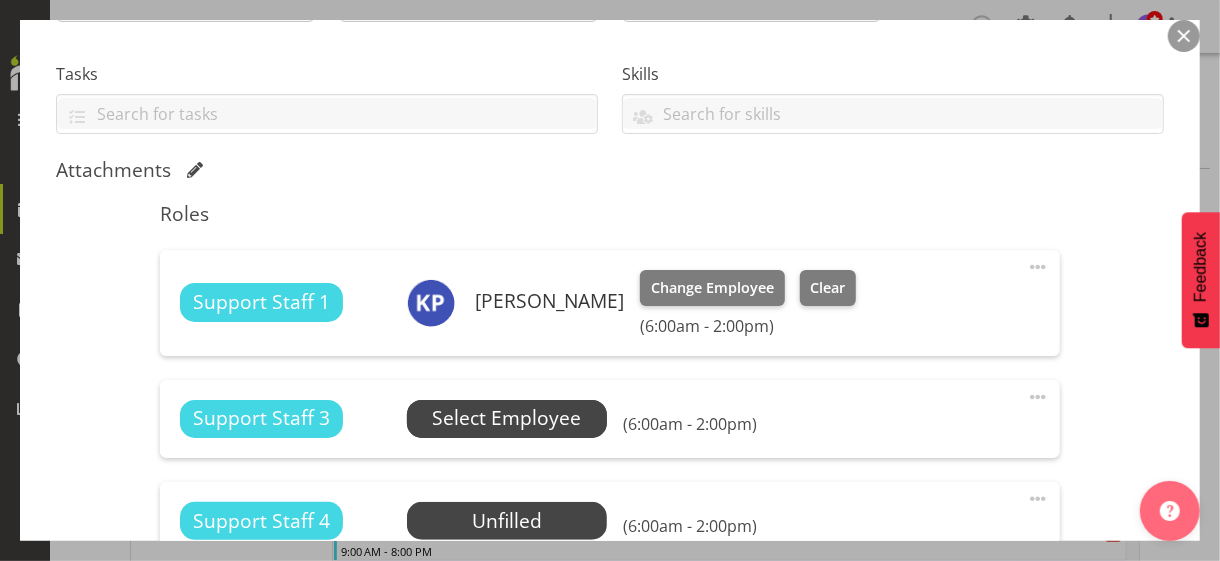 click on "Select Employee" at bounding box center (506, 418) 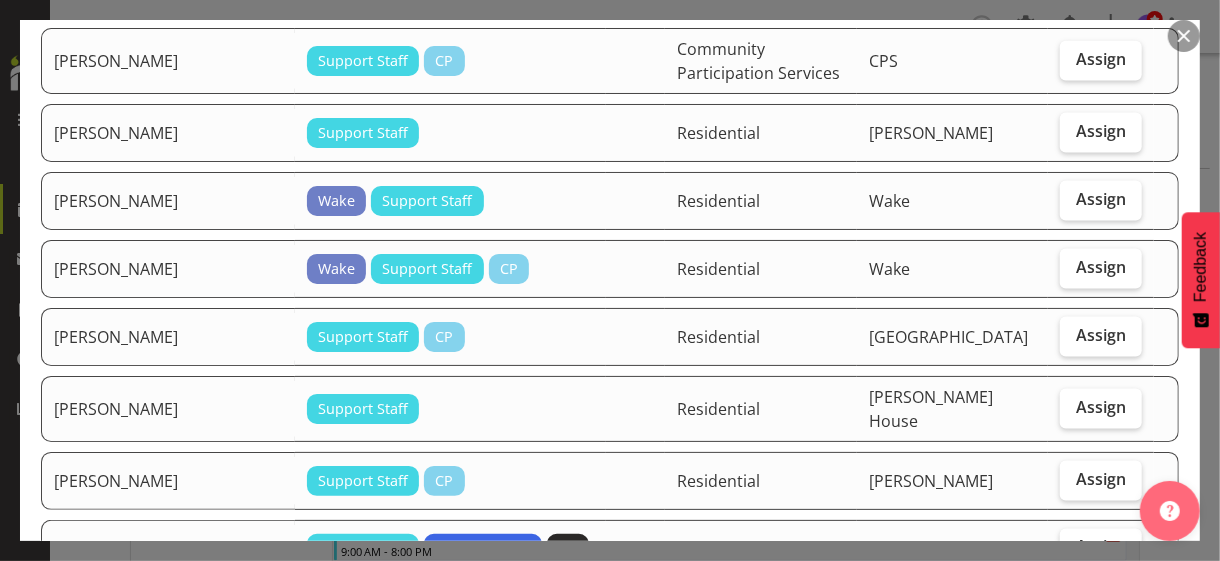 scroll, scrollTop: 1900, scrollLeft: 0, axis: vertical 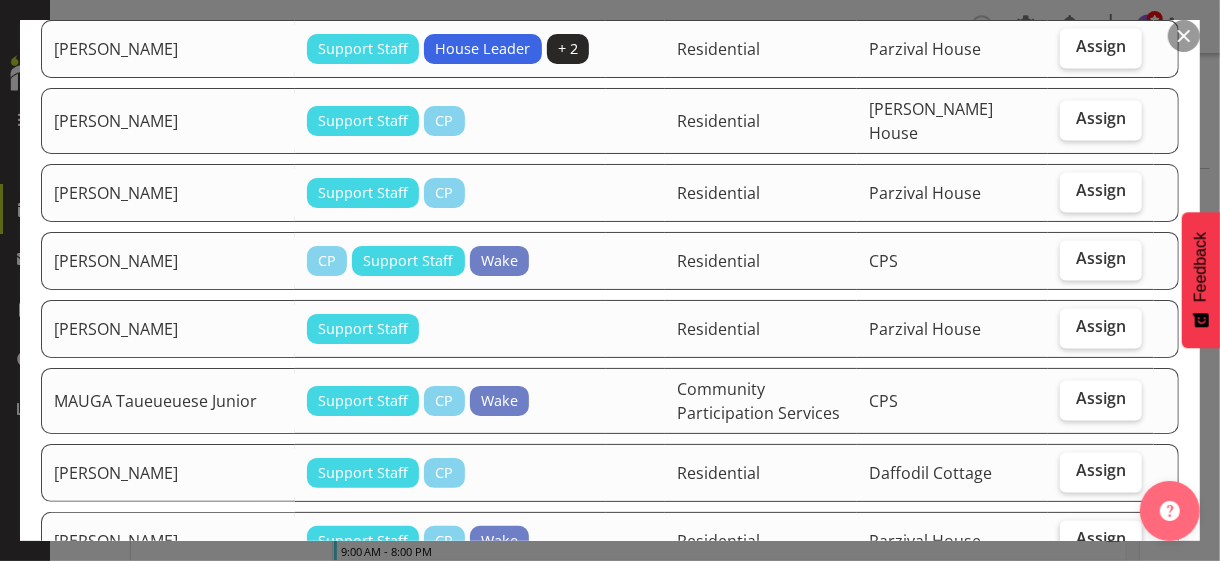 click on "Assign" at bounding box center (1101, 539) 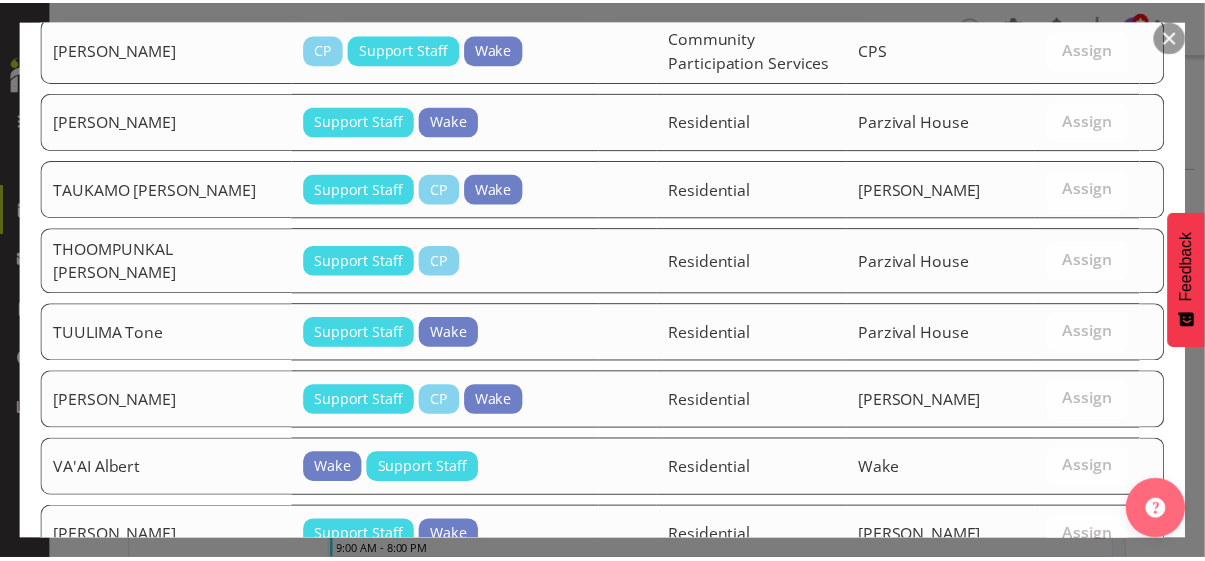 scroll, scrollTop: 3855, scrollLeft: 0, axis: vertical 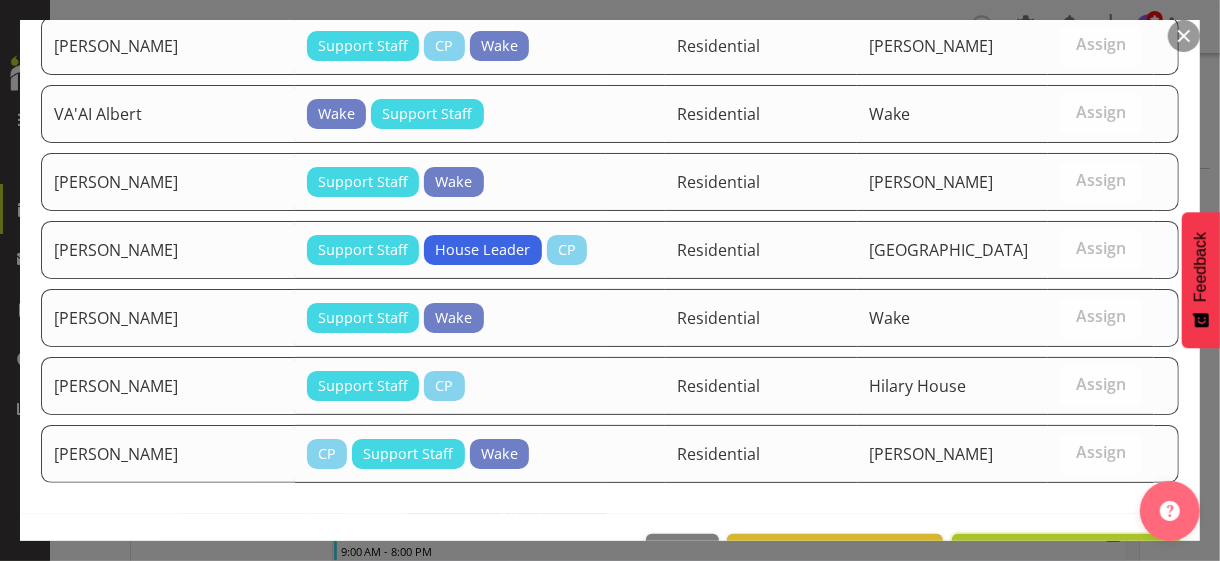 click on "Assign [PERSON_NAME]" at bounding box center [1066, 556] 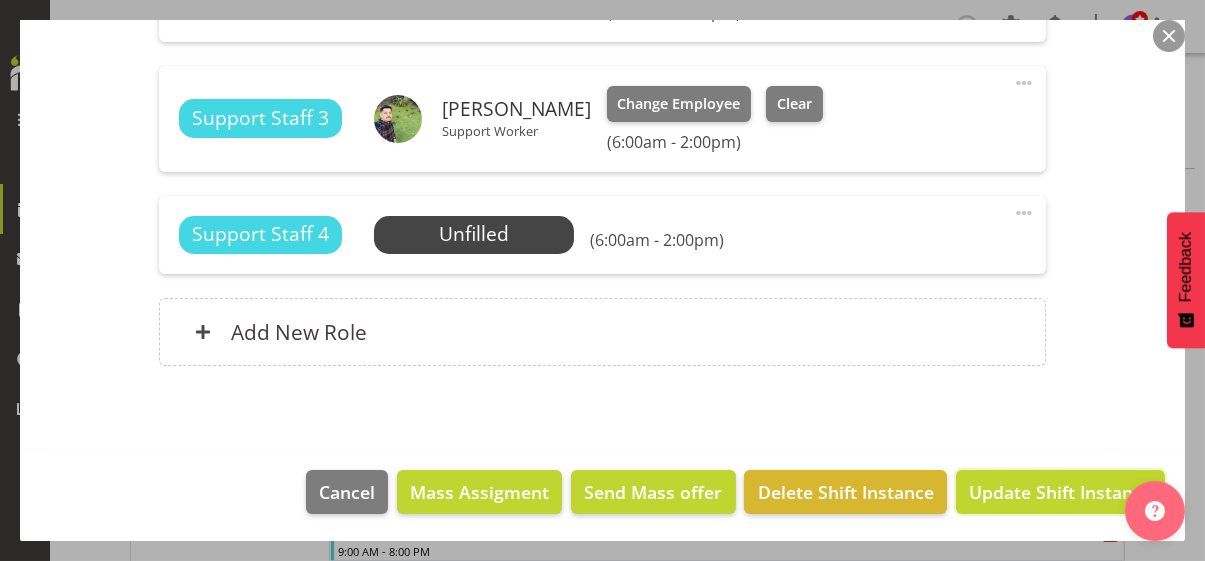 click on "Update Shift Instance" at bounding box center [1060, 492] 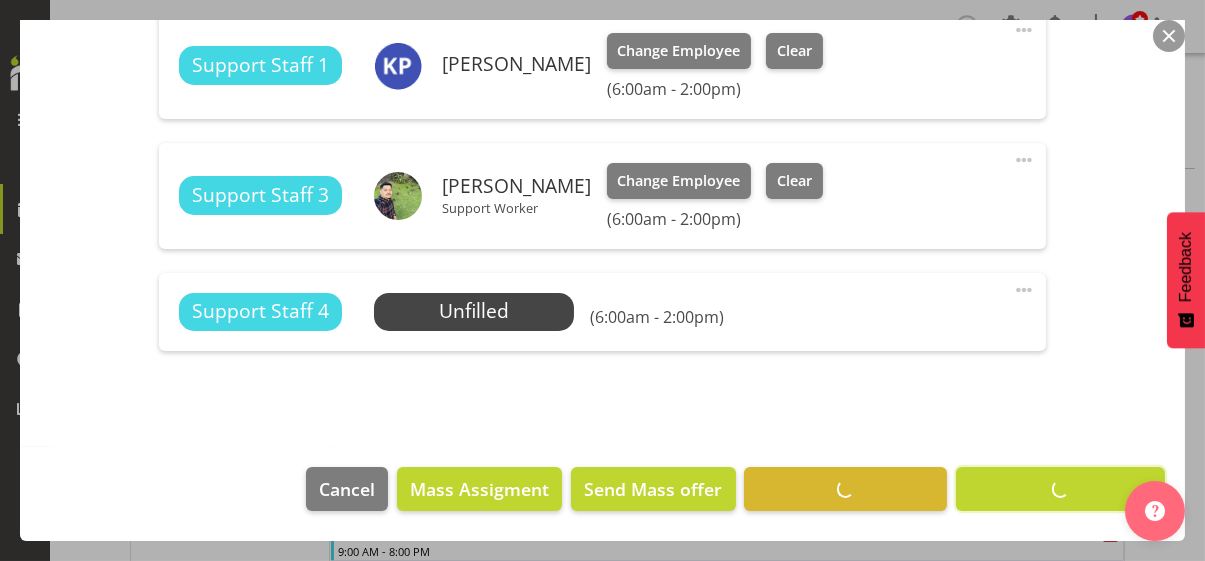 scroll, scrollTop: 634, scrollLeft: 0, axis: vertical 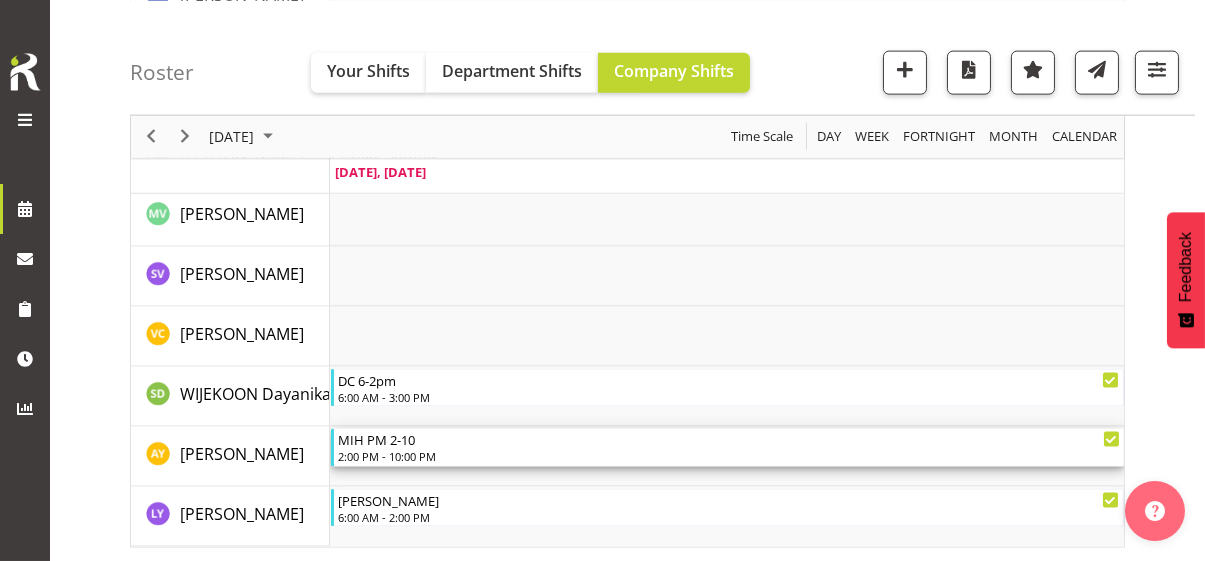 click on "2:00 PM - 10:00 PM" at bounding box center [729, 456] 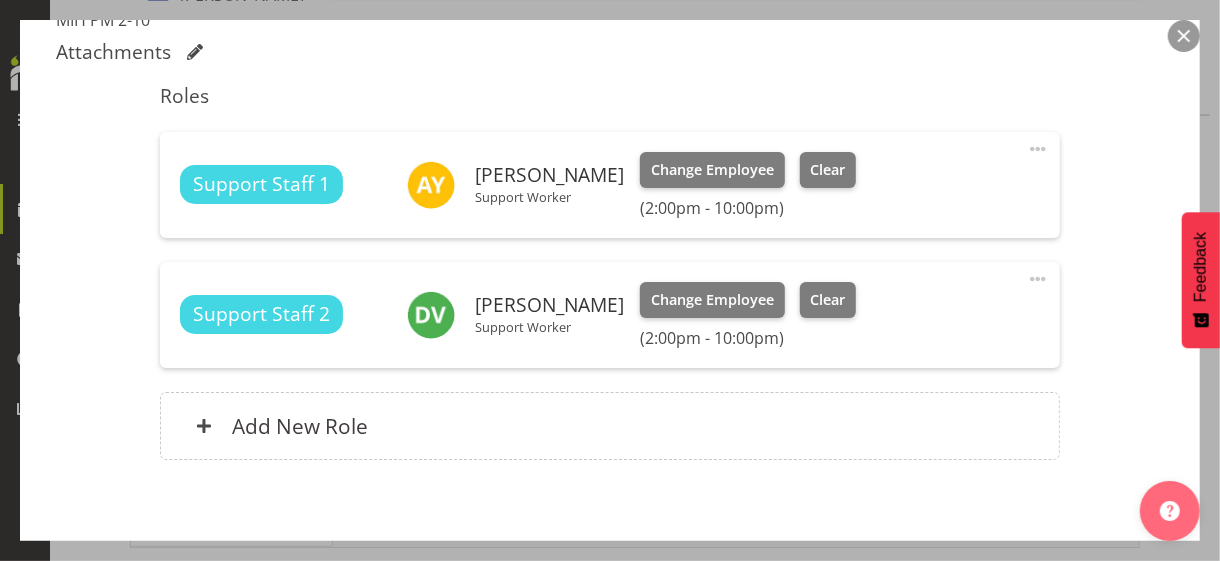 scroll, scrollTop: 491, scrollLeft: 0, axis: vertical 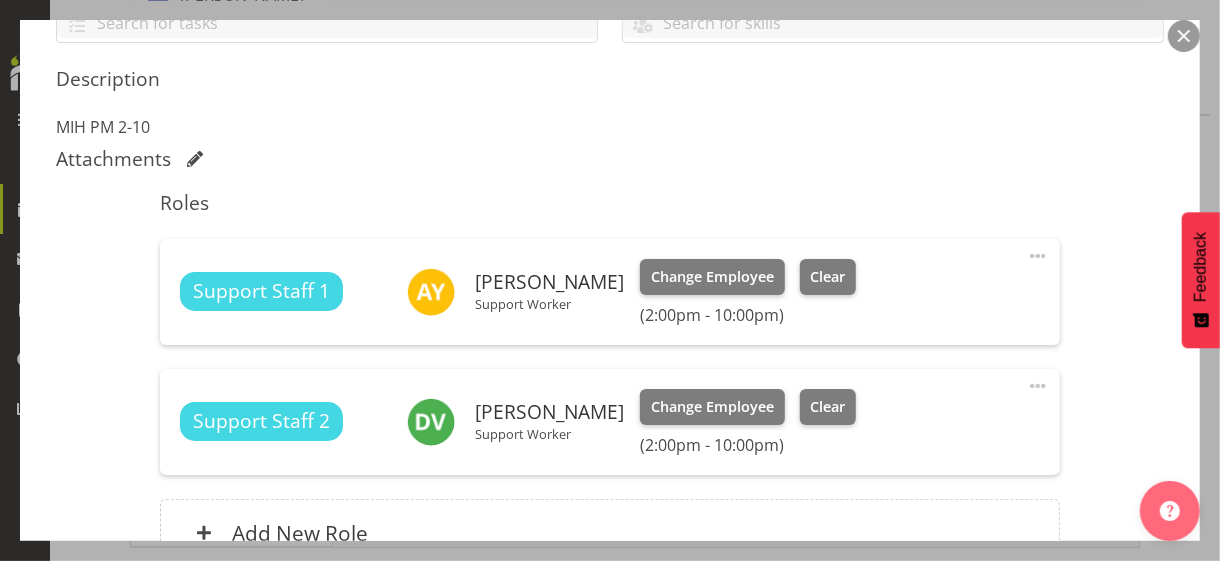 click at bounding box center (1038, 256) 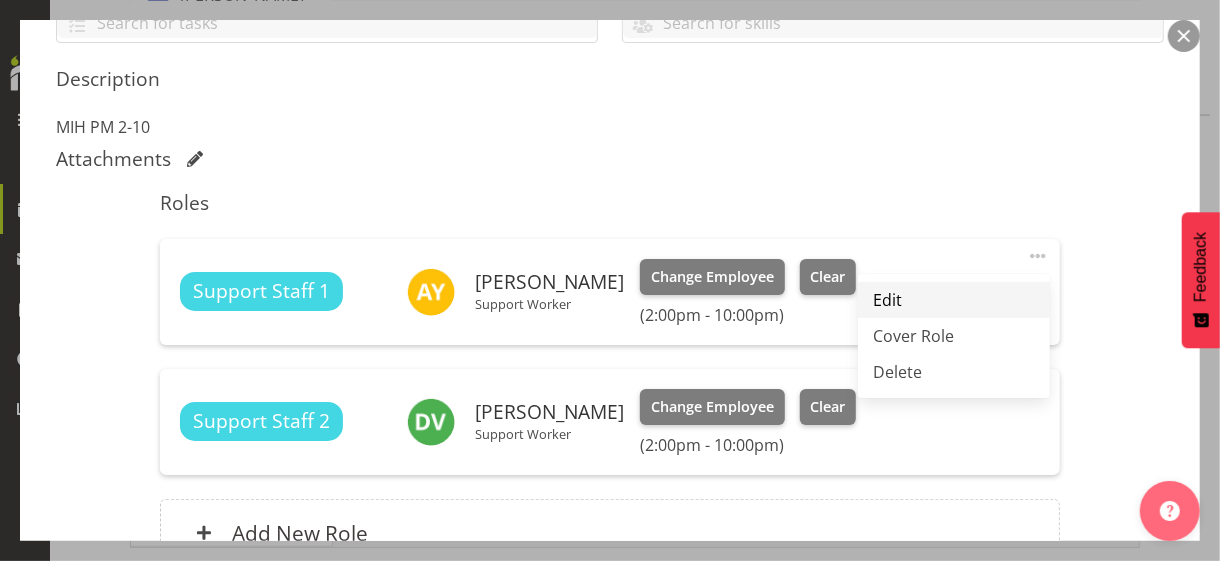 click on "Edit" at bounding box center (954, 300) 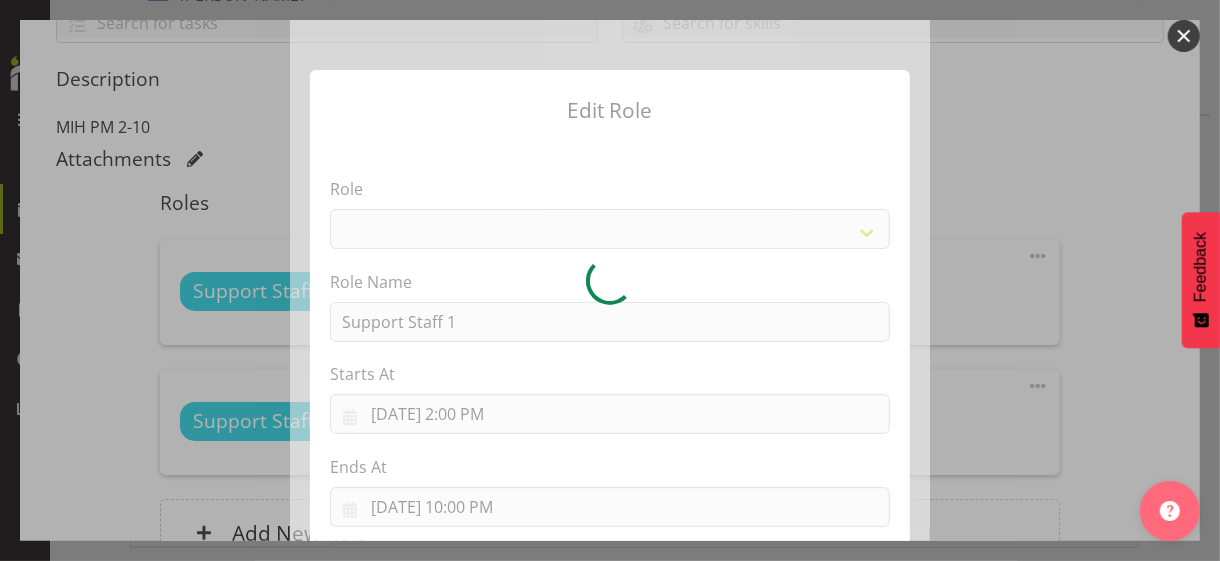 select on "1091" 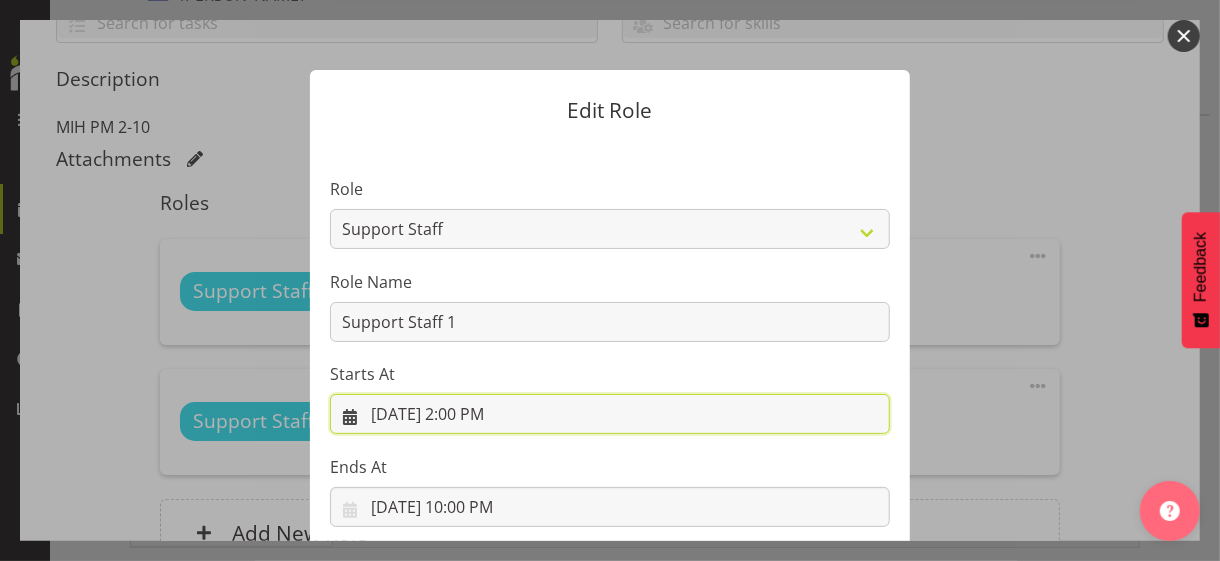 click on "[DATE] 2:00 PM" at bounding box center (610, 414) 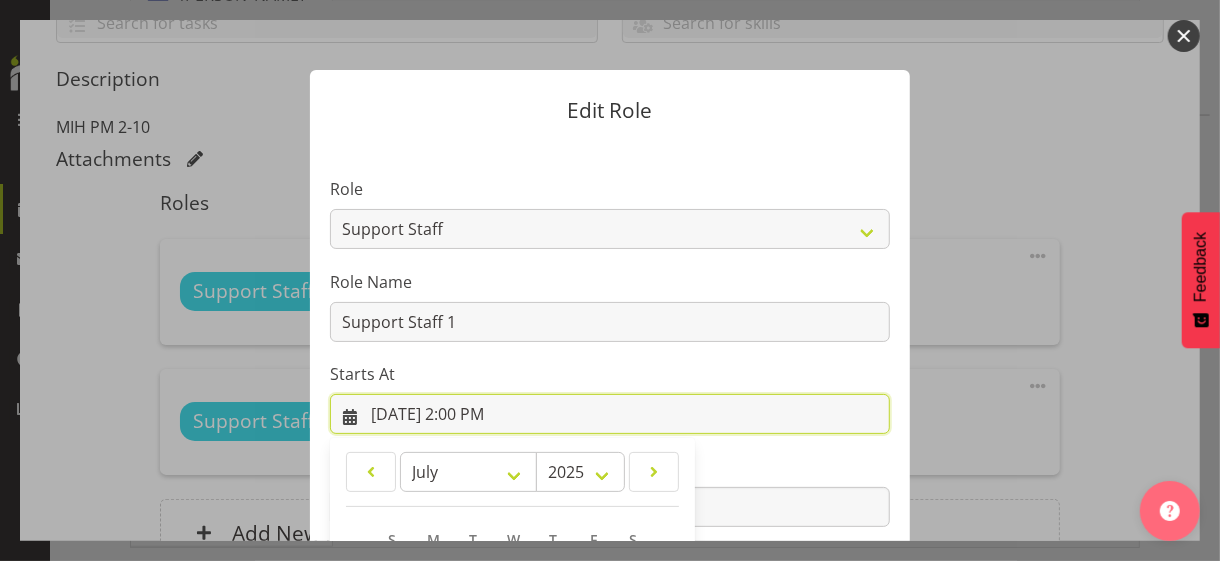 scroll, scrollTop: 347, scrollLeft: 0, axis: vertical 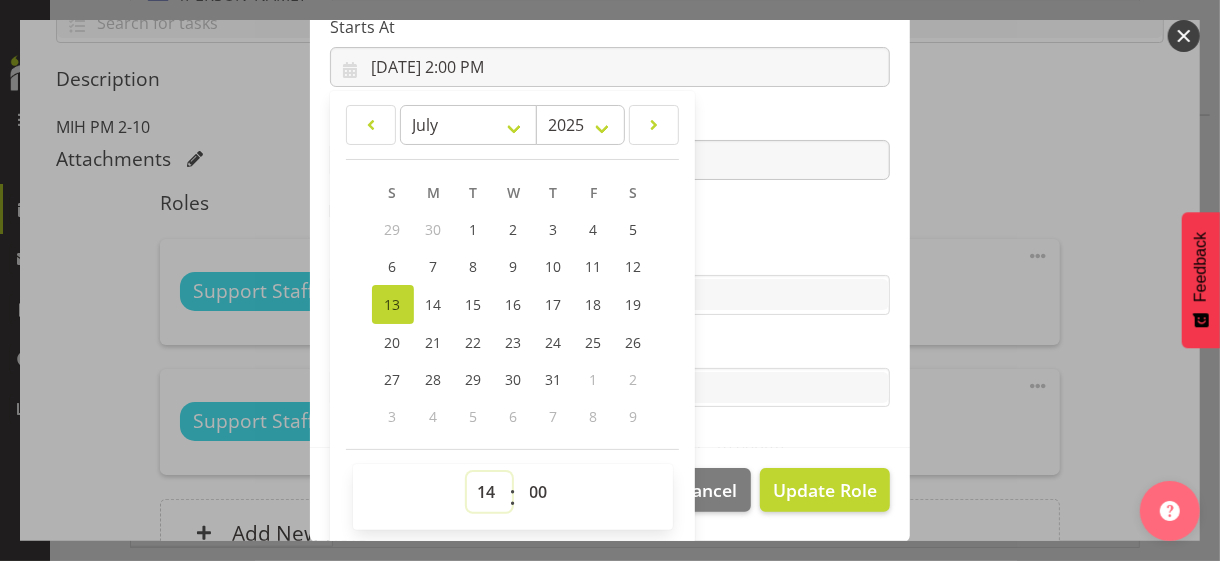click on "00   01   02   03   04   05   06   07   08   09   10   11   12   13   14   15   16   17   18   19   20   21   22   23" at bounding box center (489, 492) 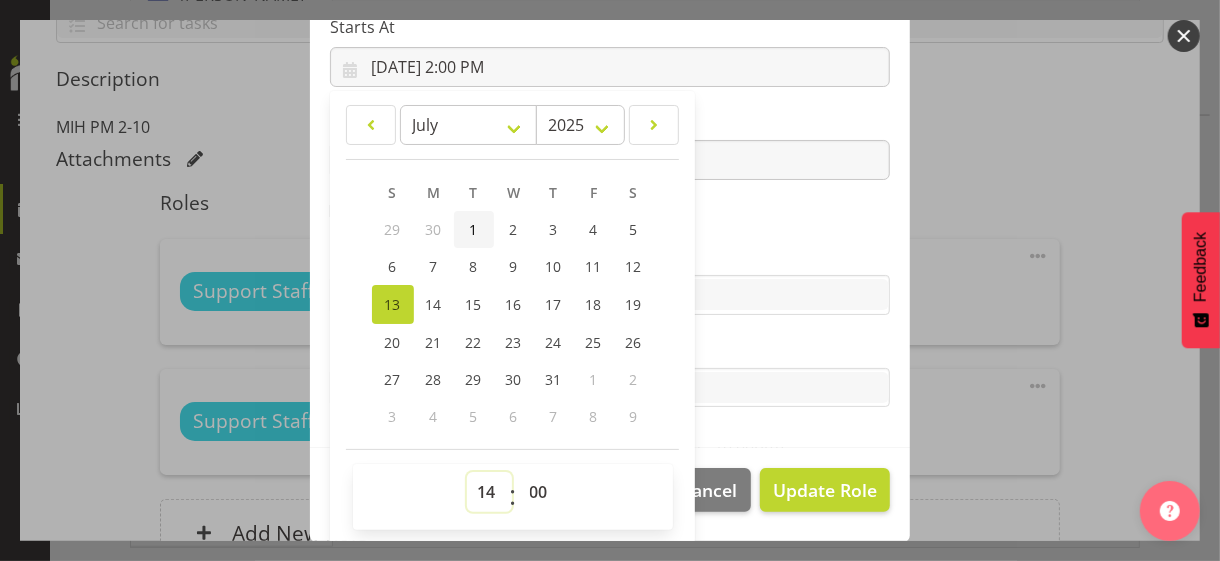 select on "8" 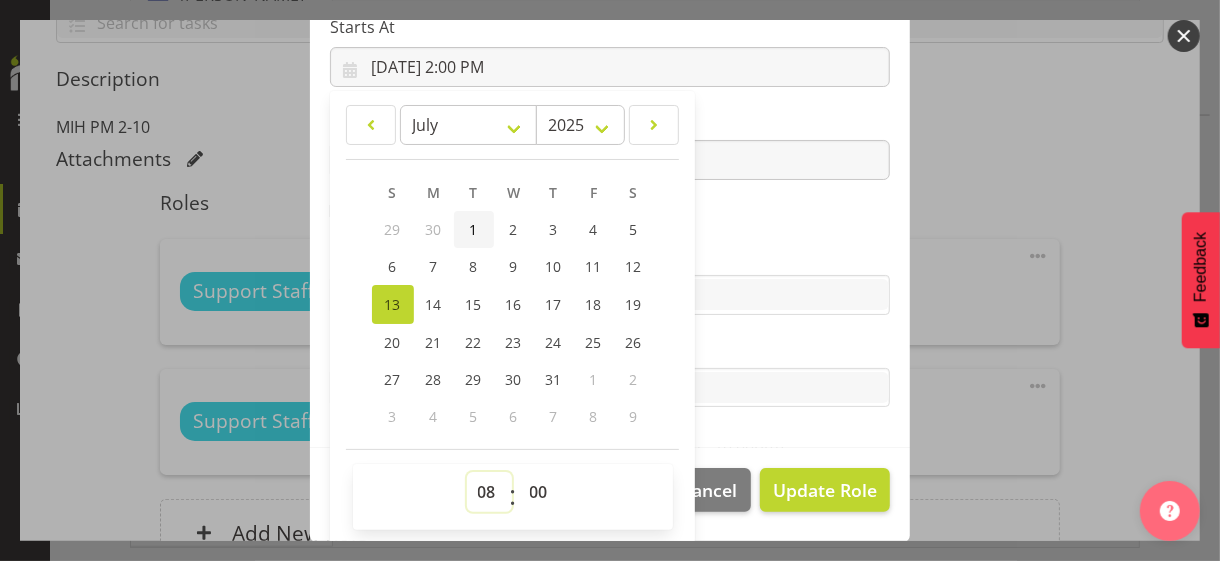 click on "00   01   02   03   04   05   06   07   08   09   10   11   12   13   14   15   16   17   18   19   20   21   22   23" at bounding box center [489, 492] 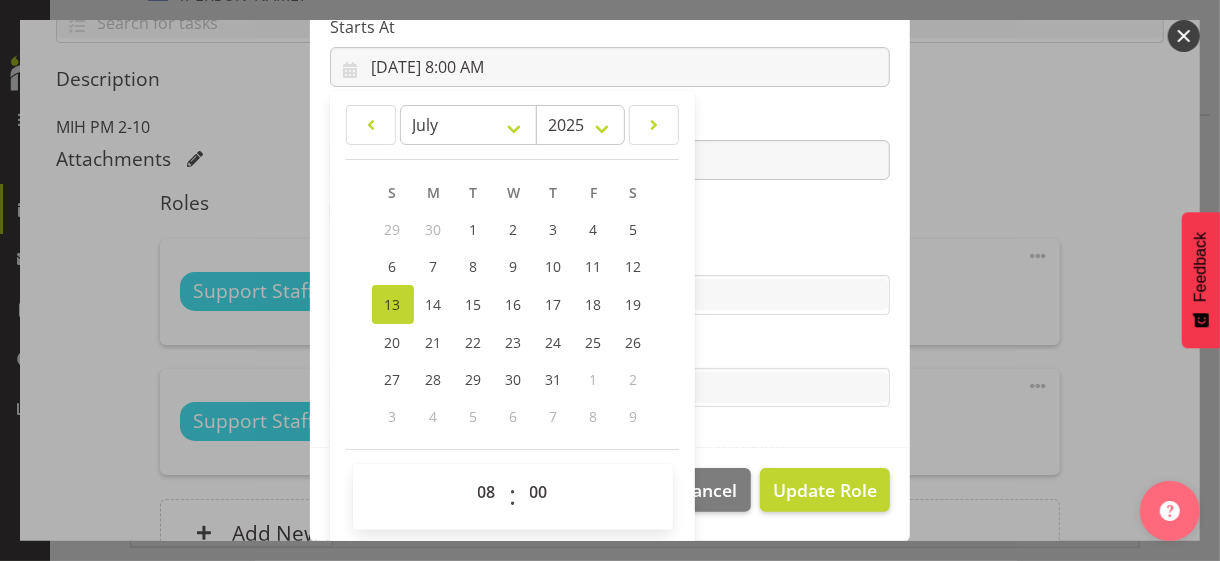 click on "Role CP House Leader Support Staff Wake   Role Name Support Staff 1
Starts At
[DATE] 8:00 AM  January   February   March   April   May   June   July   August   September   October   November   [DATE]   2034   2033   2032   2031   2030   2029   2028   2027   2026   2025   2024   2023   2022   2021   2020   2019   2018   2017   2016   2015   2014   2013   2012   2011   2010   2009   2008   2007   2006   2005   2004   2003   2002   2001   2000   1999   1998   1997   1996   1995   1994   1993   1992   1991   1990   1989   1988   1987   1986   1985   1984   1983   1982   1981   1980   1979   1978   1977   1976   1975   1974   1973   1972   1971   1970   1969   1968   1967   1966   1965   1964   1963   1962   1961   1960   1959   1958   1957   1956   1955   1954   1953   1952   1951   1950   1949   1948   1947   1946   1945   1944   1943   1942   1941   1940   1939   1938   1937   1936   1935   1934   1933   1932   1931   1930   1929   1928   1927   1926   1925  S M T W T F S 29 1" at bounding box center (610, 121) 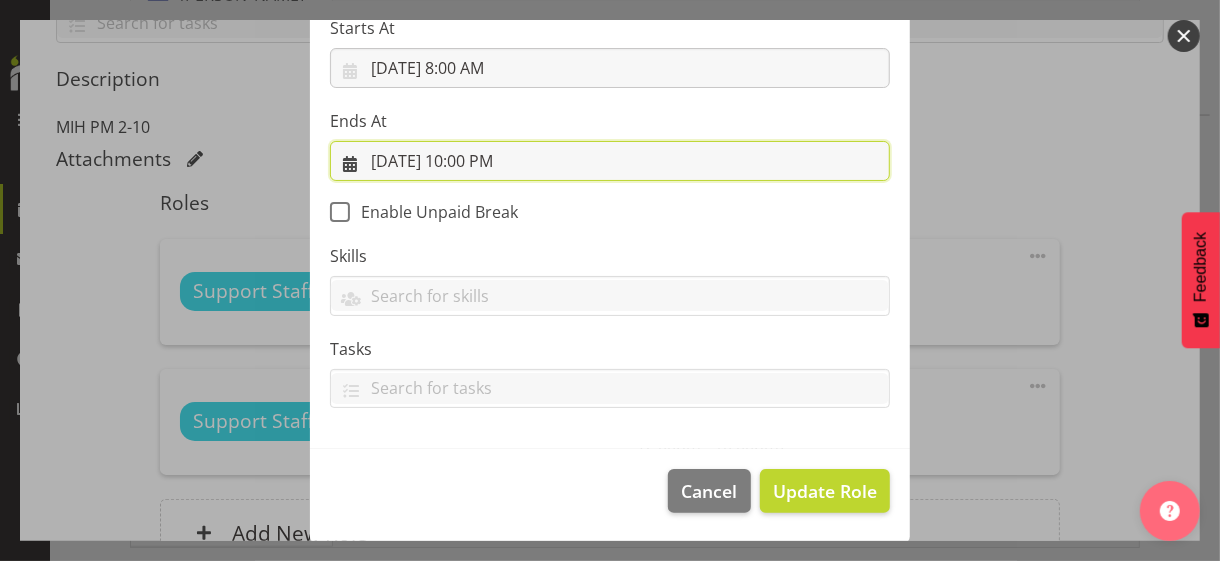 click on "[DATE] 10:00 PM" at bounding box center [610, 161] 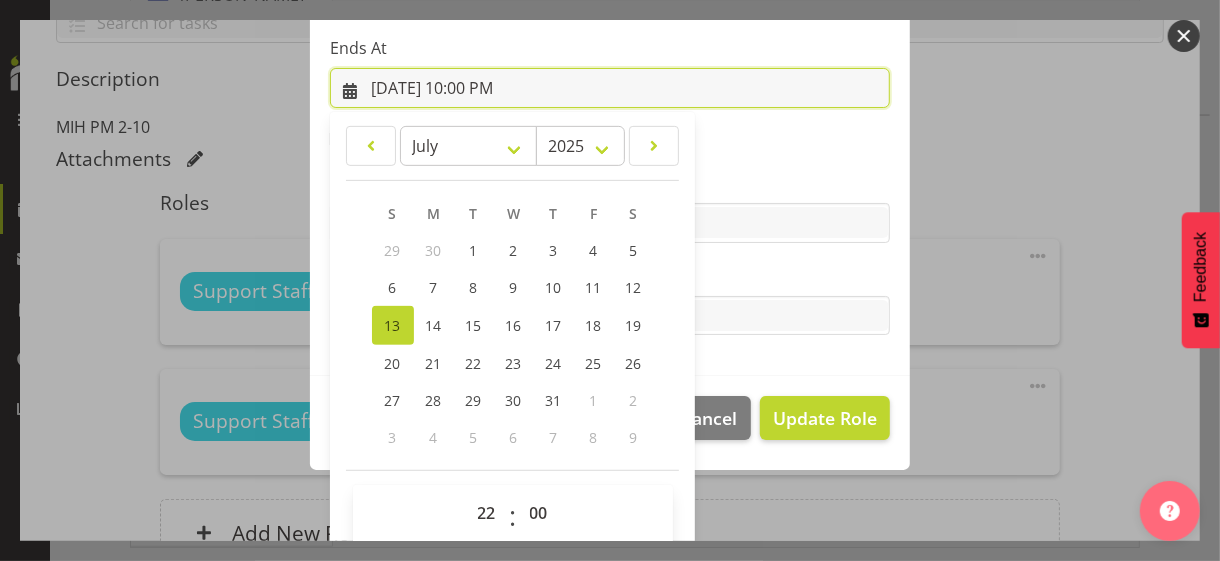 scroll, scrollTop: 441, scrollLeft: 0, axis: vertical 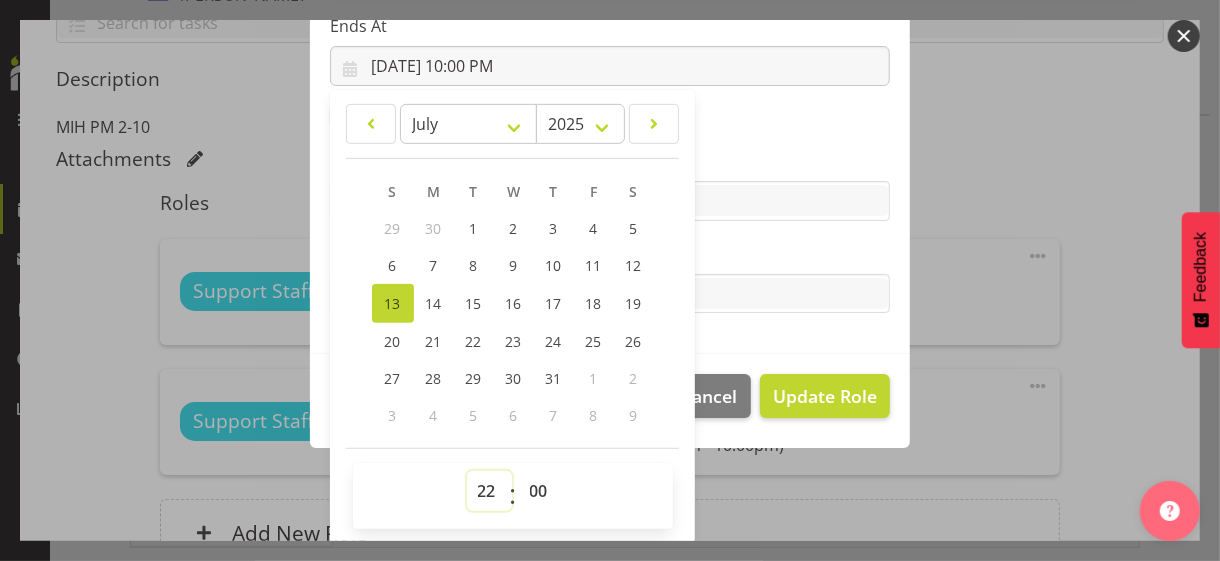 click on "00   01   02   03   04   05   06   07   08   09   10   11   12   13   14   15   16   17   18   19   20   21   22   23" at bounding box center (489, 491) 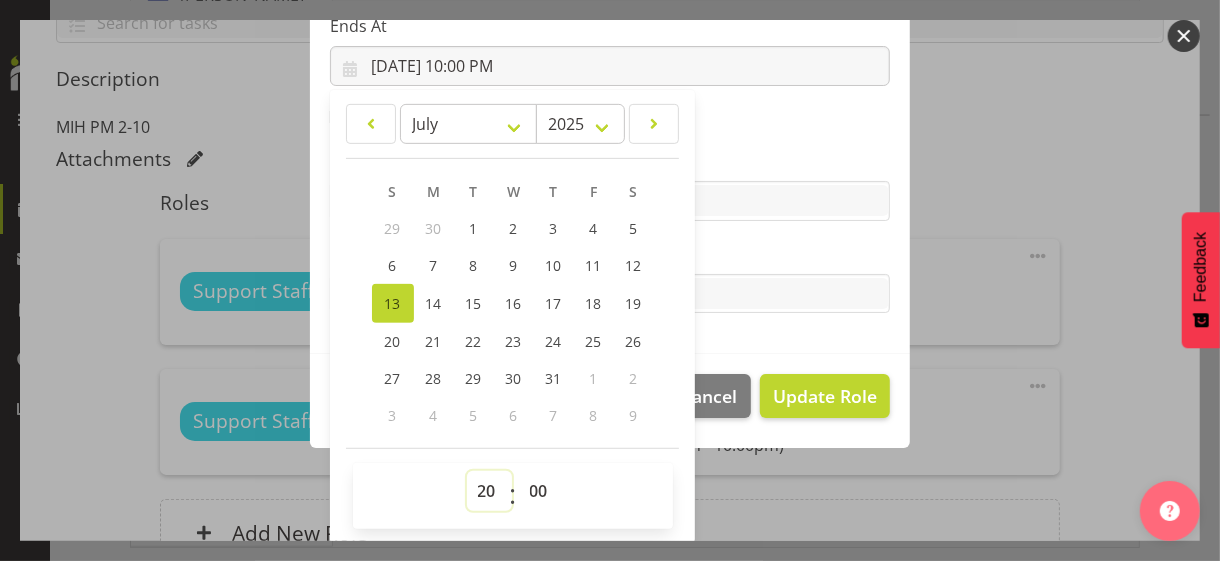click on "00   01   02   03   04   05   06   07   08   09   10   11   12   13   14   15   16   17   18   19   20   21   22   23" at bounding box center (489, 491) 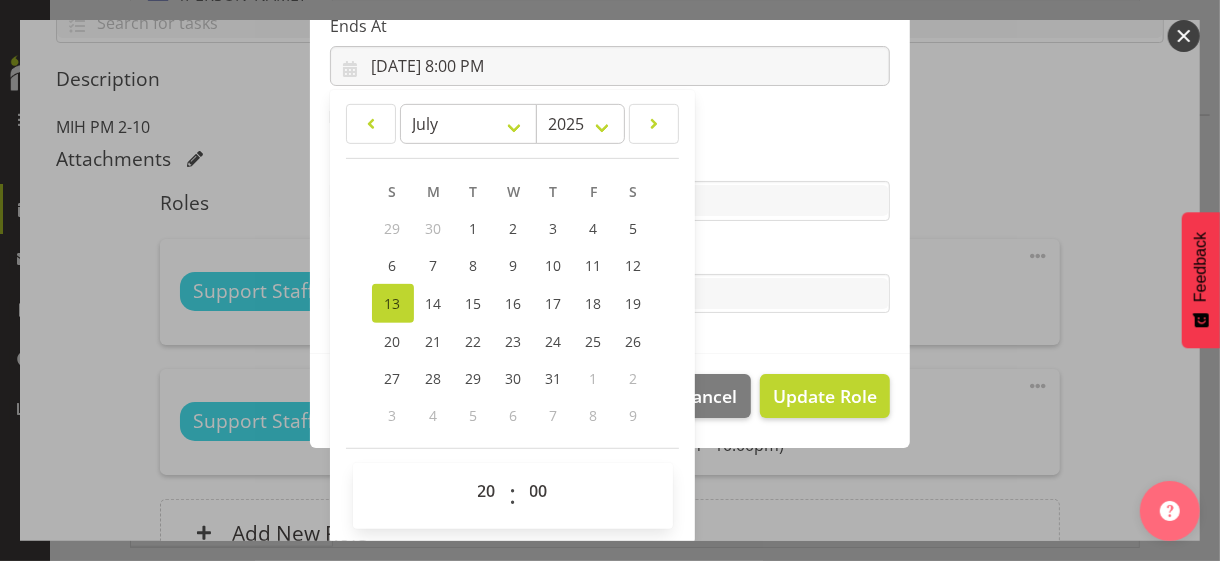 click on "Tasks" at bounding box center (610, 254) 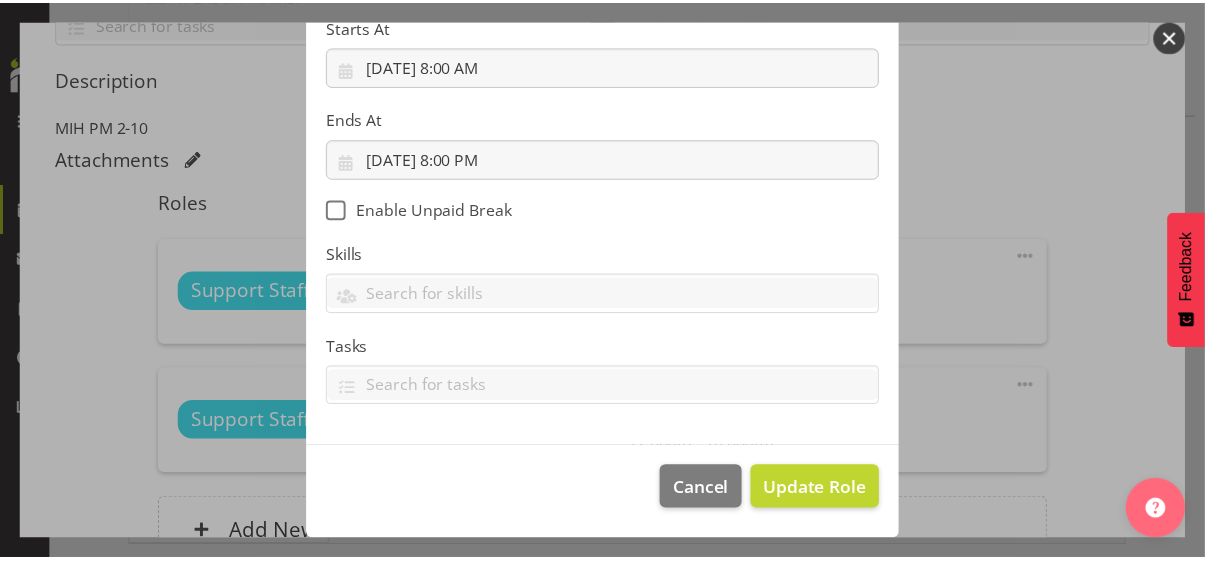 scroll, scrollTop: 346, scrollLeft: 0, axis: vertical 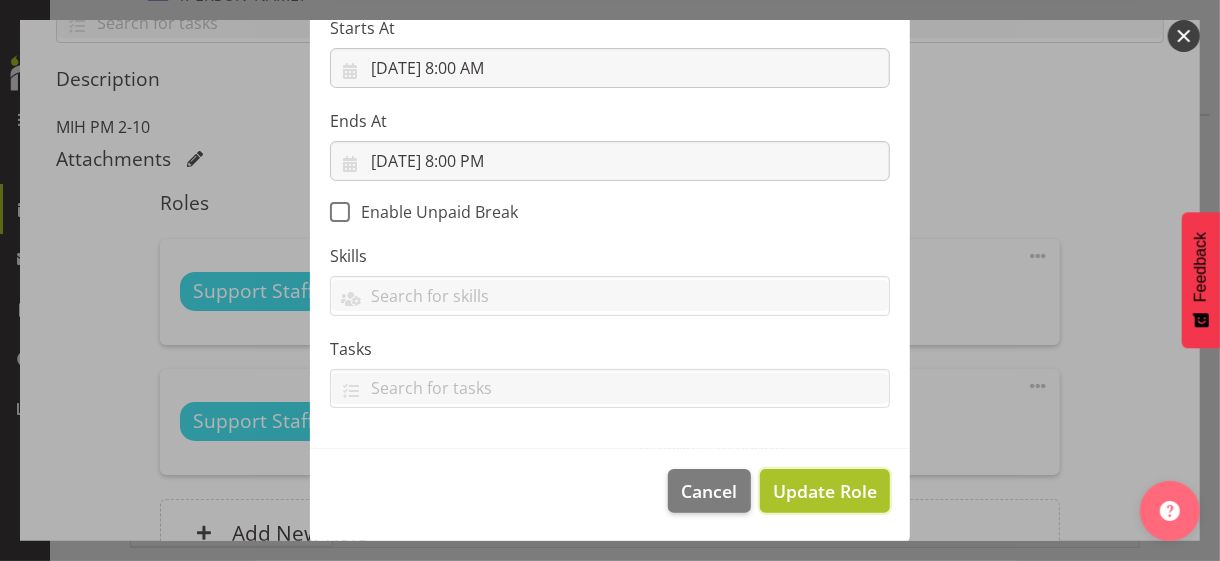 click on "Update Role" at bounding box center [825, 491] 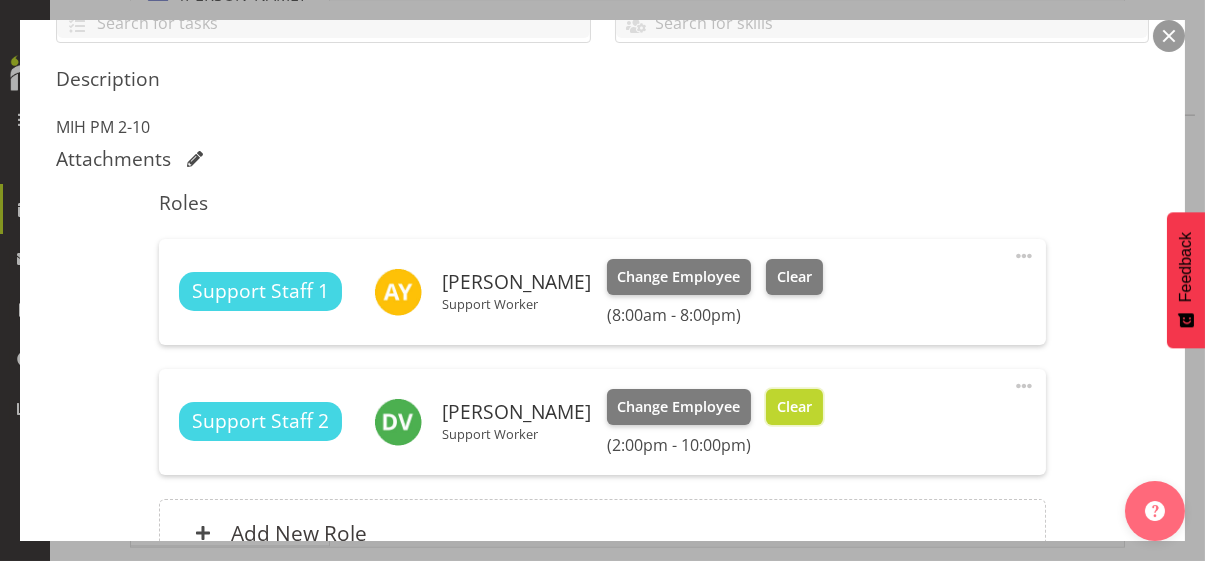 click on "Clear" at bounding box center (794, 407) 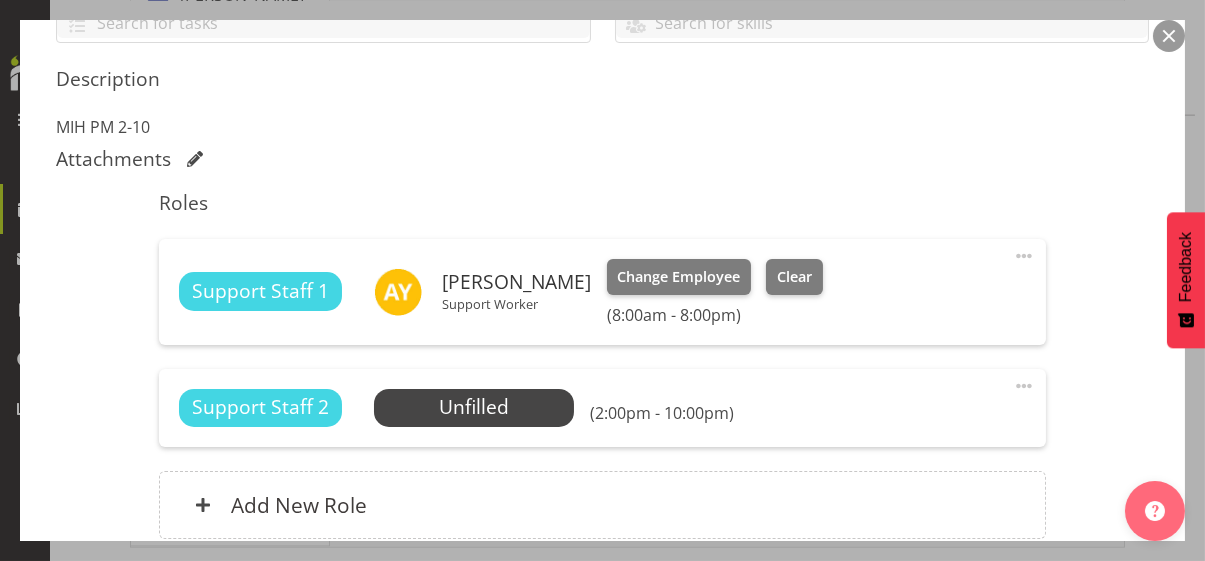click on "Shift Instance Name MIH PM 2-10   Location [PERSON_NAME]   Department Residential   Job  Select Job  Create new job
Starts At
[DATE] 2:00 PM  January   February   March   April   May   June   July   August   September   October   November   [DATE]   2034   2033   2032   2031   2030   2029   2028   2027   2026   2025   2024   2023   2022   2021   2020   2019   2018   2017   2016   2015   2014   2013   2012   2011   2010   2009   2008   2007   2006   2005   2004   2003   2002   2001   2000   1999   1998   1997   1996   1995   1994   1993   1992   1991   1990   1989   1988   1987   1986   1985   1984   1983   1982   1981   1980   1979   1978   1977   1976   1975   1974   1973   1972   1971   1970   1969   1968   1967   1966   1965   1964   1963   1962   1961   1960   1959   1958   1957   1956   1955   1954   1953   1952   1951   1950   1949   1948   1947   1946   1945   1944   1943   1942   1941   1940   1939   1938   1937   1936   1935   1934   1933   1932   1931   1930  S M" at bounding box center (602, 145) 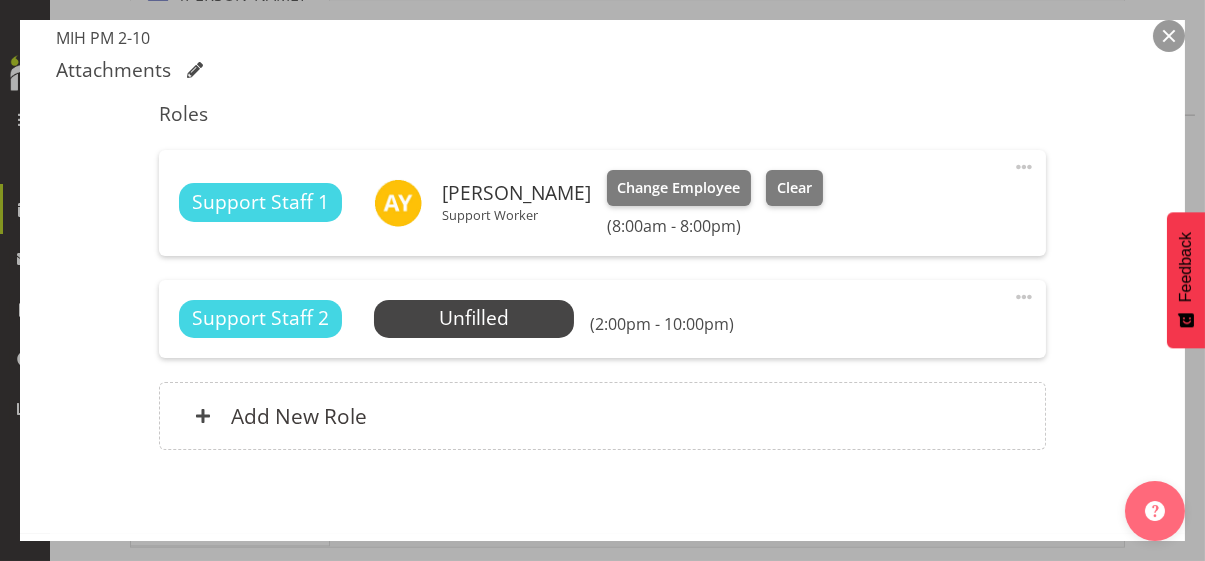 scroll, scrollTop: 664, scrollLeft: 0, axis: vertical 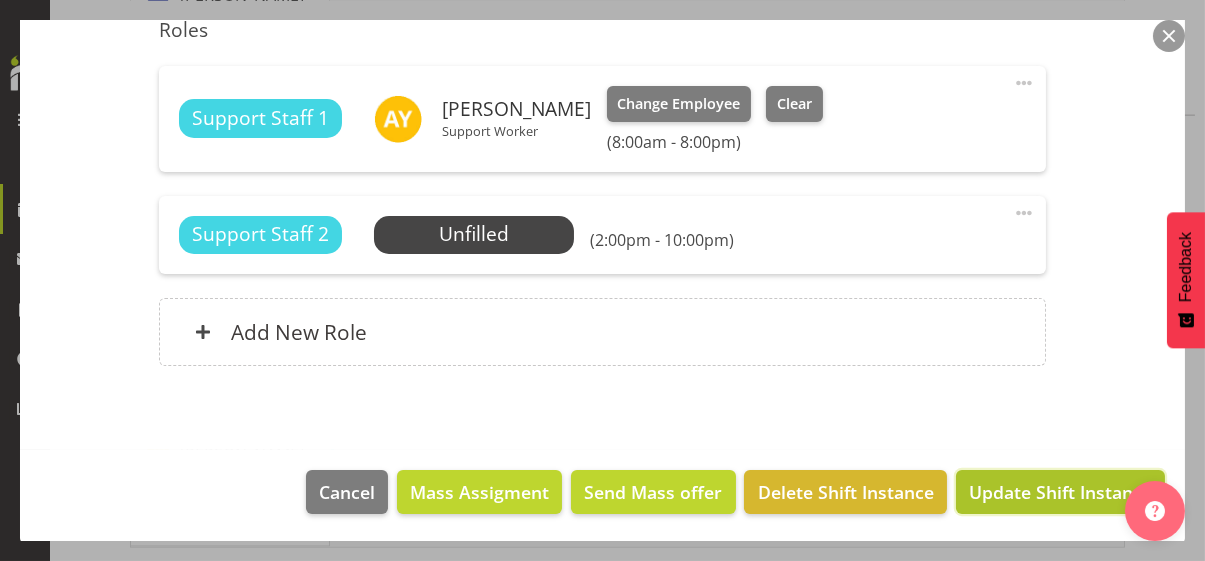 click on "Update Shift Instance" at bounding box center (1060, 492) 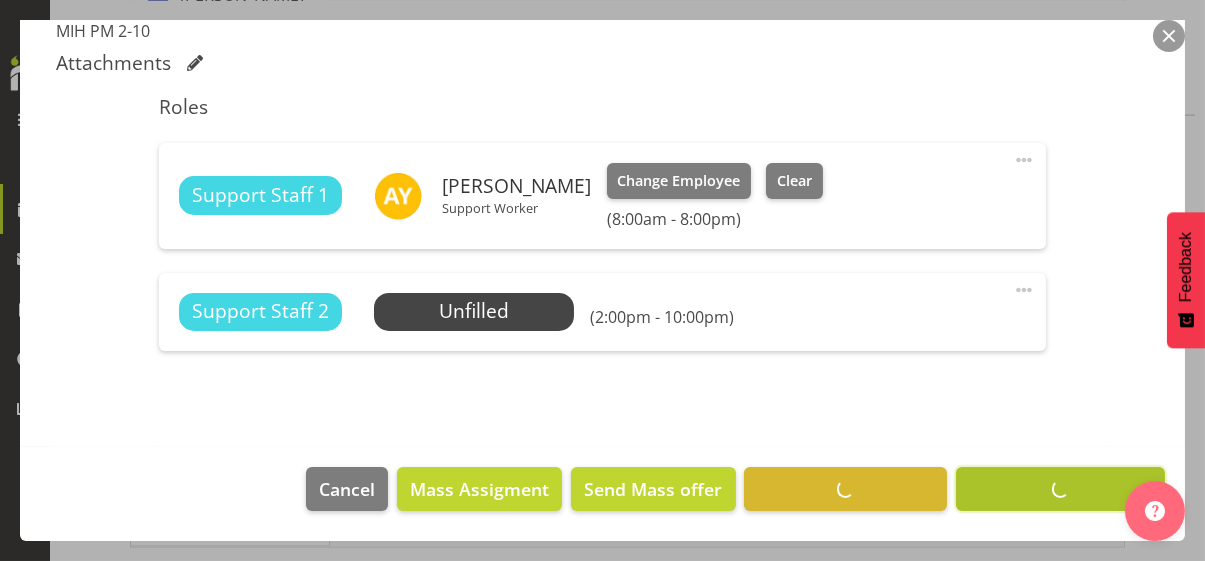 scroll, scrollTop: 584, scrollLeft: 0, axis: vertical 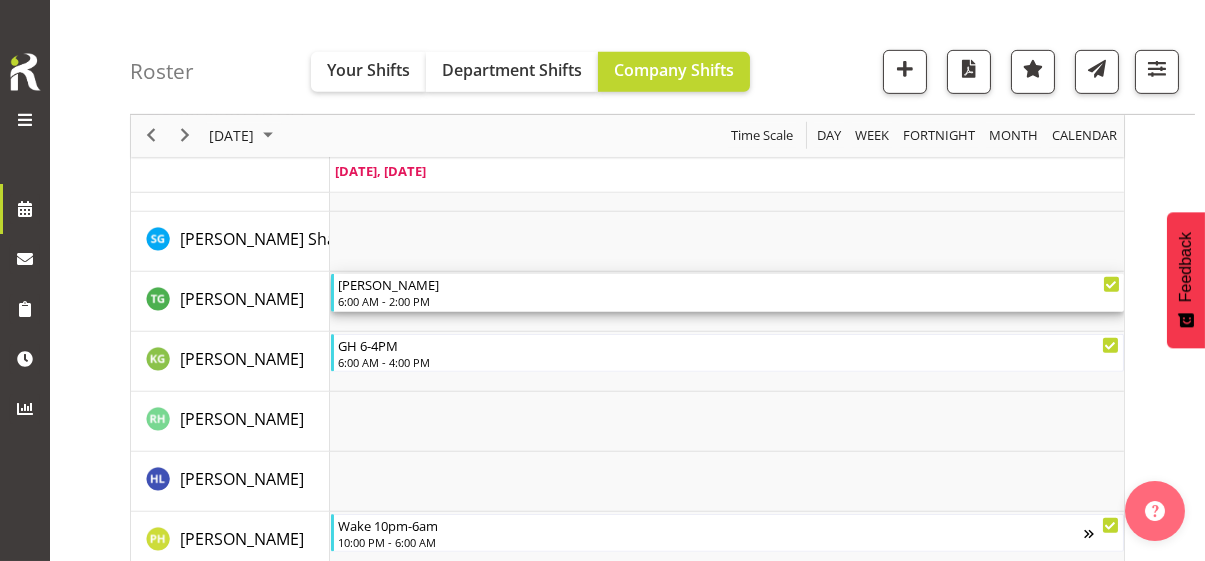 click on "6:00 AM - 2:00 PM" at bounding box center [729, 301] 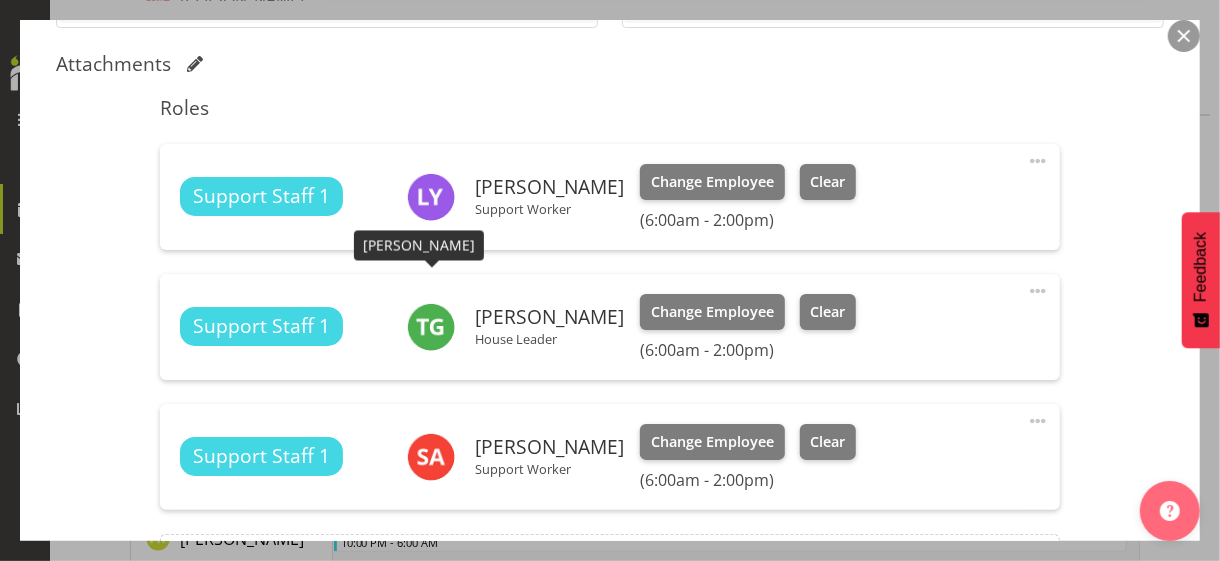 scroll, scrollTop: 600, scrollLeft: 0, axis: vertical 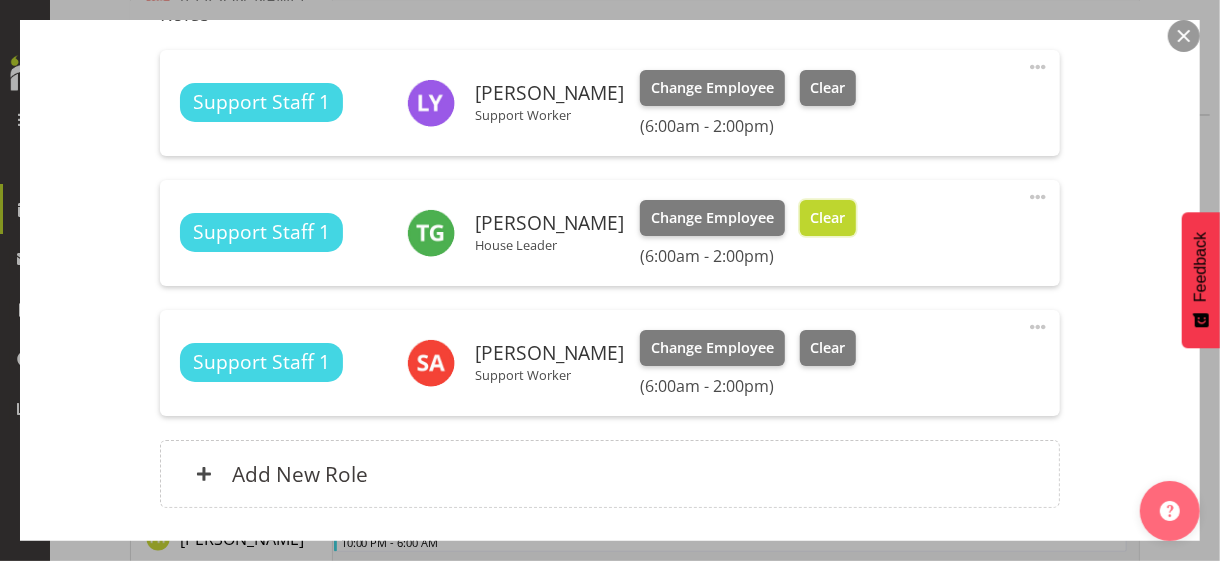 click on "Clear" at bounding box center [828, 218] 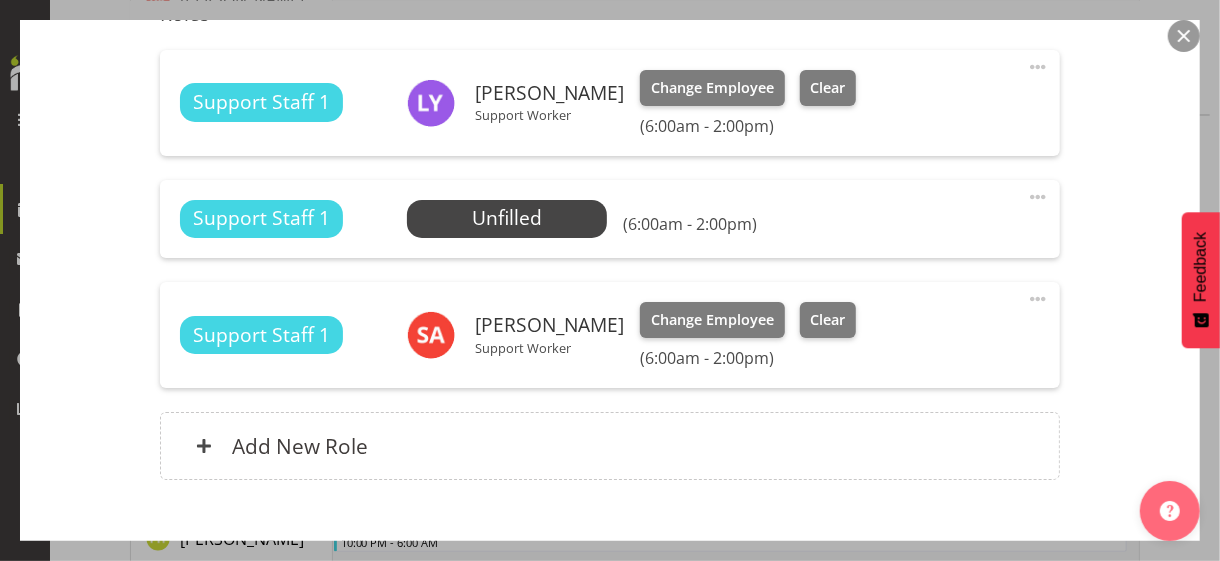 click at bounding box center (1038, 67) 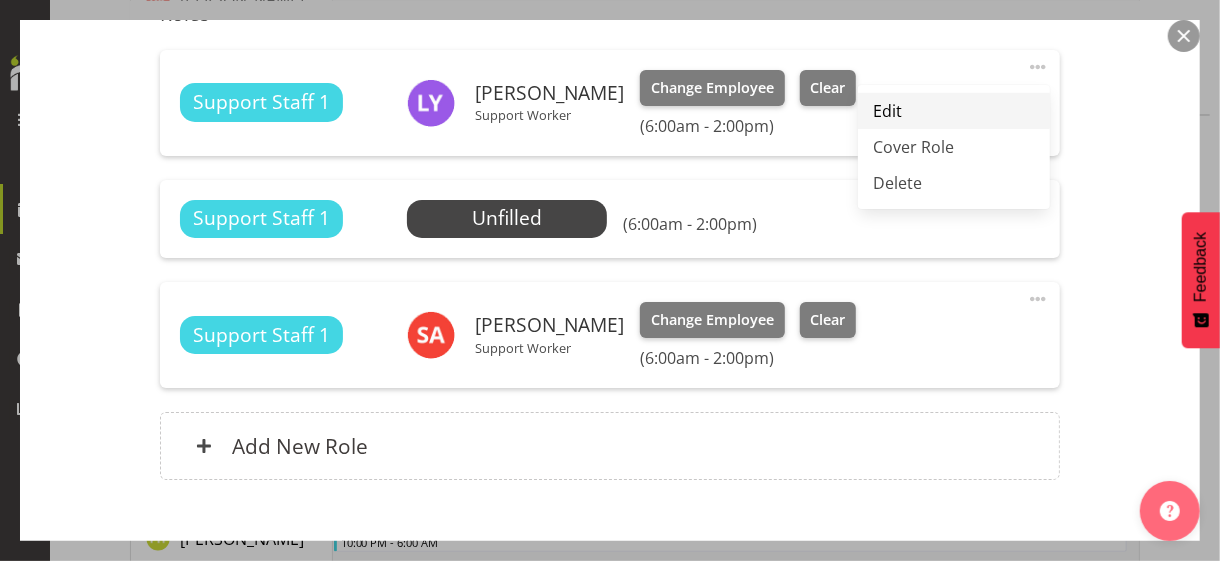 click on "Edit" at bounding box center [954, 111] 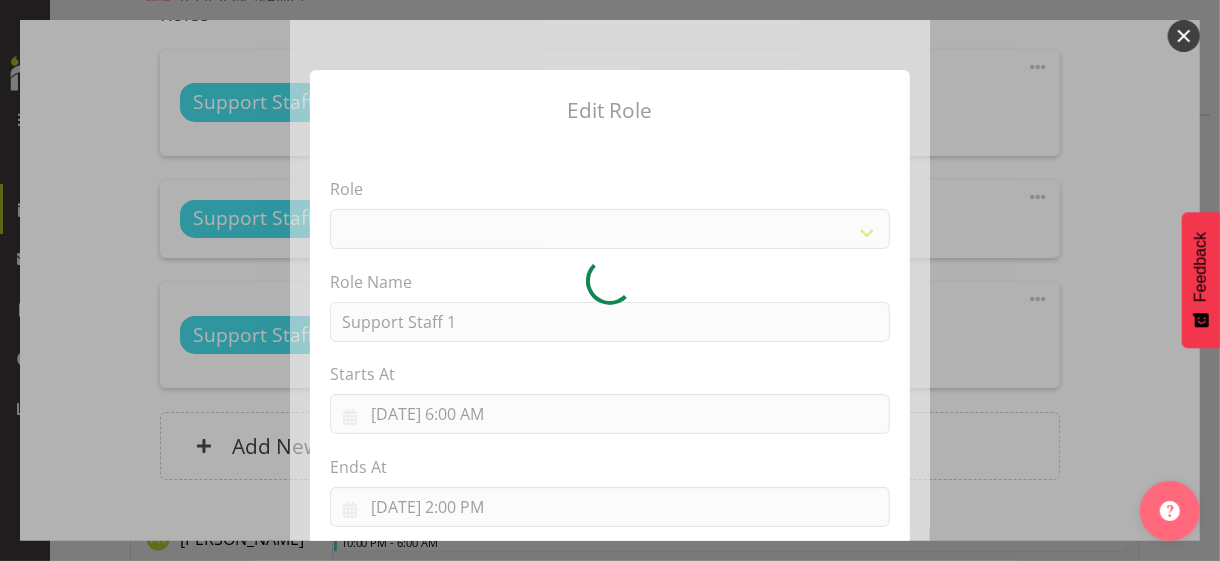 select on "1091" 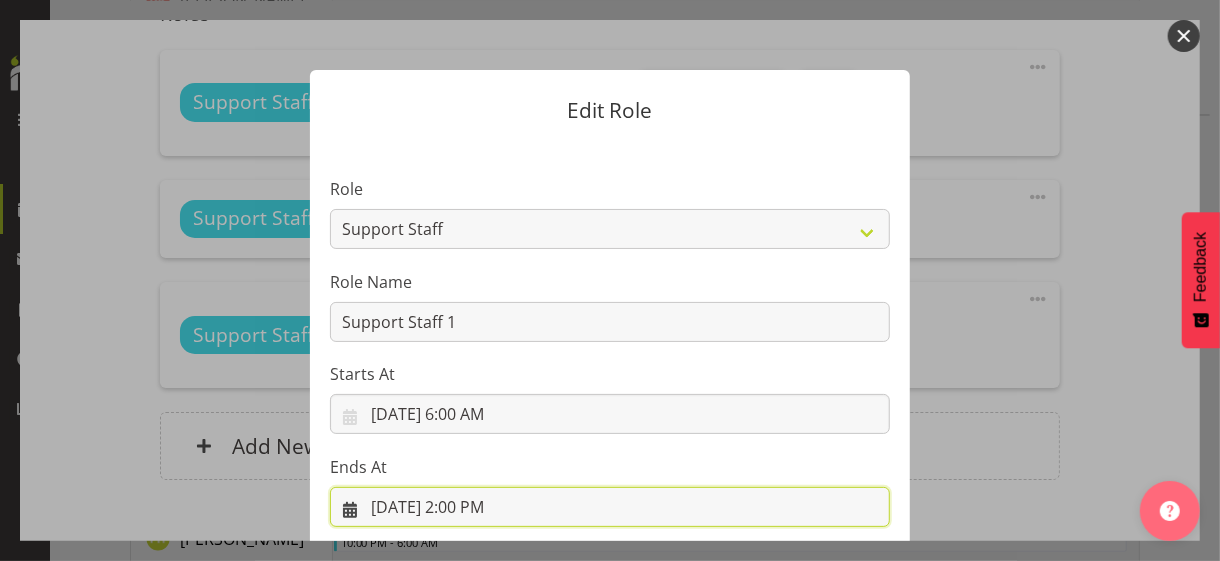 click on "[DATE] 2:00 PM" at bounding box center [610, 507] 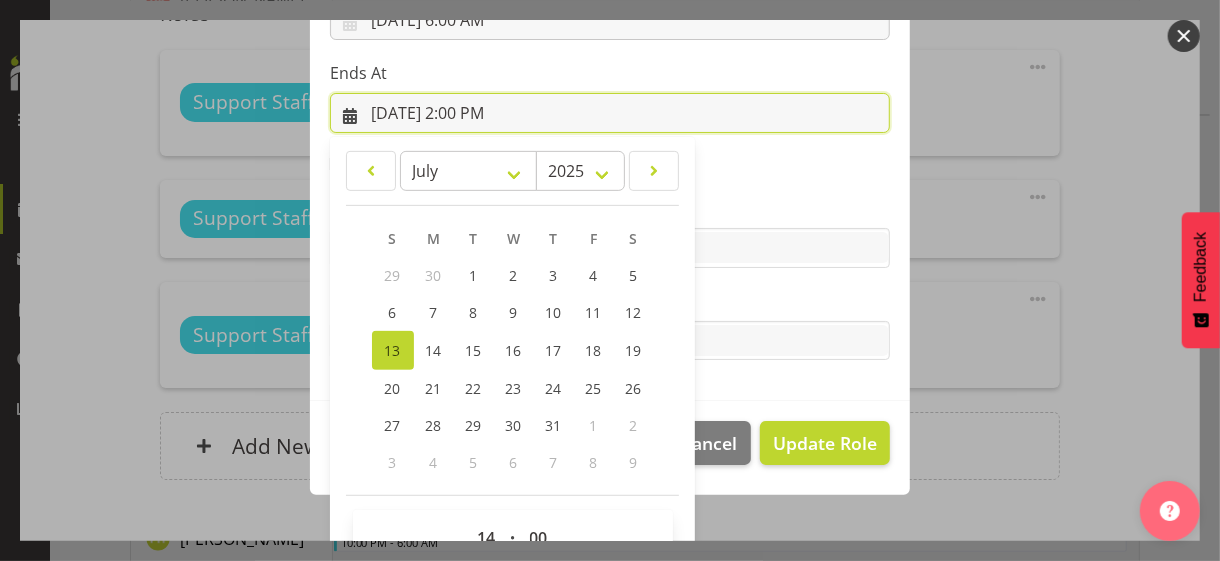 scroll, scrollTop: 441, scrollLeft: 0, axis: vertical 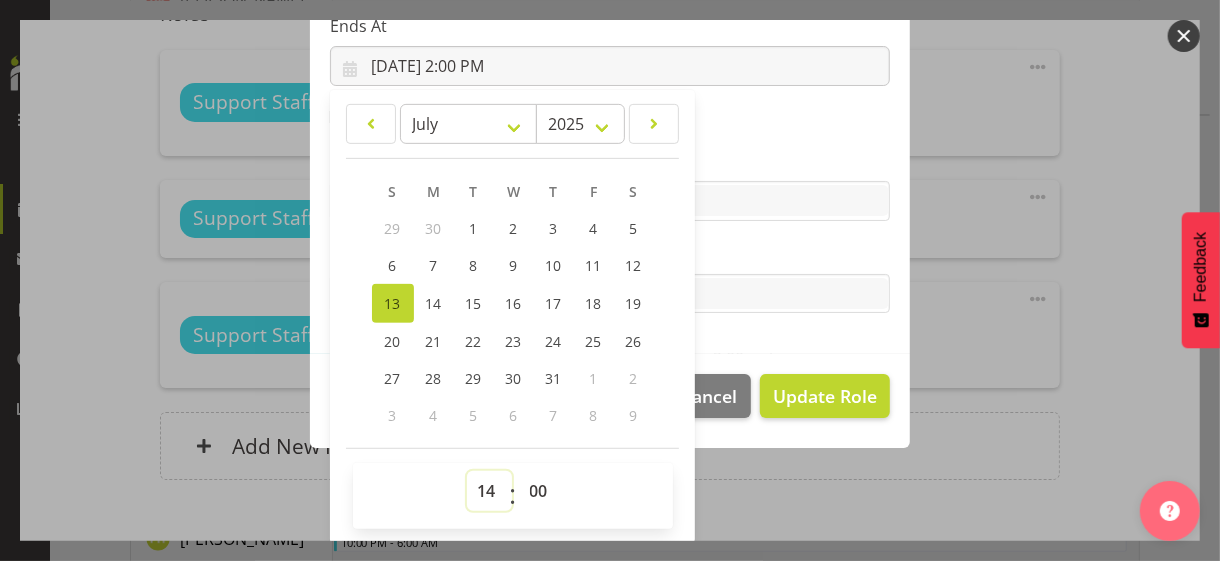 click on "00   01   02   03   04   05   06   07   08   09   10   11   12   13   14   15   16   17   18   19   20   21   22   23" at bounding box center [489, 491] 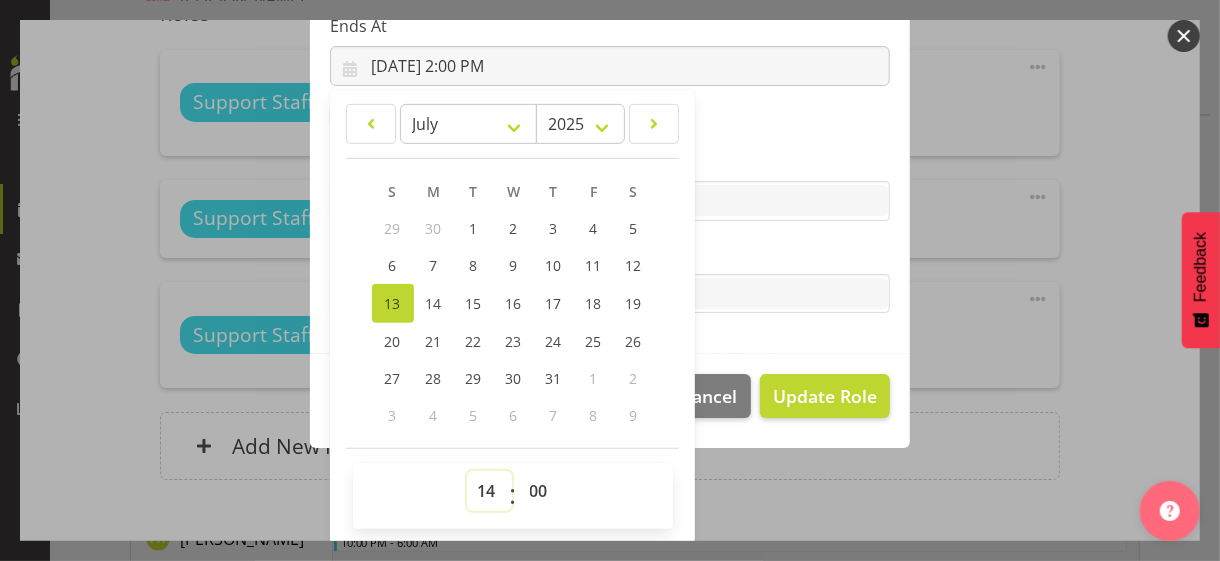 select on "13" 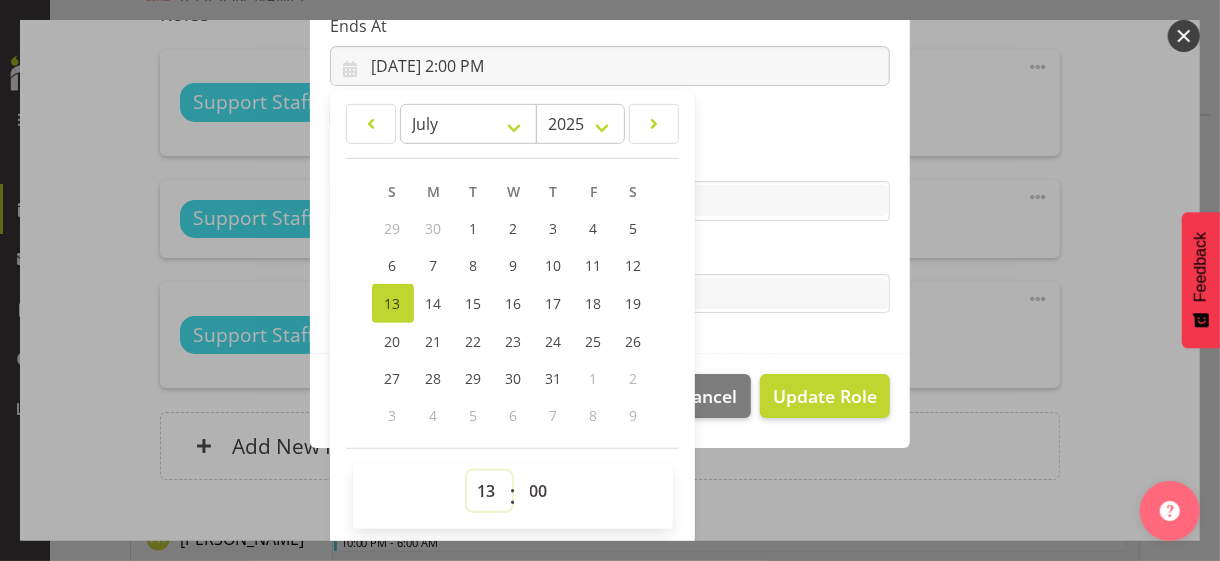 click on "00   01   02   03   04   05   06   07   08   09   10   11   12   13   14   15   16   17   18   19   20   21   22   23" at bounding box center (489, 491) 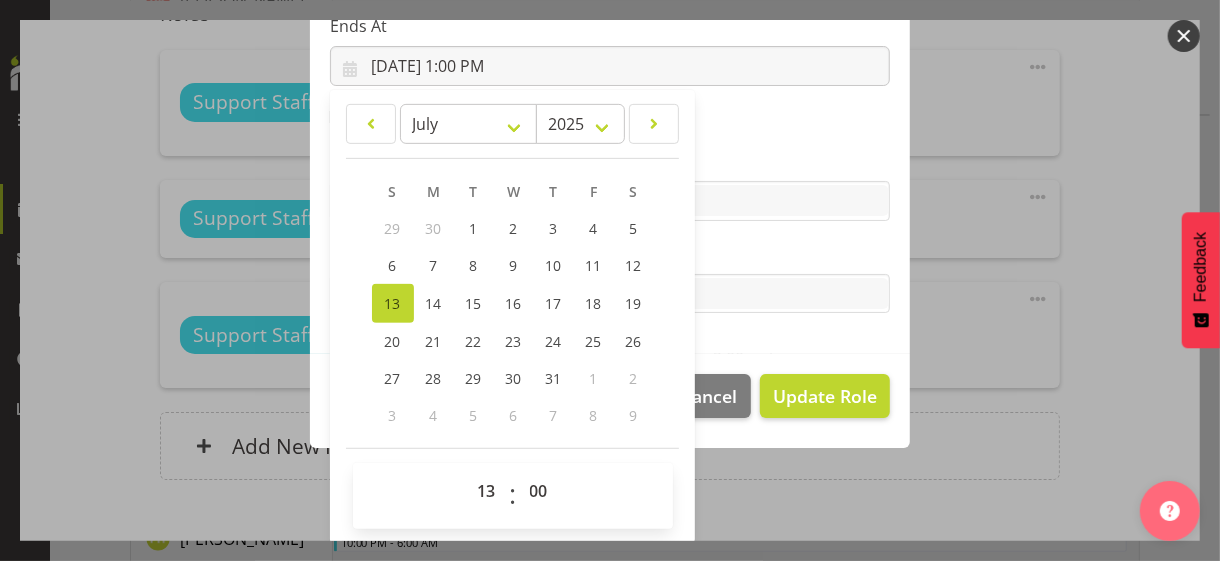 click on "Tasks" at bounding box center [610, 254] 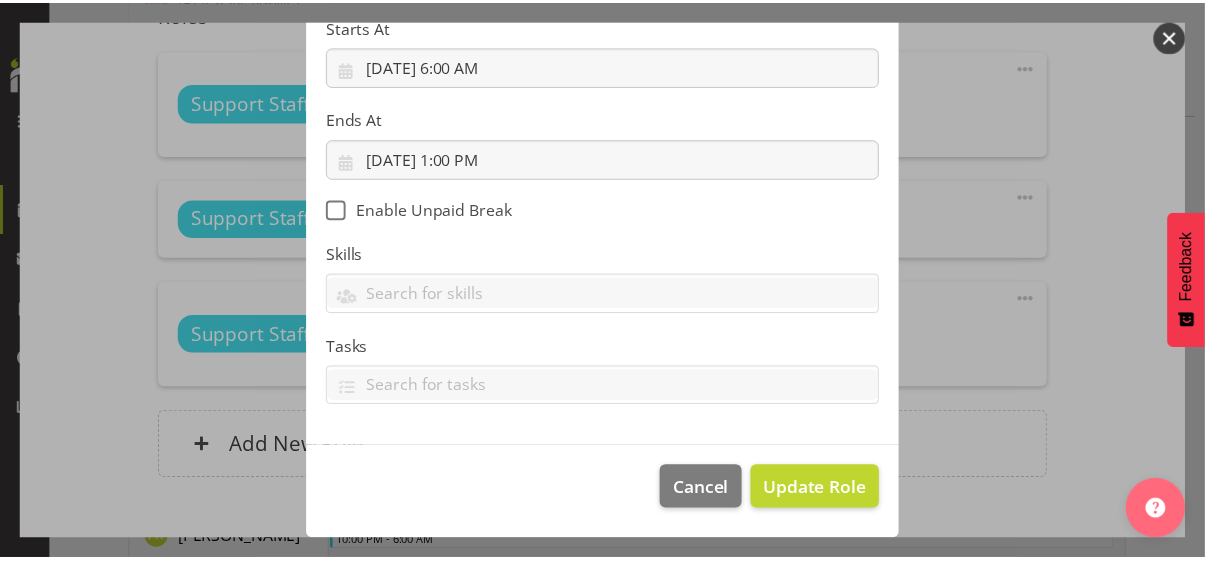 scroll, scrollTop: 346, scrollLeft: 0, axis: vertical 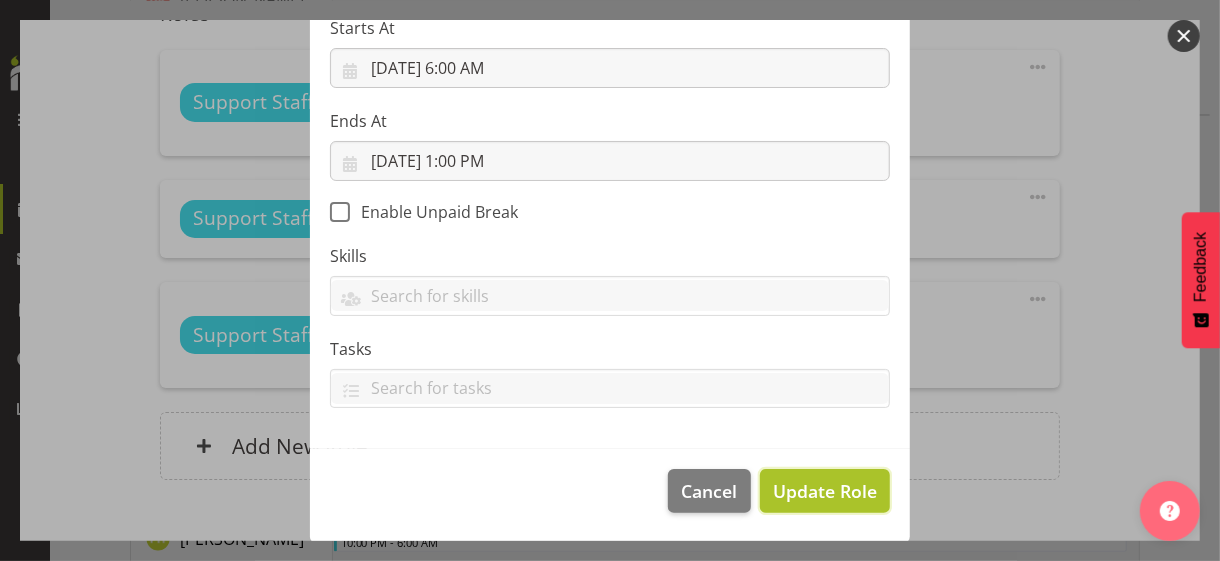 click on "Update Role" at bounding box center [825, 491] 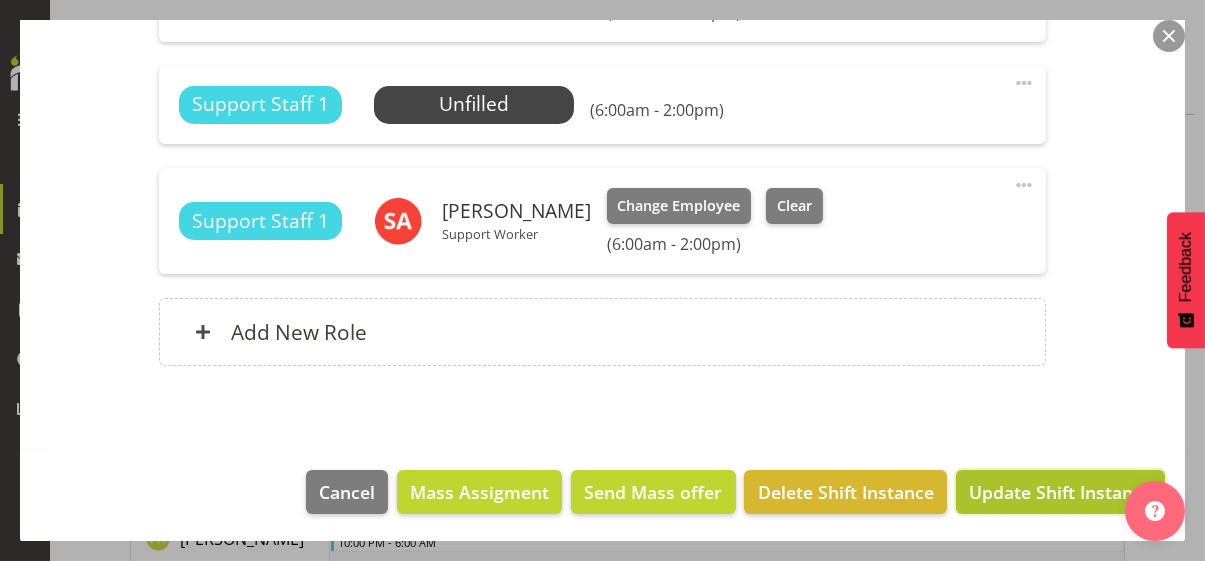 click on "Update Shift Instance" at bounding box center [1060, 492] 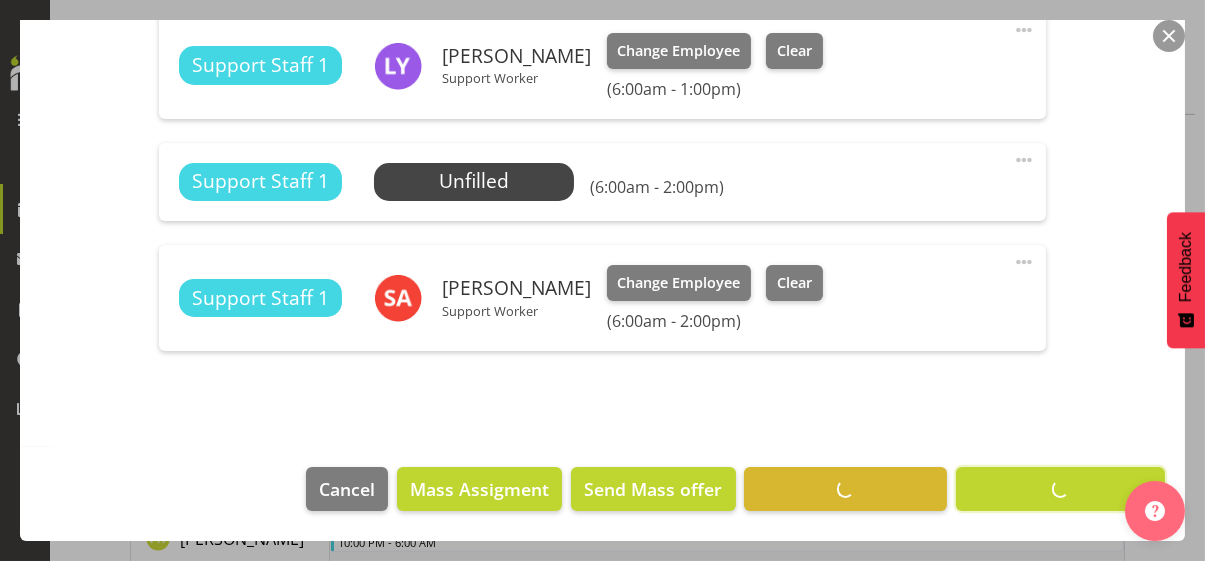 scroll, scrollTop: 634, scrollLeft: 0, axis: vertical 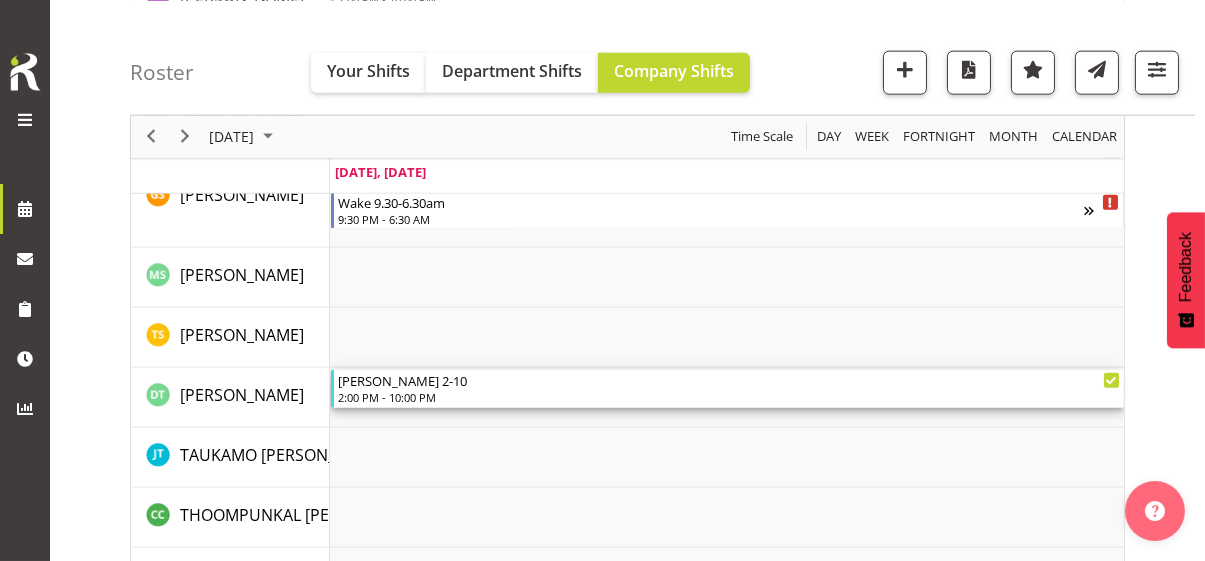 click on "2:00 PM - 10:00 PM" at bounding box center [729, 397] 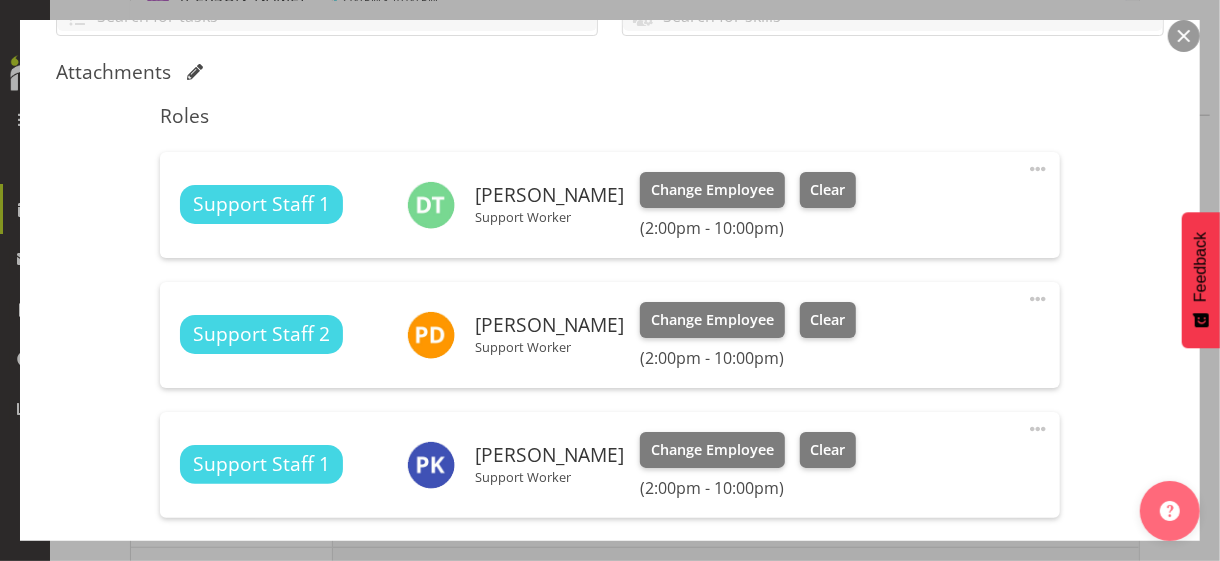 scroll, scrollTop: 500, scrollLeft: 0, axis: vertical 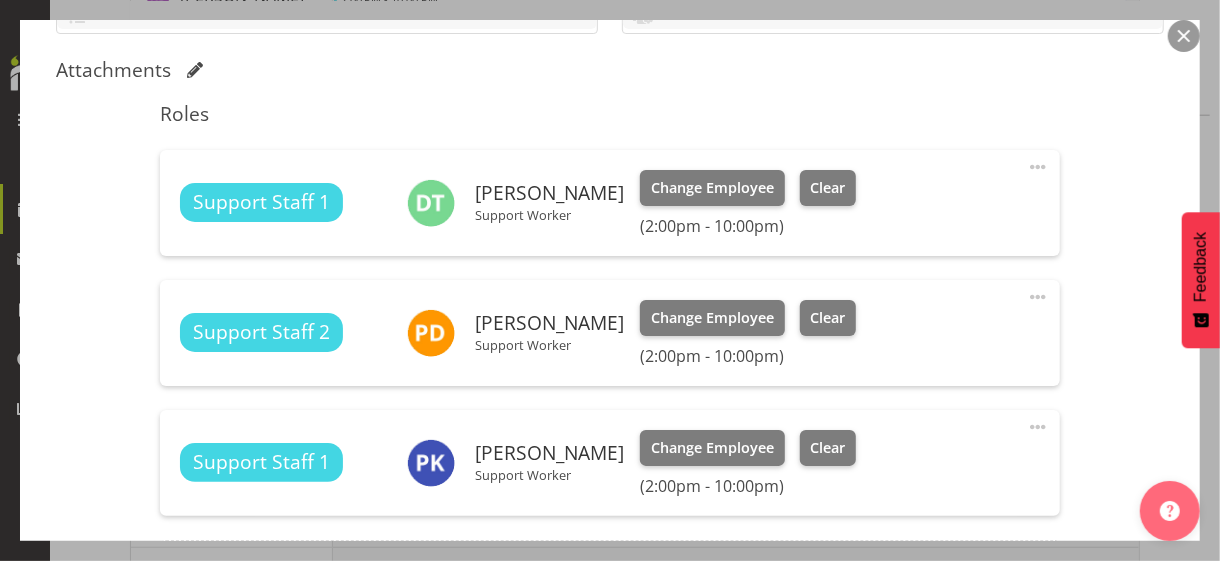drag, startPoint x: 1021, startPoint y: 163, endPoint x: 984, endPoint y: 176, distance: 39.217342 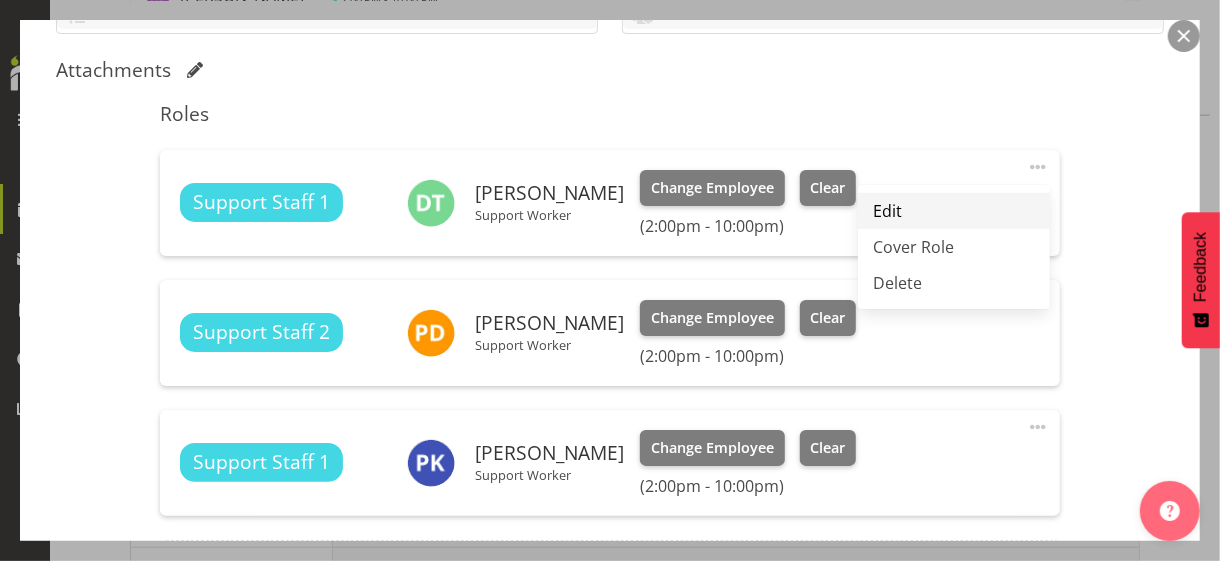 click on "Edit" at bounding box center (954, 211) 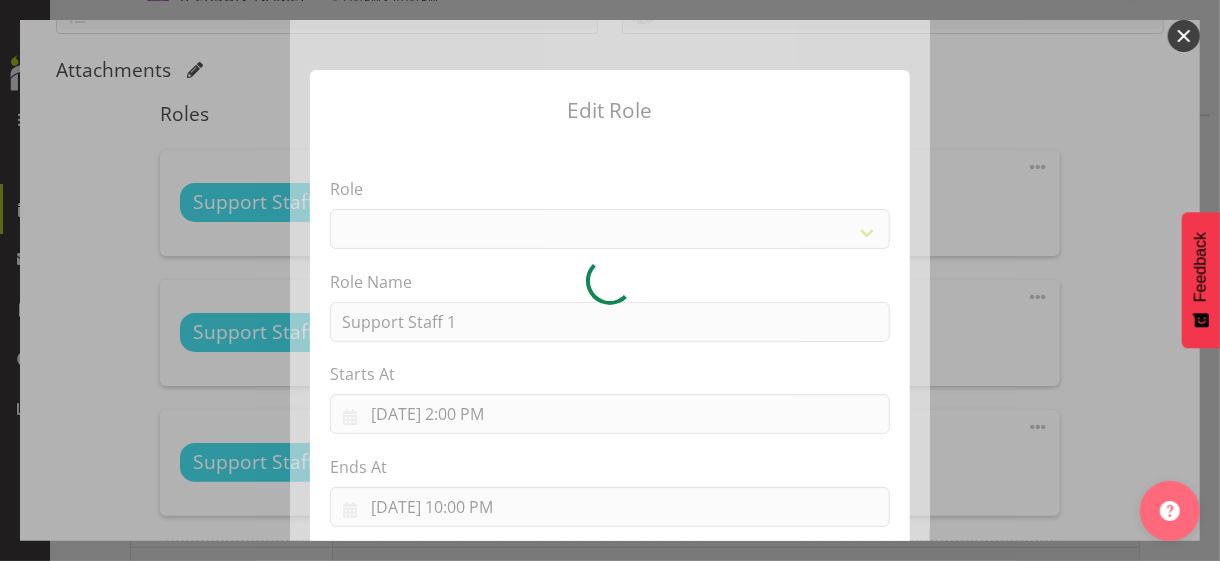 select on "1091" 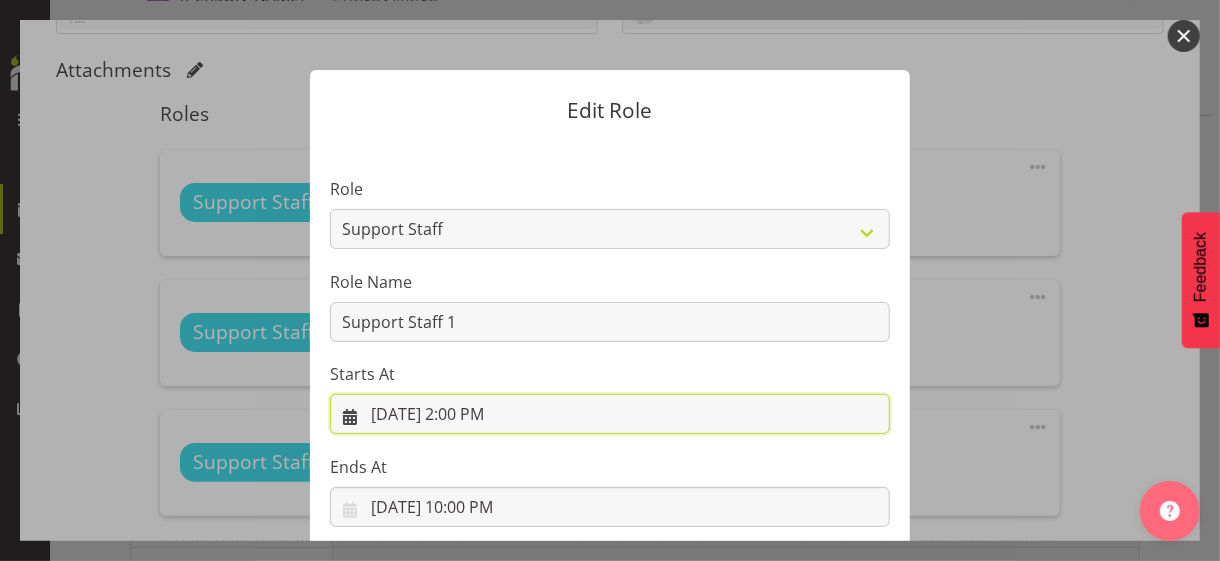 click on "[DATE] 2:00 PM" at bounding box center (610, 414) 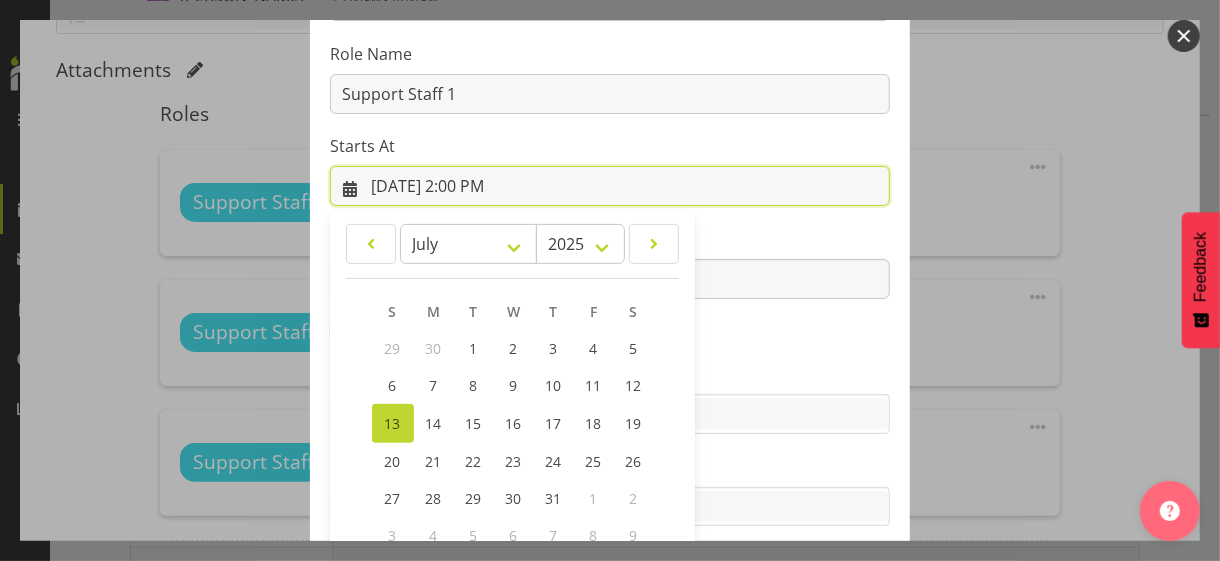 scroll, scrollTop: 347, scrollLeft: 0, axis: vertical 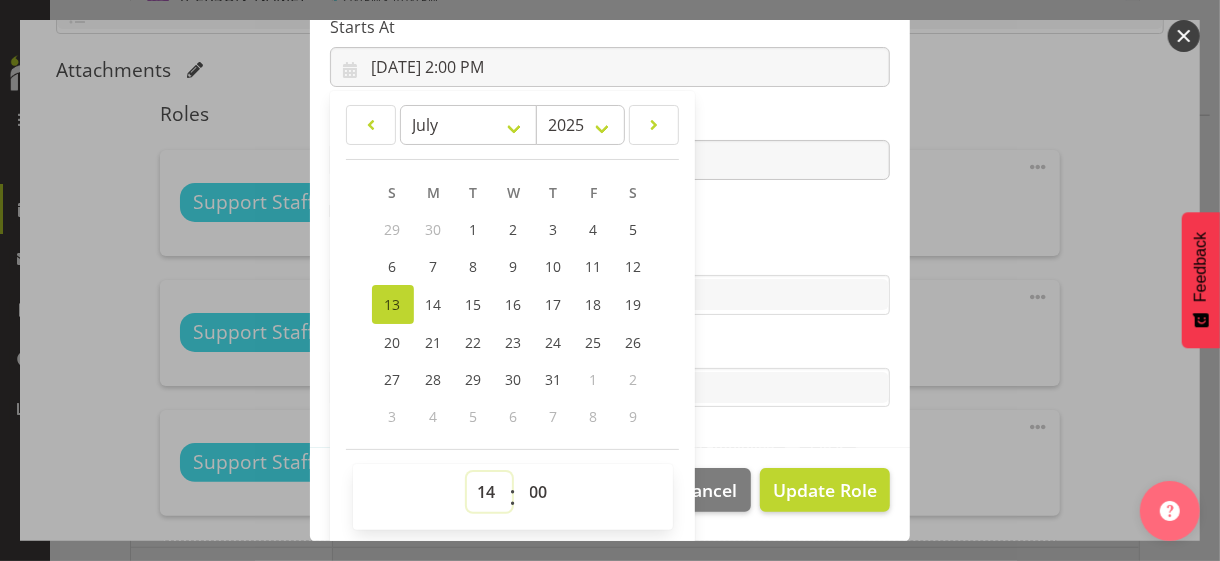 click on "00   01   02   03   04   05   06   07   08   09   10   11   12   13   14   15   16   17   18   19   20   21   22   23" at bounding box center (489, 492) 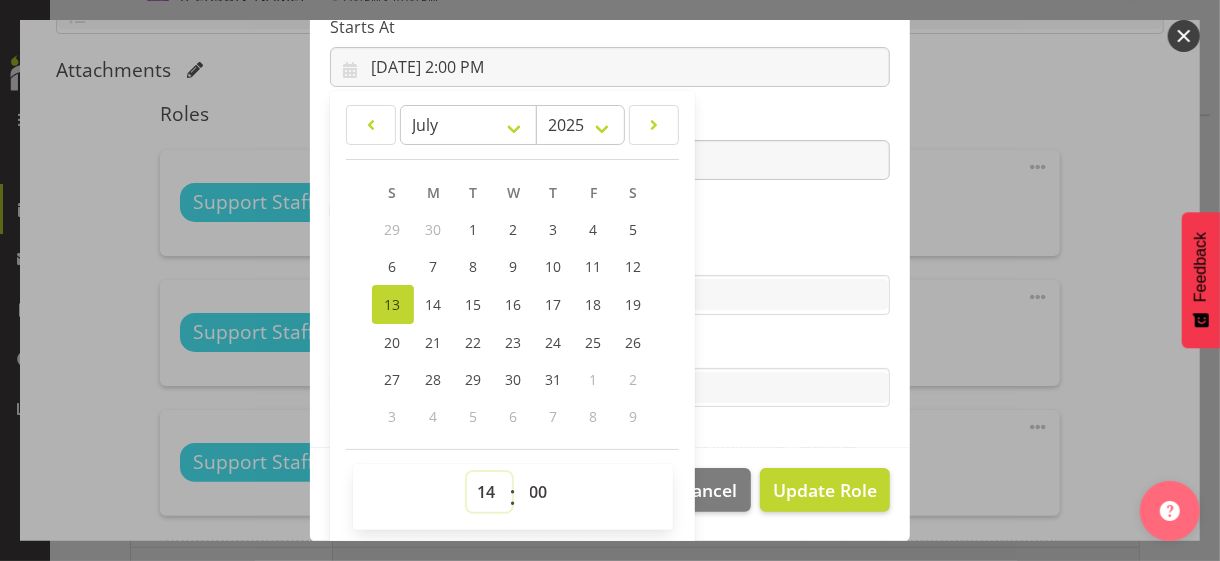 select on "13" 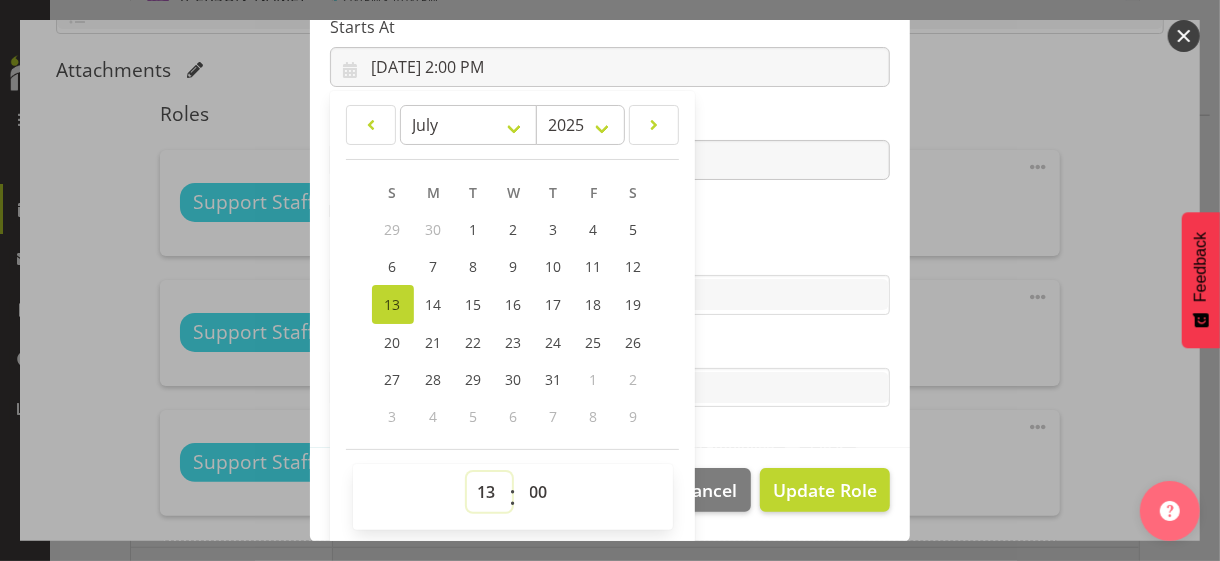 click on "00   01   02   03   04   05   06   07   08   09   10   11   12   13   14   15   16   17   18   19   20   21   22   23" at bounding box center [489, 492] 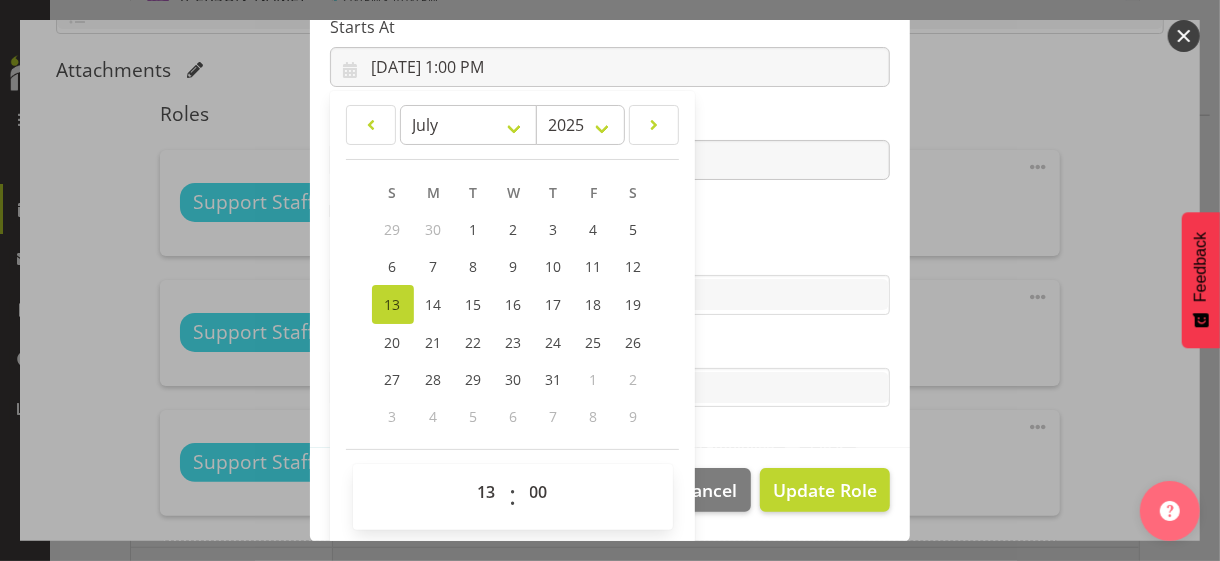 click on "Role CP House Leader Support Staff Wake   Role Name Support Staff 1
Starts At
[DATE] 1:00 PM  January   February   March   April   May   June   July   August   September   October   November   [DATE]   2034   2033   2032   2031   2030   2029   2028   2027   2026   2025   2024   2023   2022   2021   2020   2019   2018   2017   2016   2015   2014   2013   2012   2011   2010   2009   2008   2007   2006   2005   2004   2003   2002   2001   2000   1999   1998   1997   1996   1995   1994   1993   1992   1991   1990   1989   1988   1987   1986   1985   1984   1983   1982   1981   1980   1979   1978   1977   1976   1975   1974   1973   1972   1971   1970   1969   1968   1967   1966   1965   1964   1963   1962   1961   1960   1959   1958   1957   1956   1955   1954   1953   1952   1951   1950   1949   1948   1947   1946   1945   1944   1943   1942   1941   1940   1939   1938   1937   1936   1935   1934   1933   1932   1931   1930   1929   1928   1927   1926   1925  S M T W T F S 29 1" at bounding box center [610, 121] 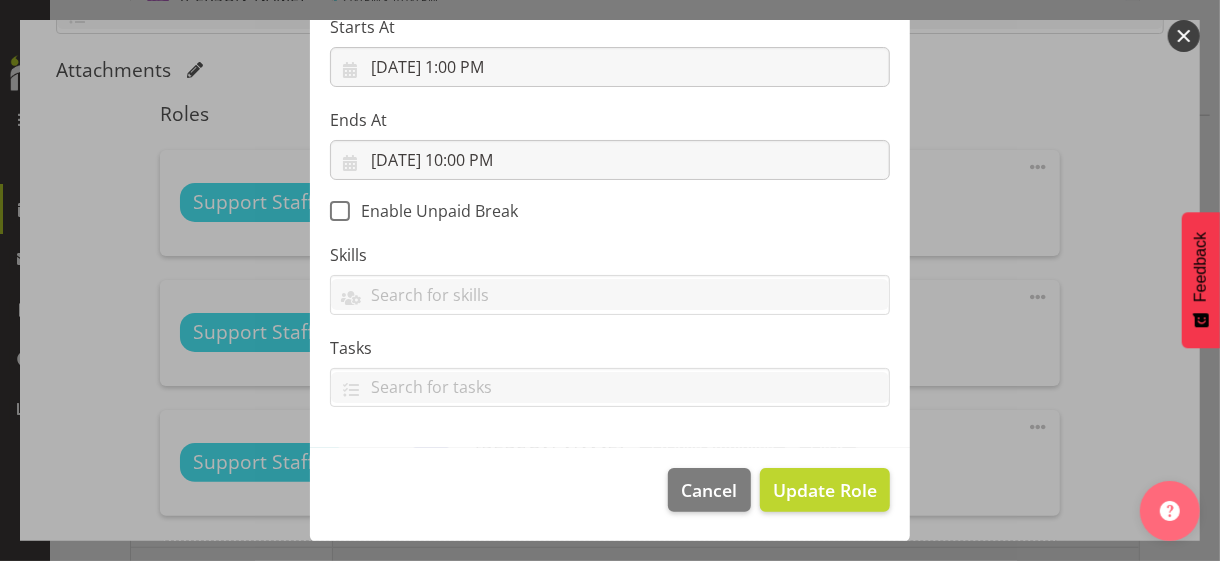 scroll, scrollTop: 346, scrollLeft: 0, axis: vertical 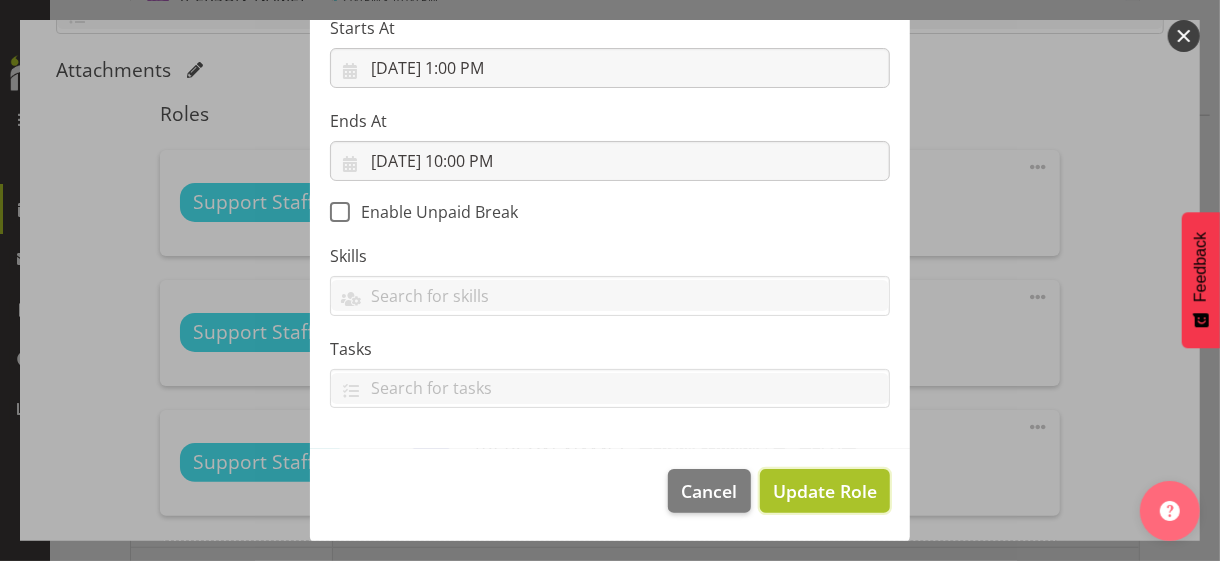 click on "Update Role" at bounding box center (825, 491) 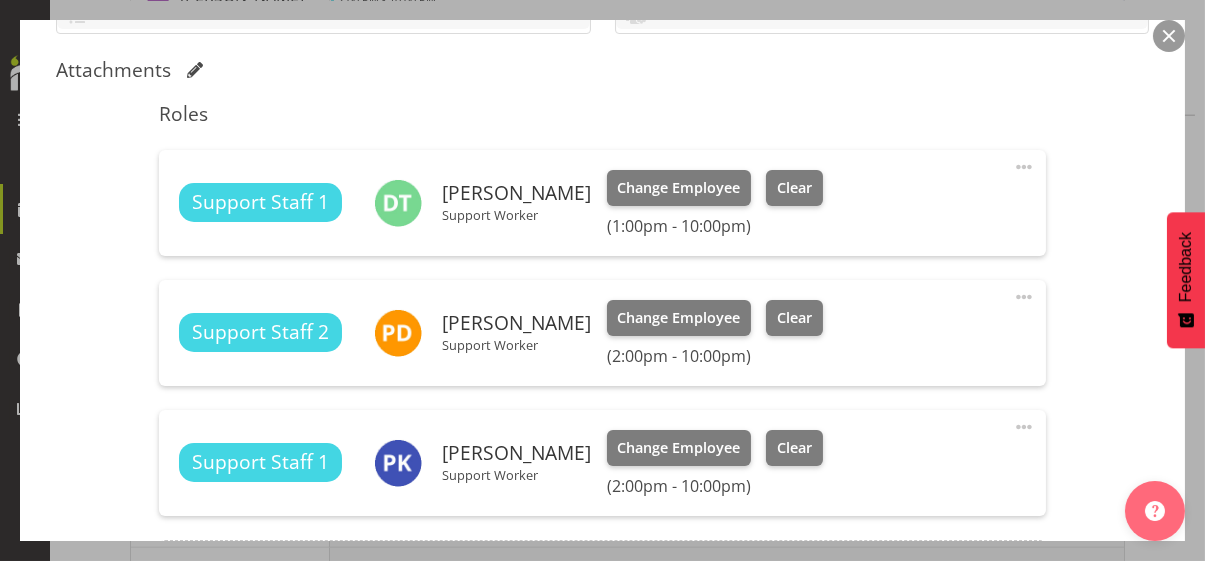 click at bounding box center [1024, 297] 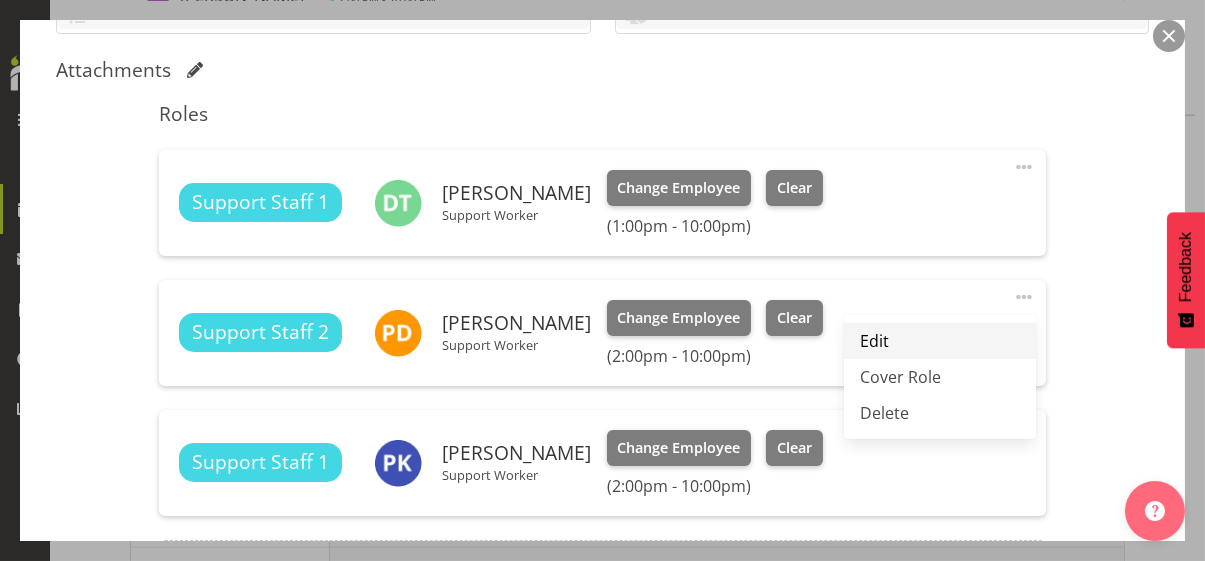 click on "Edit" at bounding box center (940, 341) 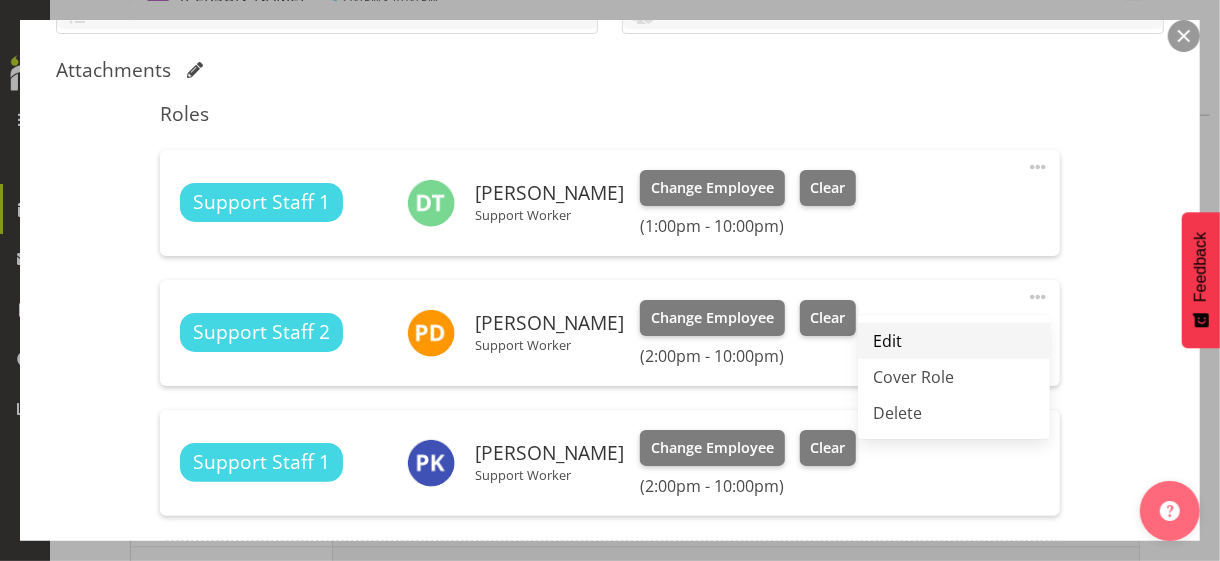 select on "6" 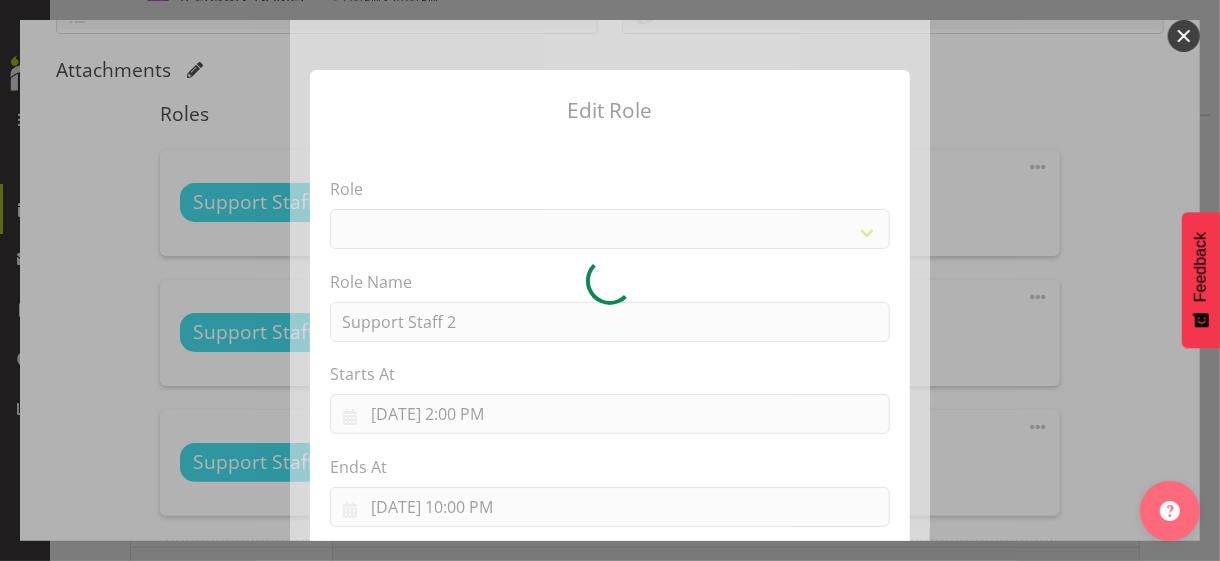 select on "1091" 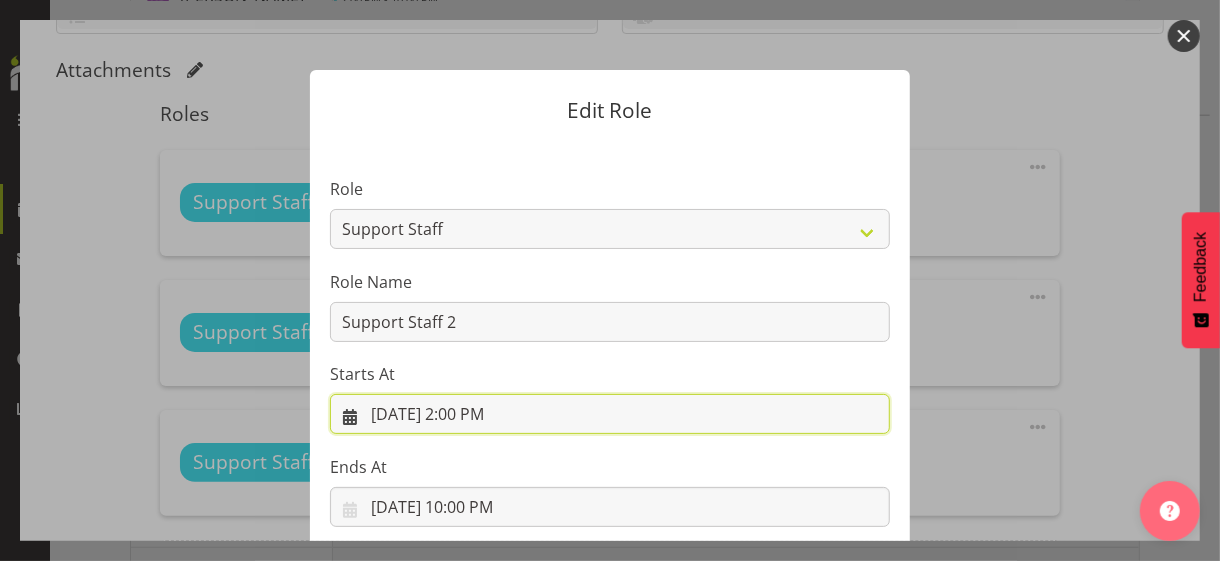 click on "[DATE] 2:00 PM" at bounding box center [610, 414] 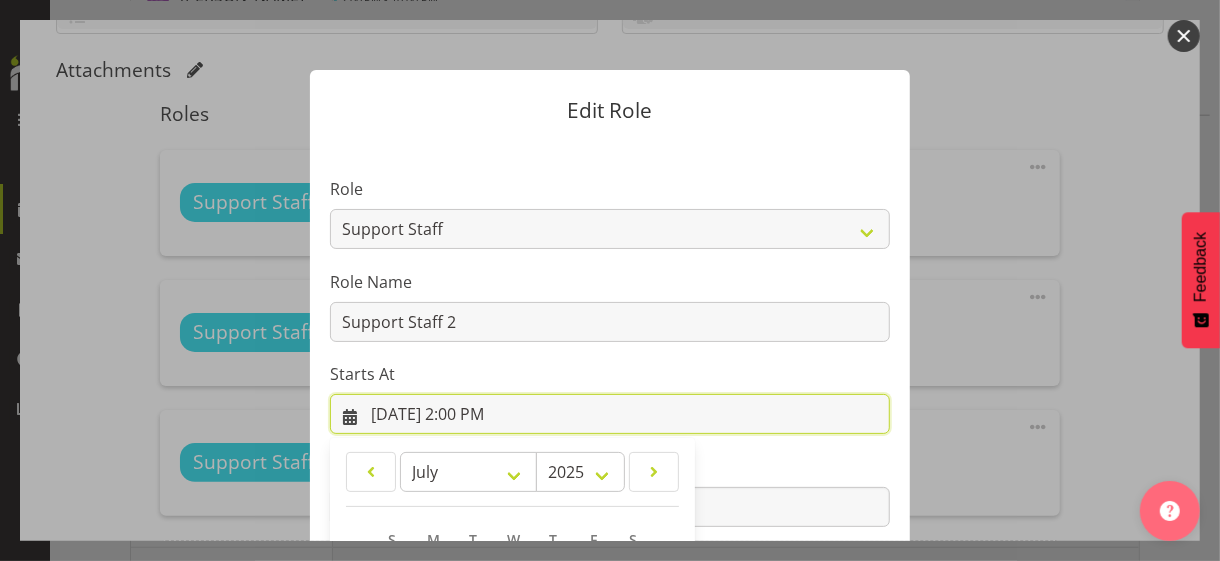 scroll, scrollTop: 347, scrollLeft: 0, axis: vertical 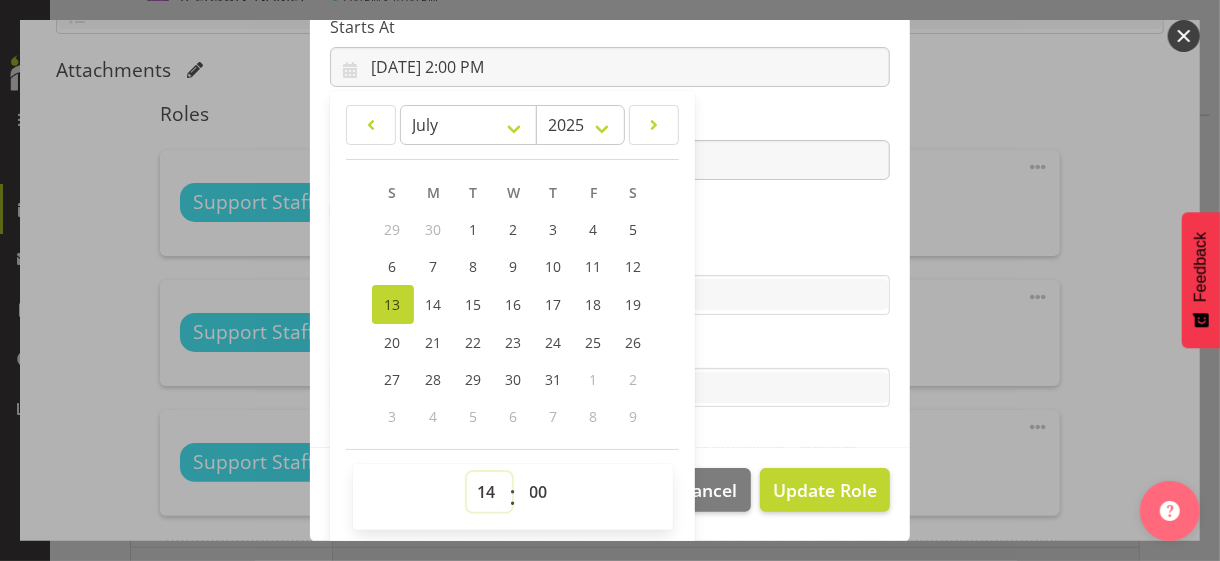 click on "00   01   02   03   04   05   06   07   08   09   10   11   12   13   14   15   16   17   18   19   20   21   22   23" at bounding box center [489, 492] 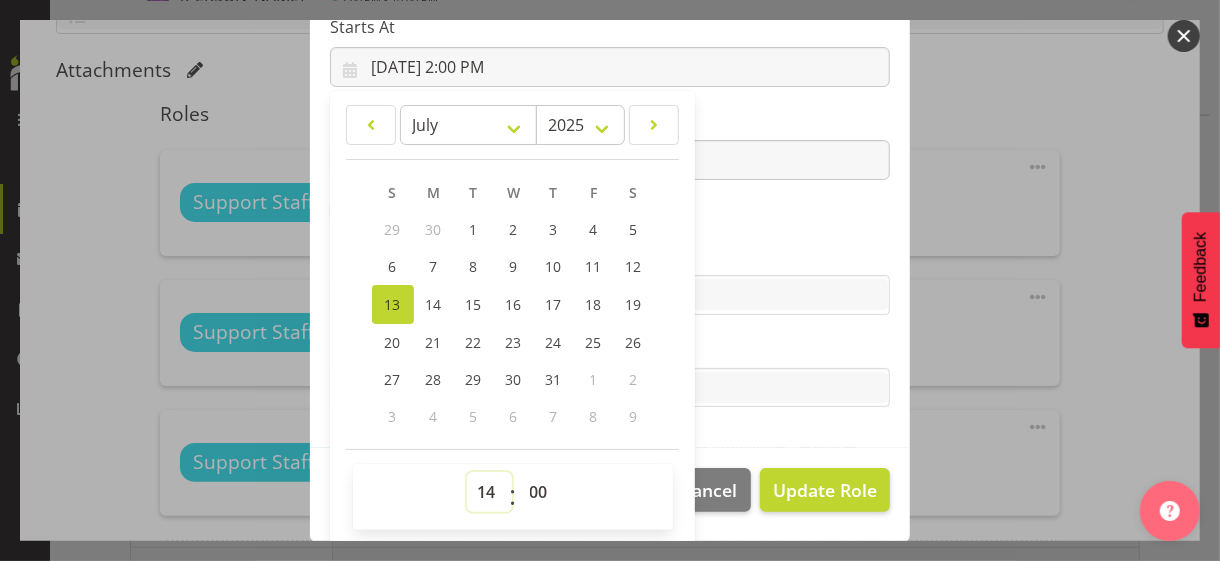 select on "13" 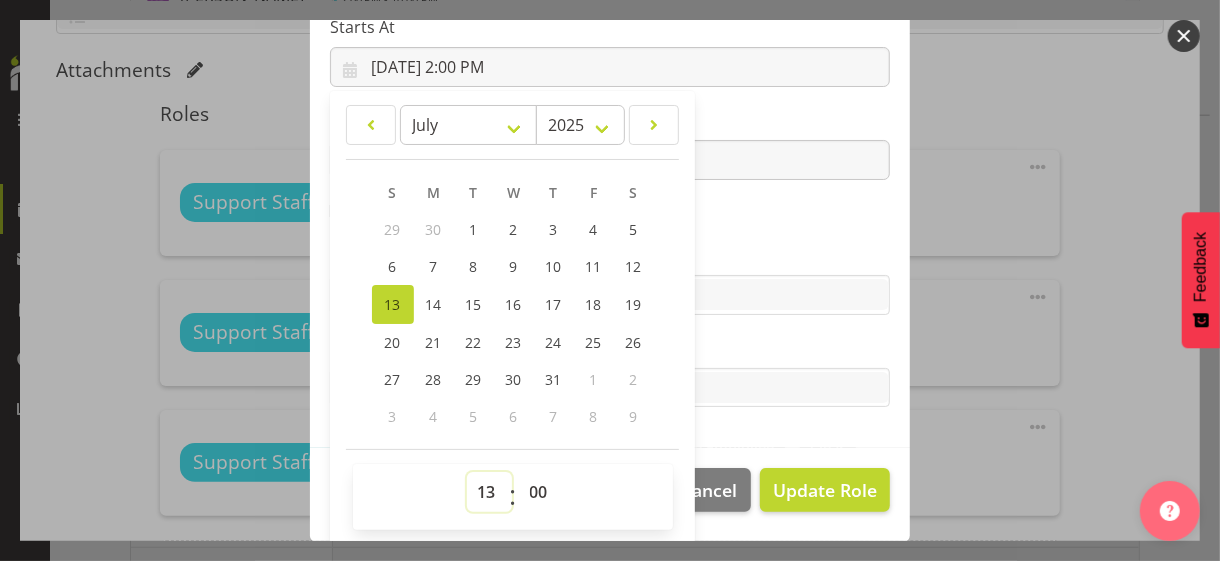 click on "00   01   02   03   04   05   06   07   08   09   10   11   12   13   14   15   16   17   18   19   20   21   22   23" at bounding box center [489, 492] 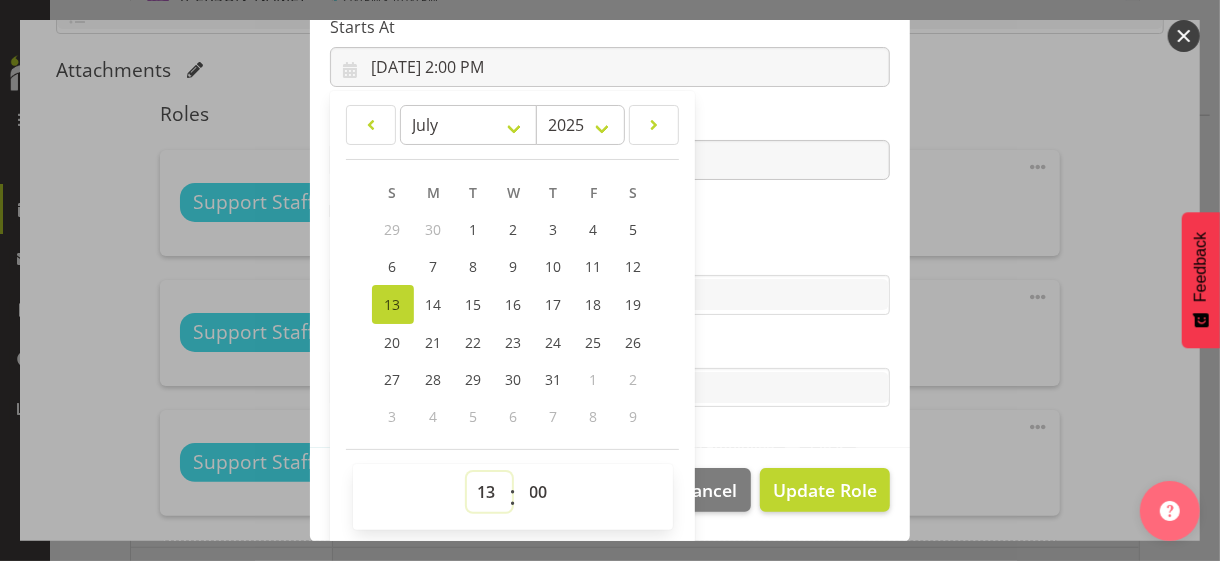 type on "[DATE] 1:00 PM" 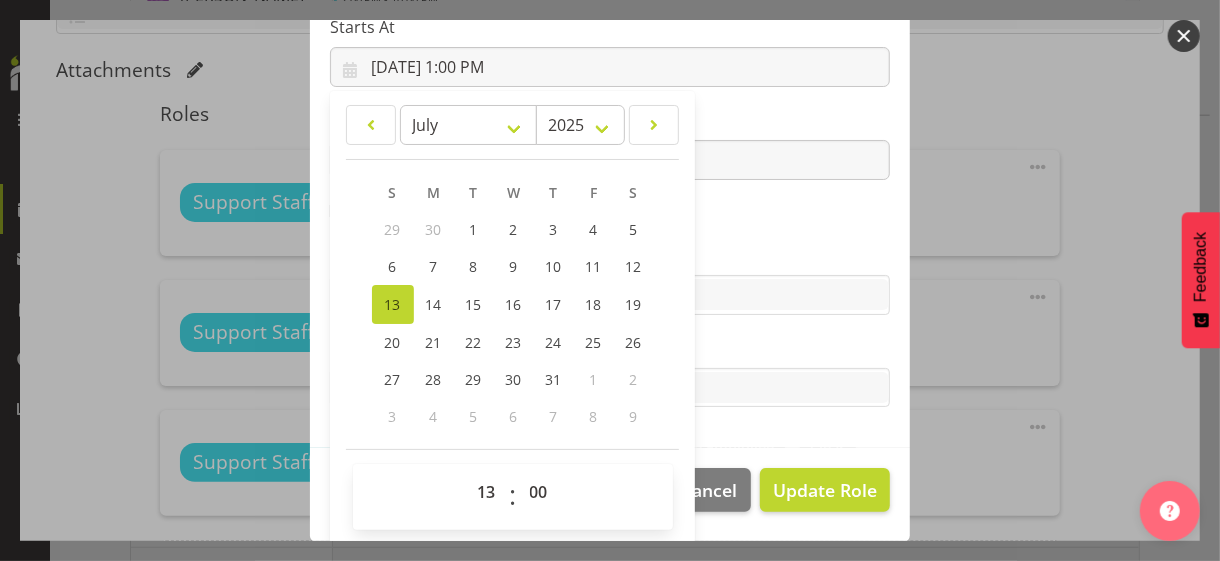click on "Role CP House Leader Support Staff Wake   Role Name Support Staff 2
Starts At
[DATE] 1:00 PM  January   February   March   April   May   June   July   August   September   October   November   [DATE]   2034   2033   2032   2031   2030   2029   2028   2027   2026   2025   2024   2023   2022   2021   2020   2019   2018   2017   2016   2015   2014   2013   2012   2011   2010   2009   2008   2007   2006   2005   2004   2003   2002   2001   2000   1999   1998   1997   1996   1995   1994   1993   1992   1991   1990   1989   1988   1987   1986   1985   1984   1983   1982   1981   1980   1979   1978   1977   1976   1975   1974   1973   1972   1971   1970   1969   1968   1967   1966   1965   1964   1963   1962   1961   1960   1959   1958   1957   1956   1955   1954   1953   1952   1951   1950   1949   1948   1947   1946   1945   1944   1943   1942   1941   1940   1939   1938   1937   1936   1935   1934   1933   1932   1931   1930   1929   1928   1927   1926   1925  S M T W T F S 29 1" at bounding box center (610, 121) 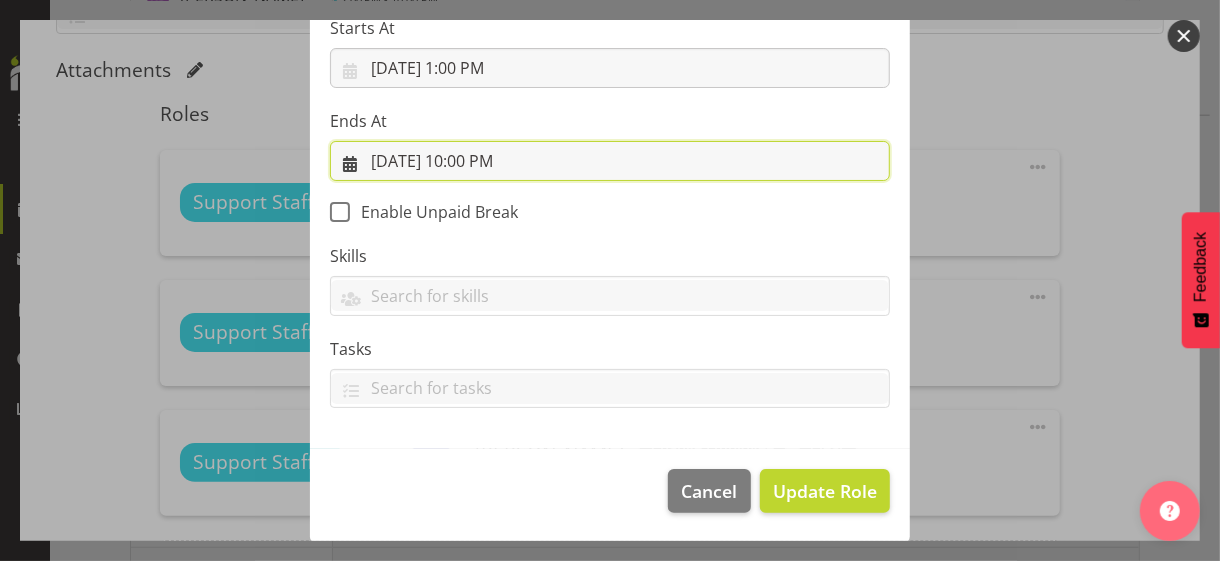 click on "[DATE] 10:00 PM" at bounding box center [610, 161] 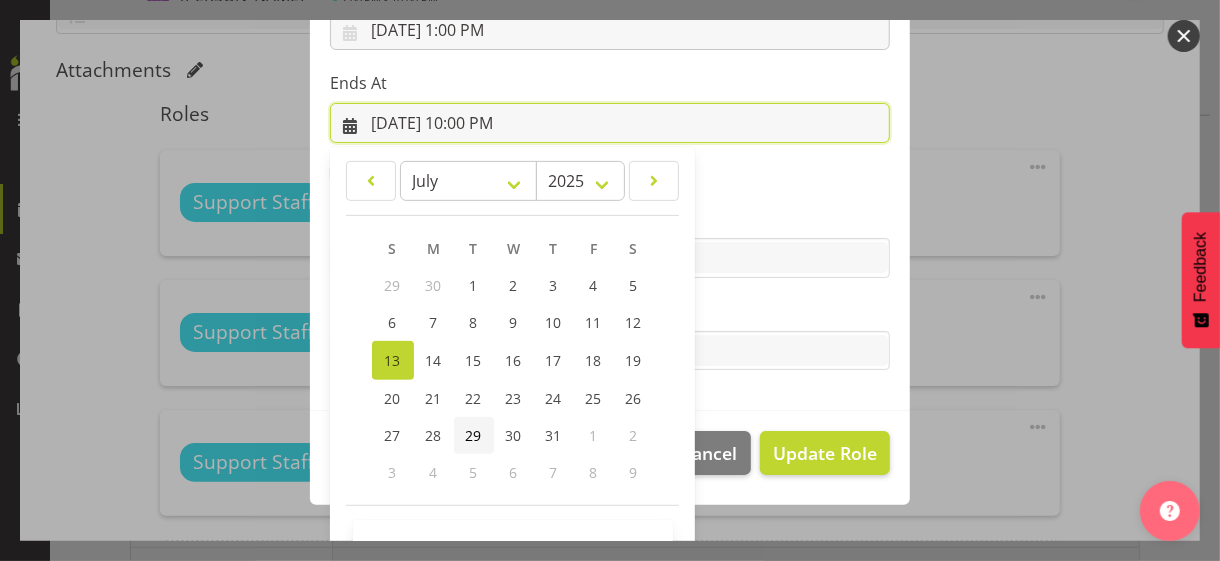 scroll, scrollTop: 441, scrollLeft: 0, axis: vertical 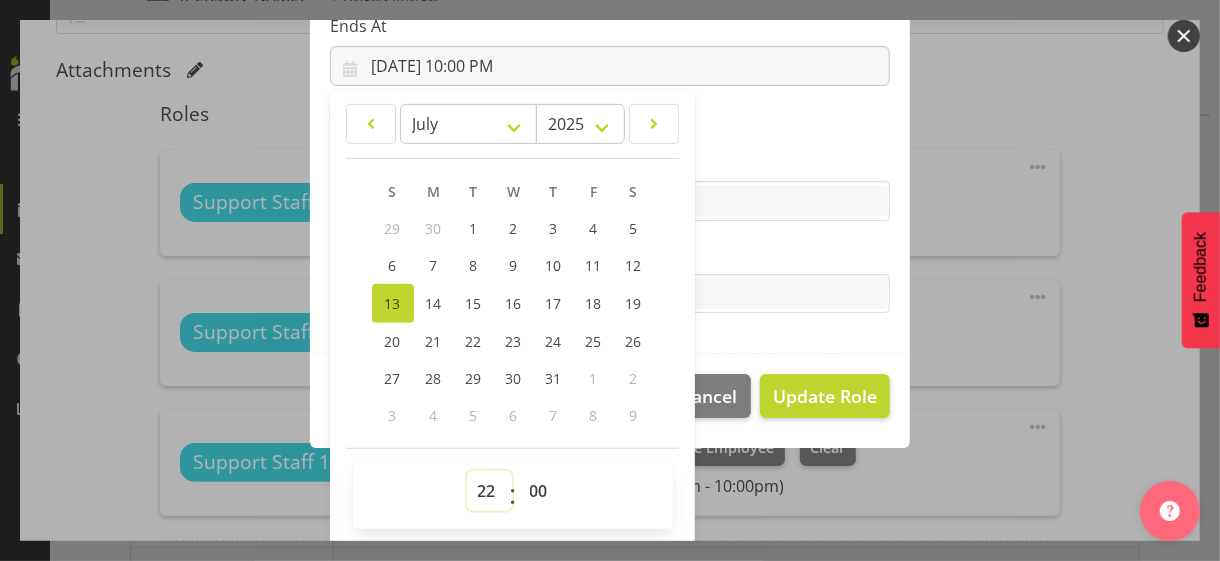drag, startPoint x: 472, startPoint y: 488, endPoint x: 481, endPoint y: 471, distance: 19.235384 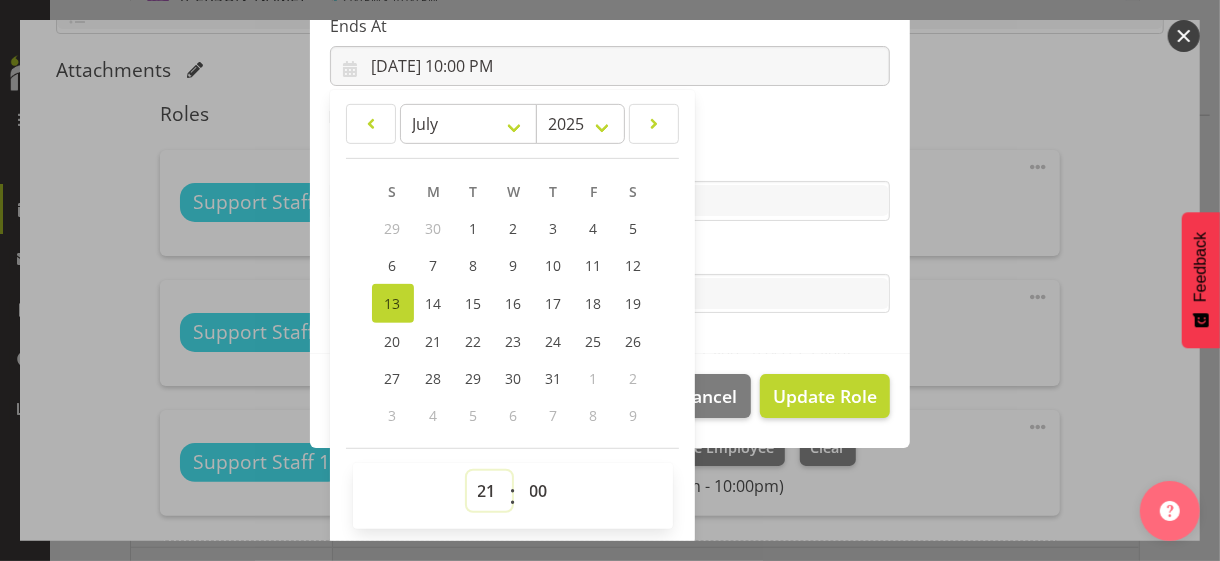 click on "00   01   02   03   04   05   06   07   08   09   10   11   12   13   14   15   16   17   18   19   20   21   22   23" at bounding box center [489, 491] 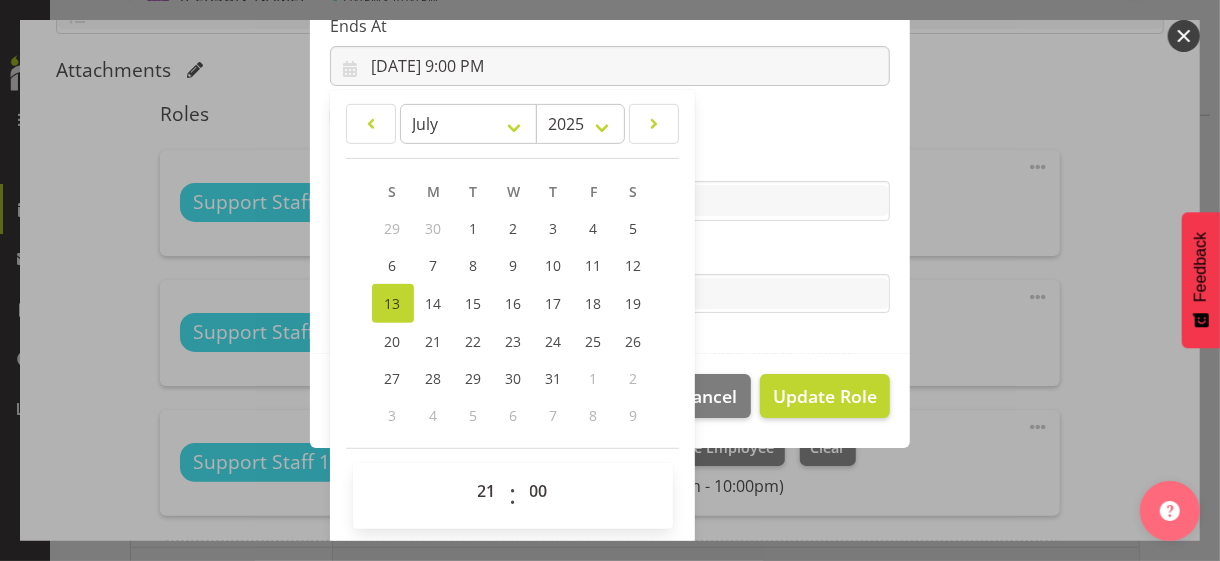 click on "Tasks" at bounding box center (610, 254) 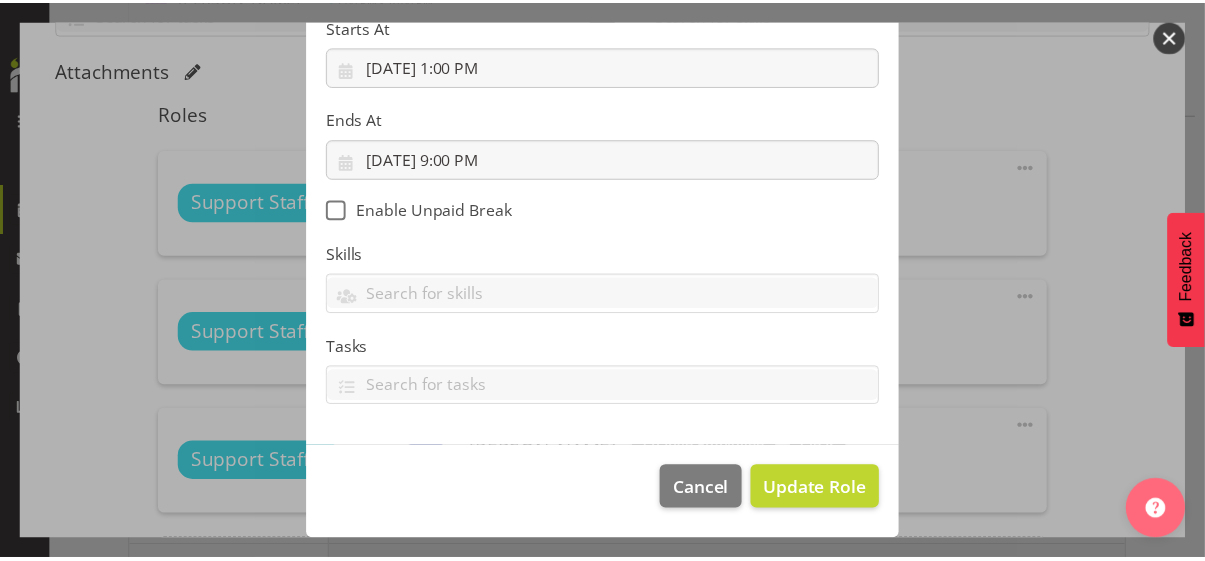 scroll, scrollTop: 346, scrollLeft: 0, axis: vertical 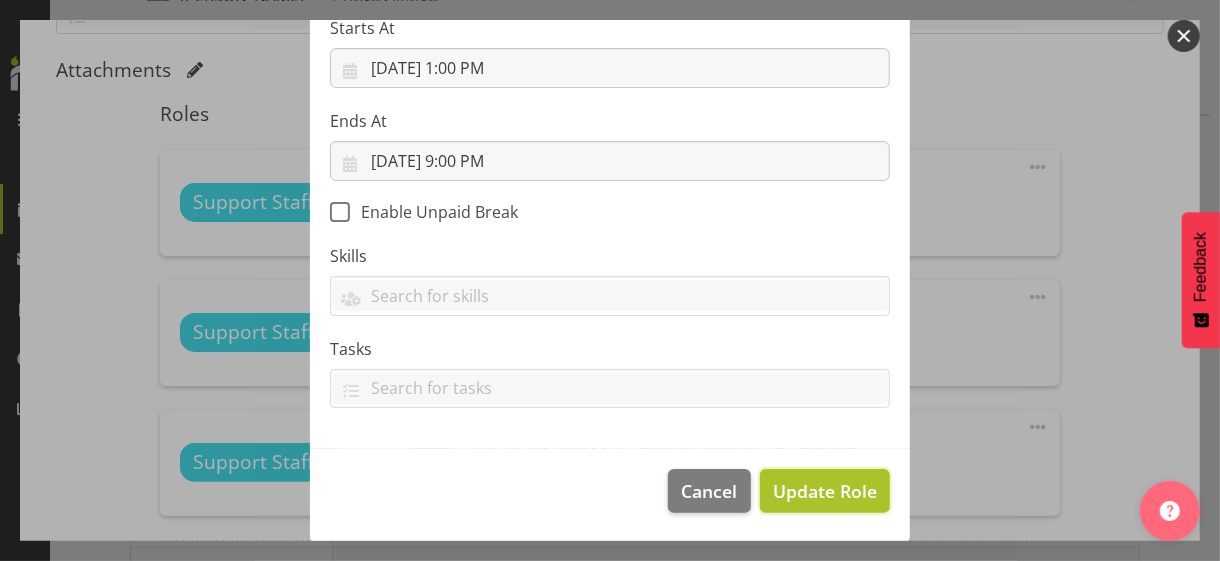 click on "Update Role" at bounding box center (825, 491) 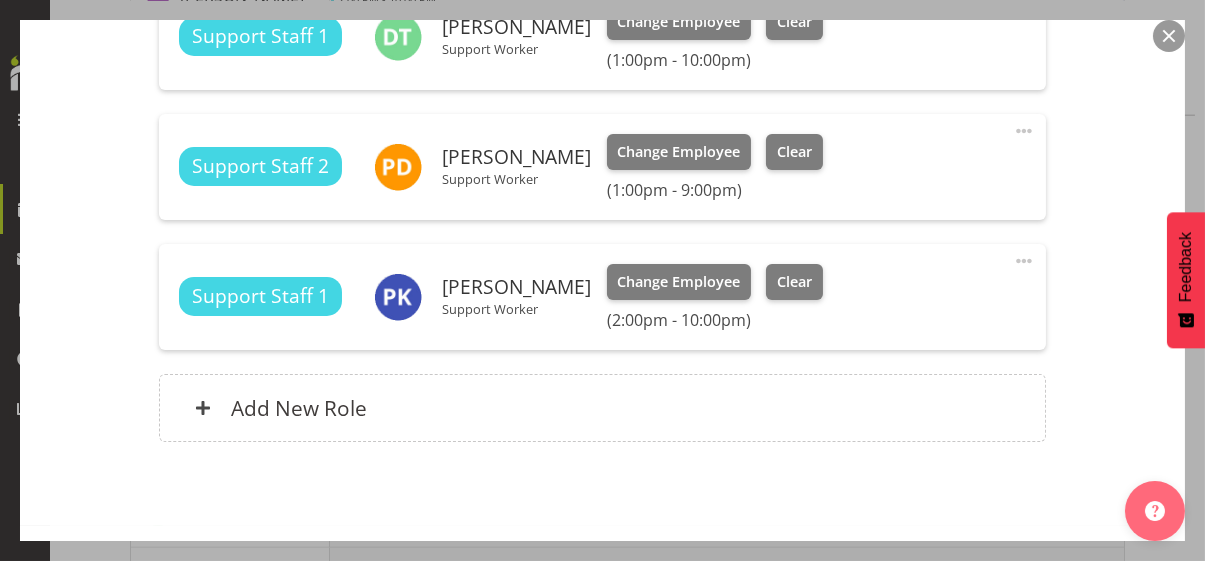 scroll, scrollTop: 741, scrollLeft: 0, axis: vertical 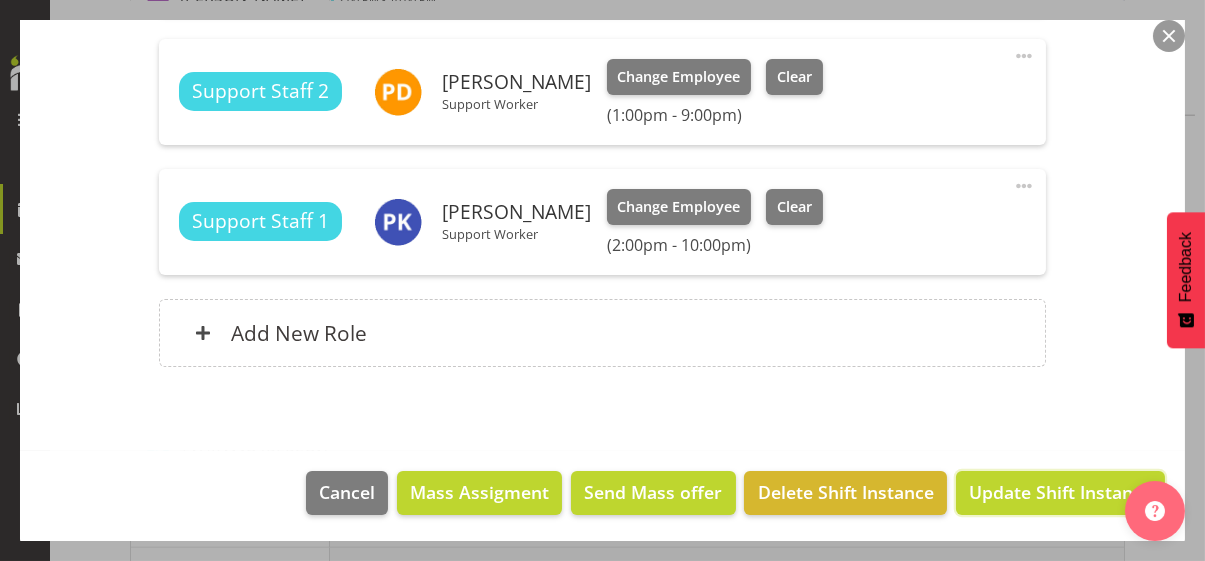 click on "Update Shift Instance" at bounding box center (1060, 492) 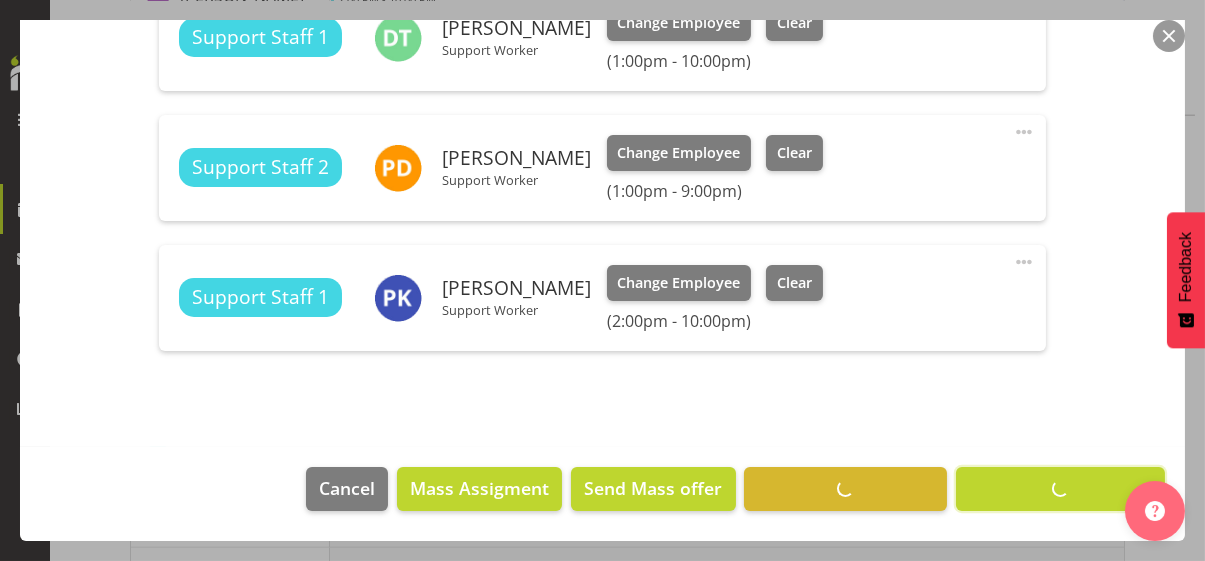 scroll, scrollTop: 662, scrollLeft: 0, axis: vertical 